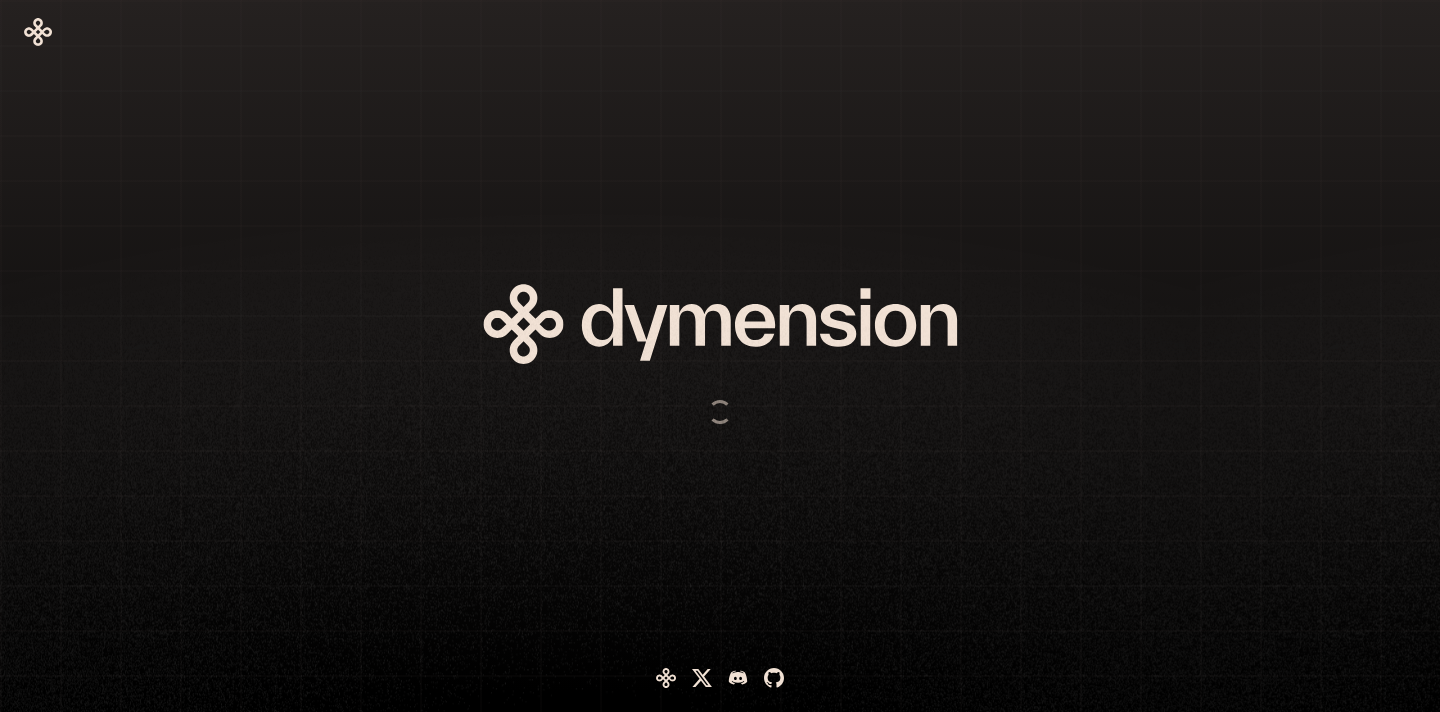 scroll, scrollTop: 0, scrollLeft: 0, axis: both 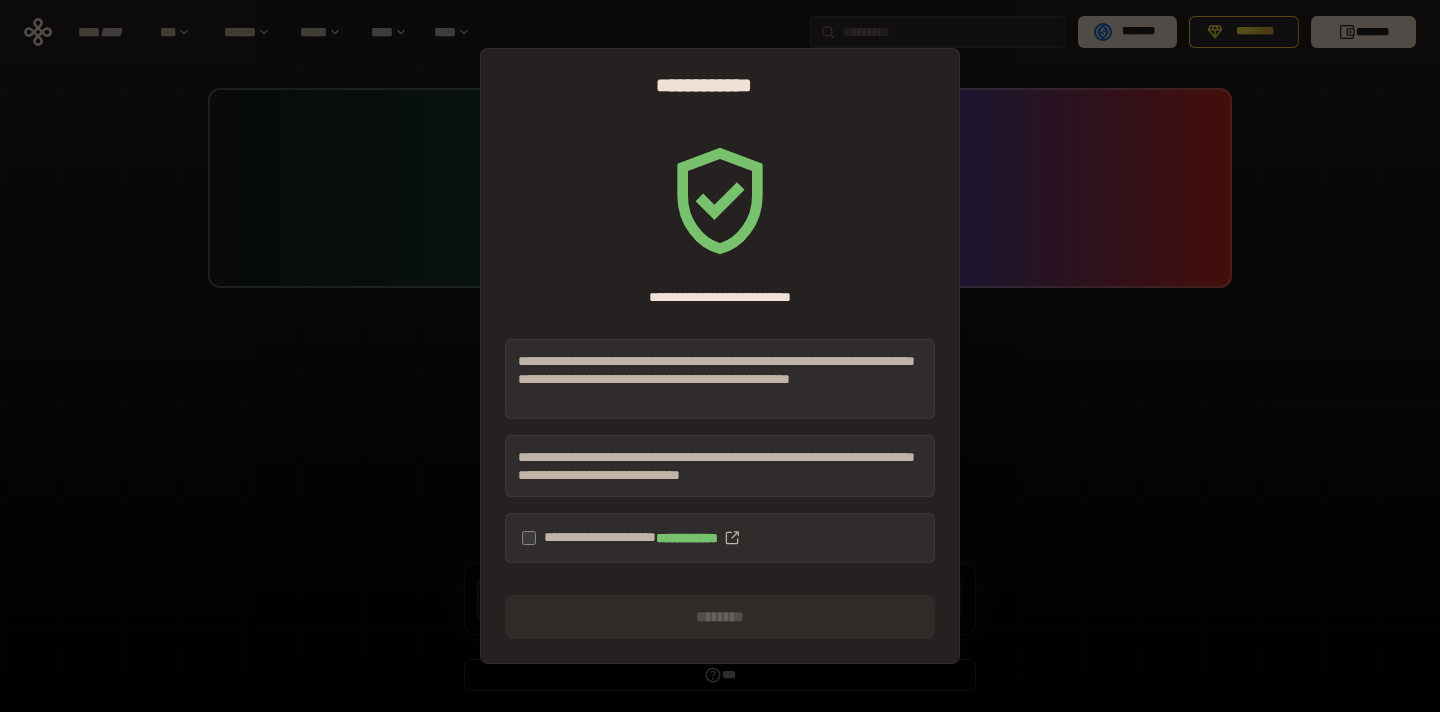 click on "**********" at bounding box center (720, 538) 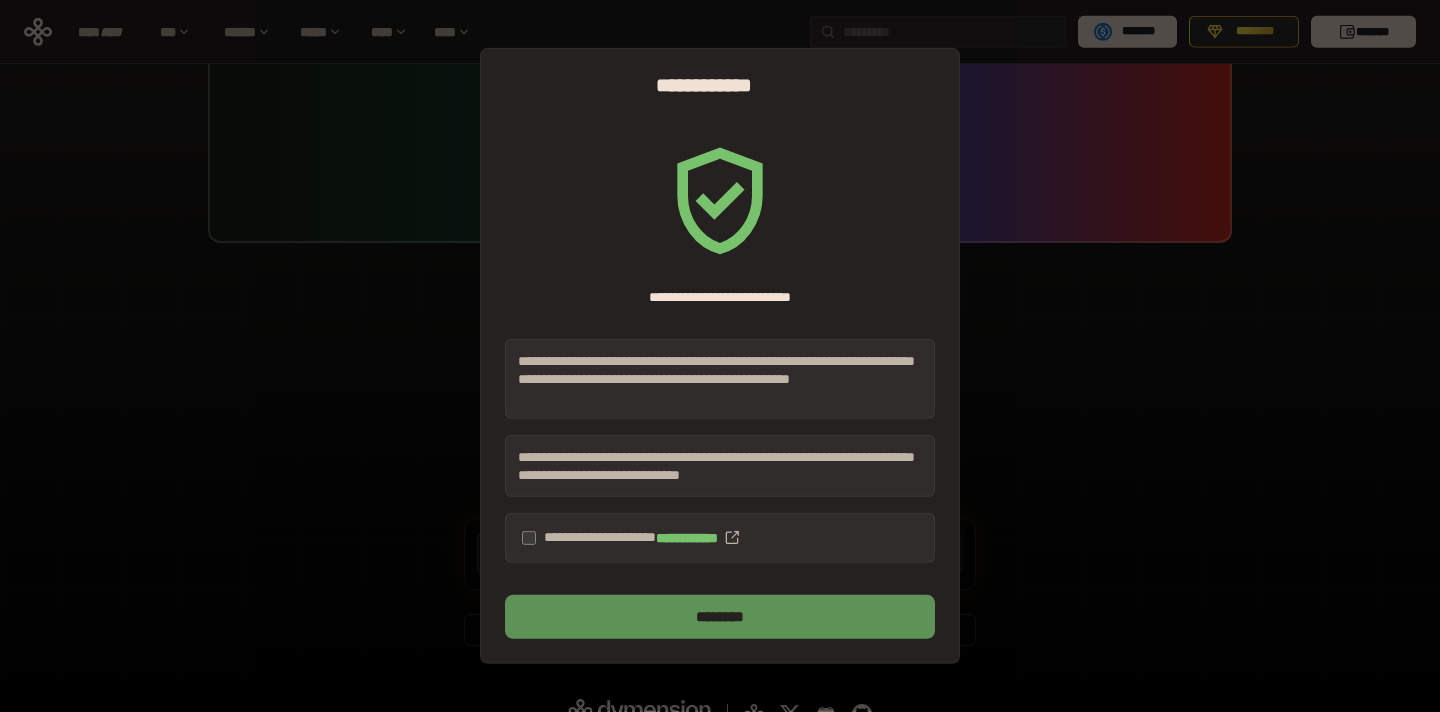 scroll, scrollTop: 71, scrollLeft: 0, axis: vertical 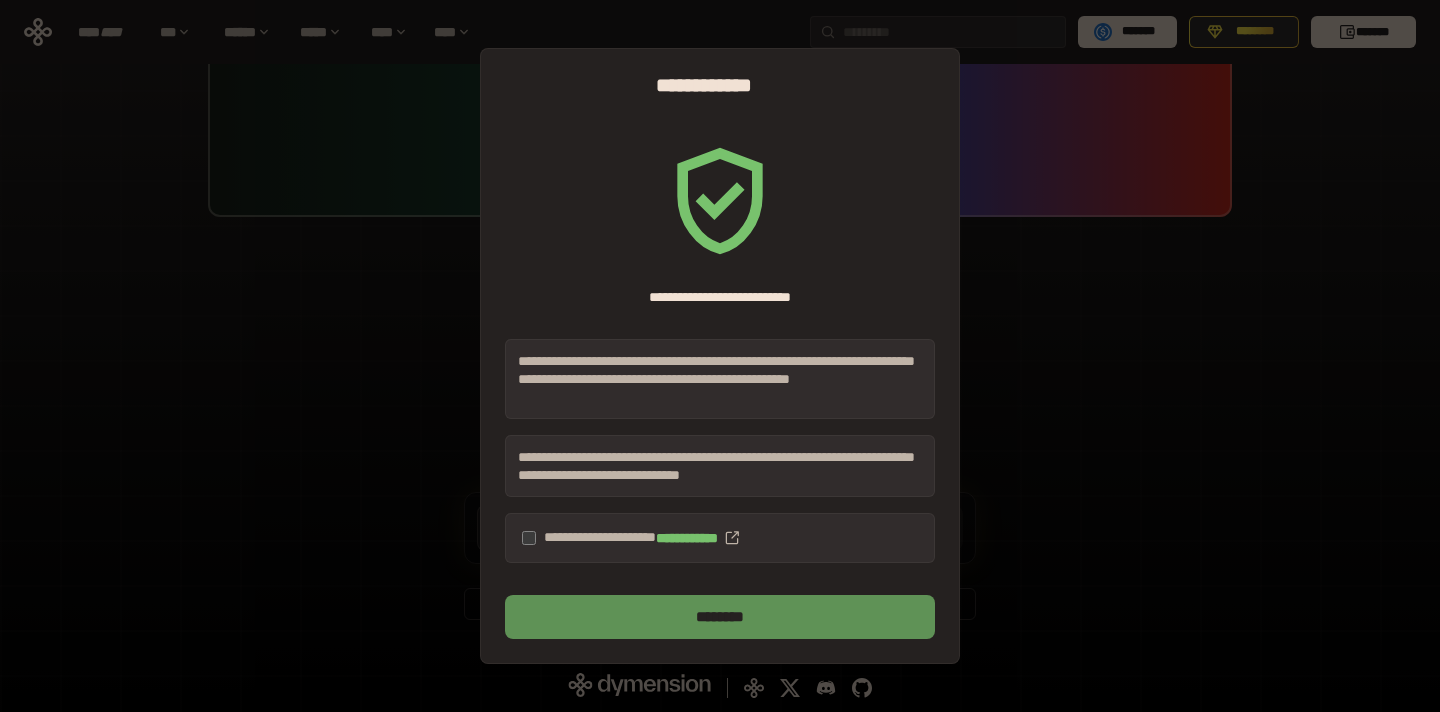 click on "********" at bounding box center [720, 617] 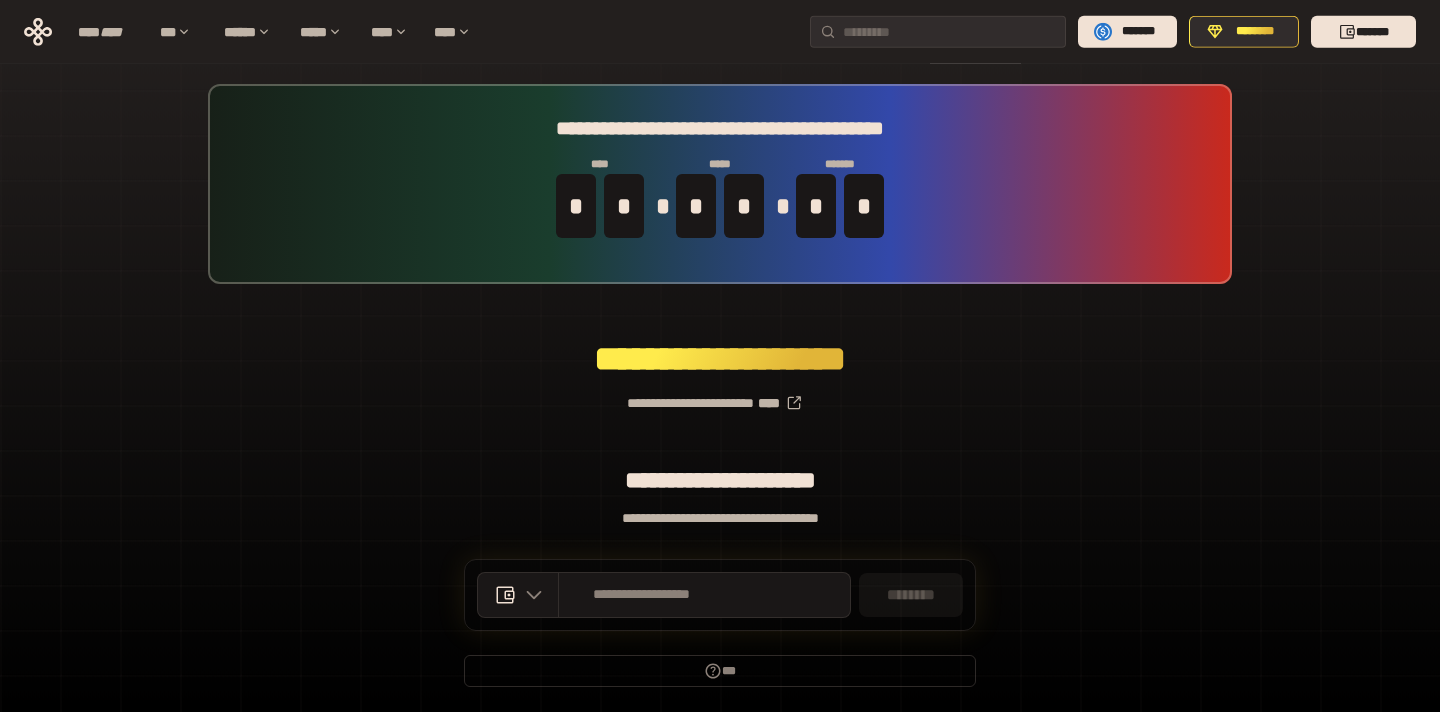 scroll, scrollTop: 0, scrollLeft: 0, axis: both 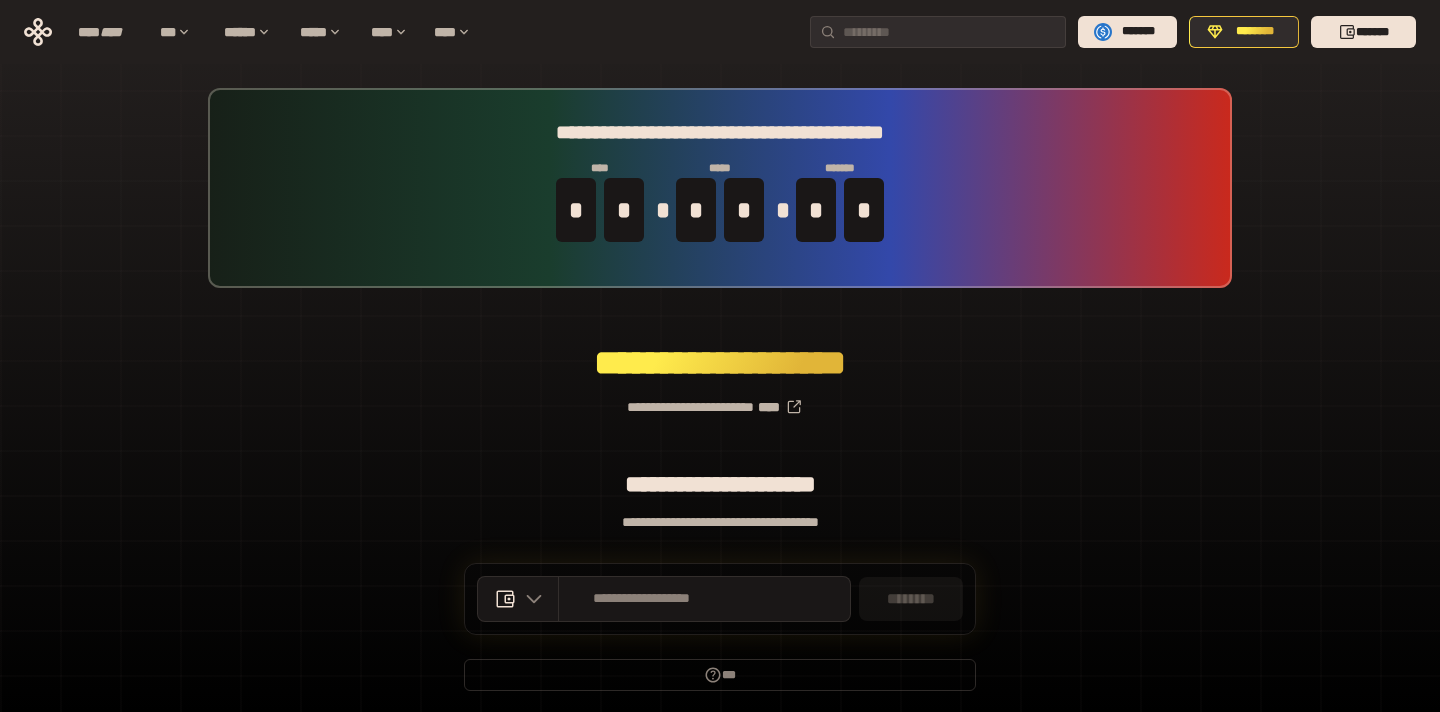 click on "**********" at bounding box center [720, 399] 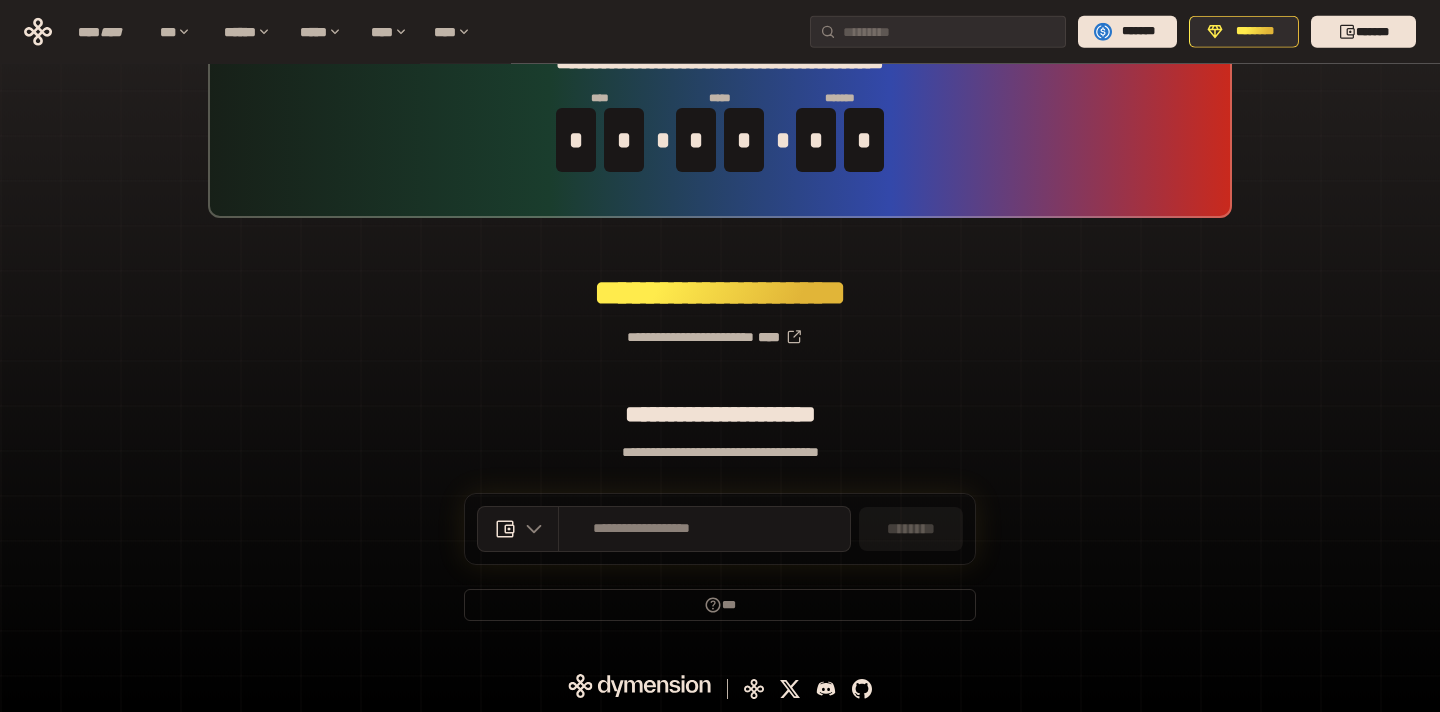 scroll, scrollTop: 71, scrollLeft: 0, axis: vertical 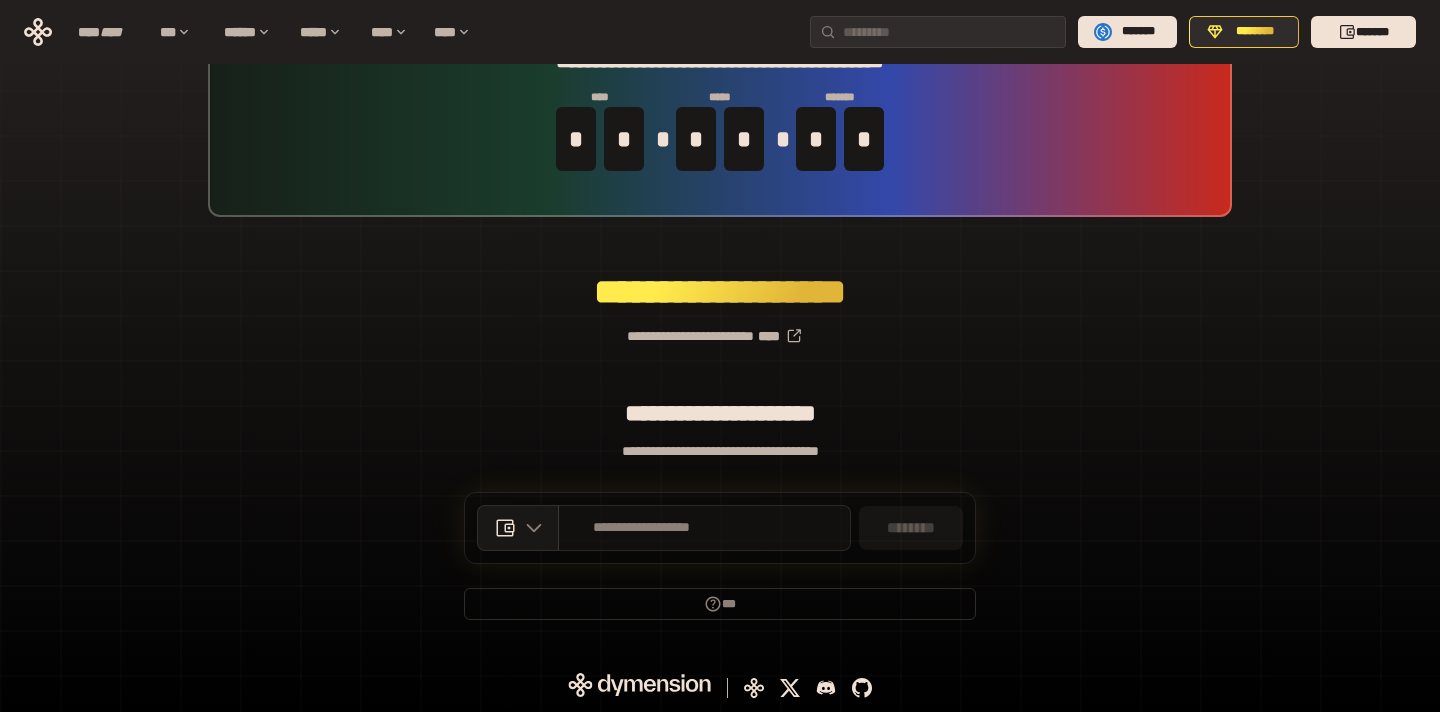click on "**********" at bounding box center [642, 528] 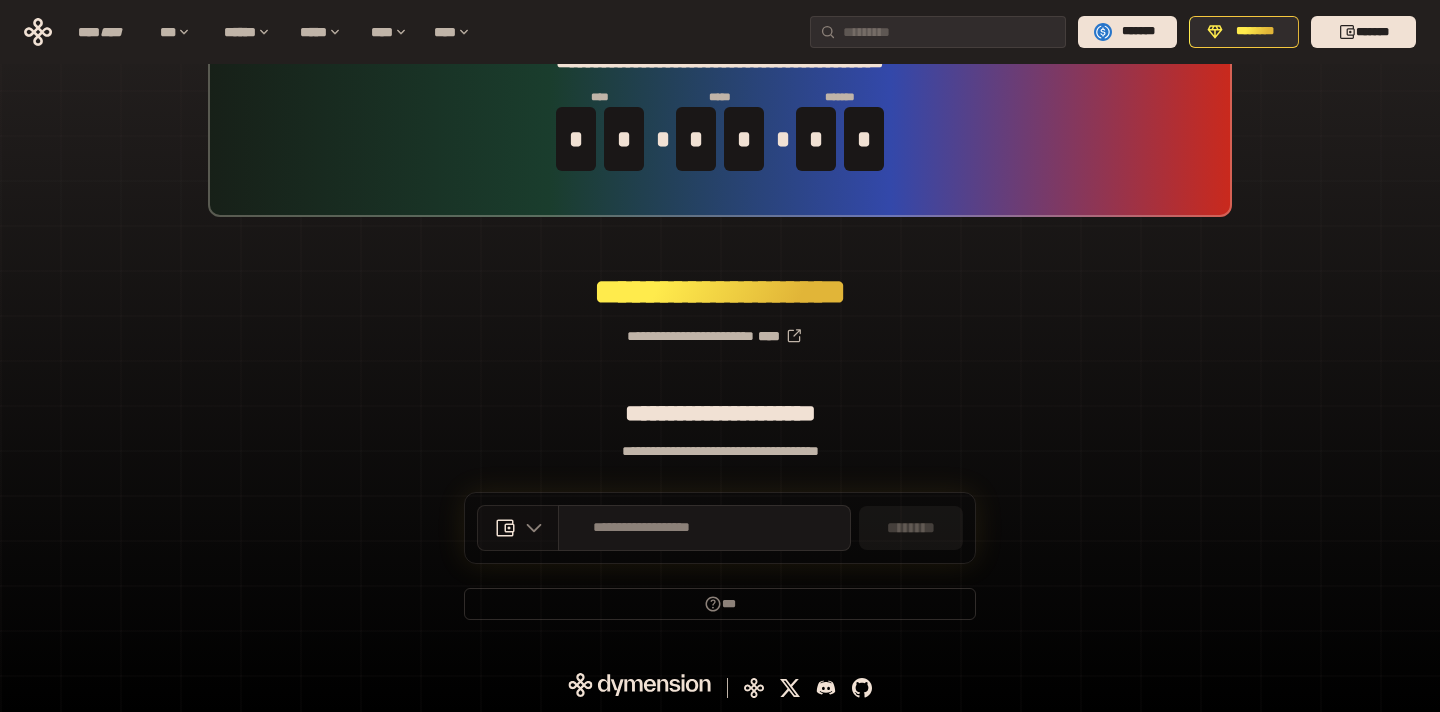 click 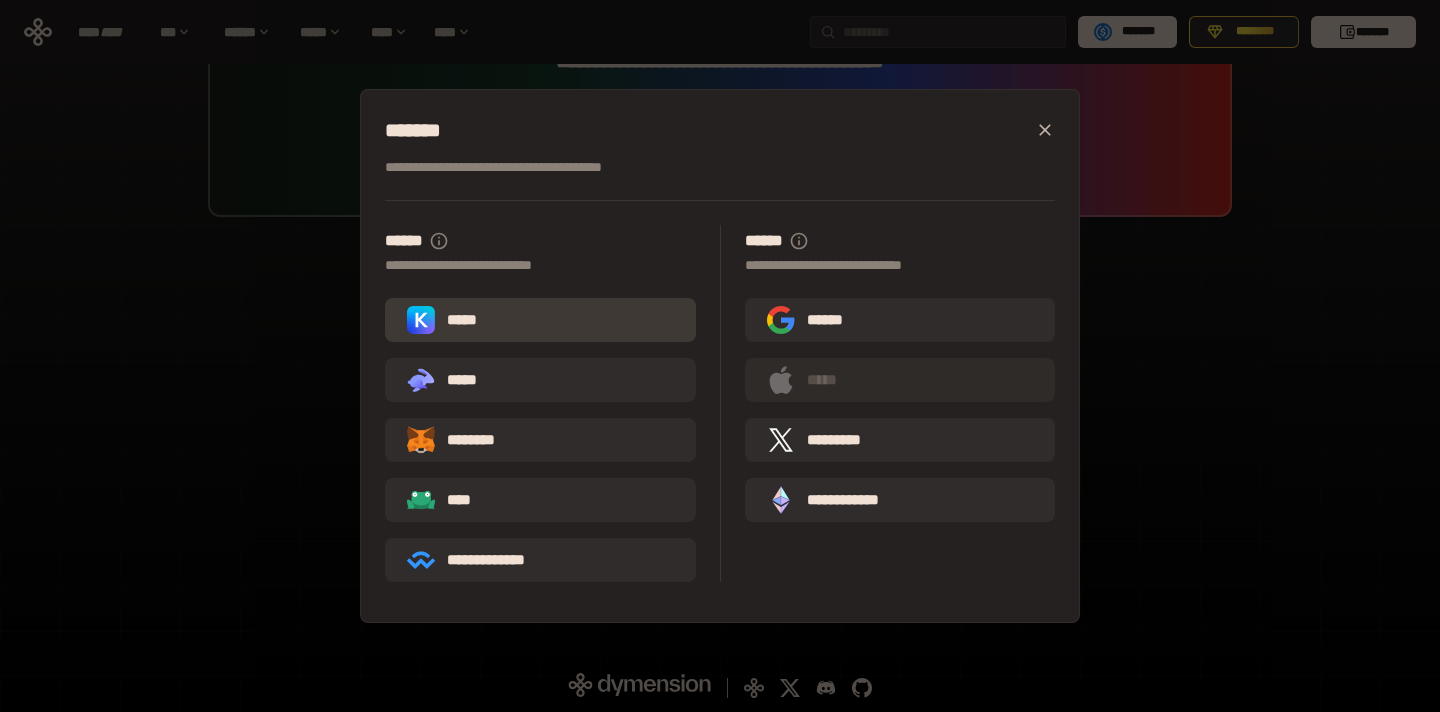 click on "*****" at bounding box center (540, 320) 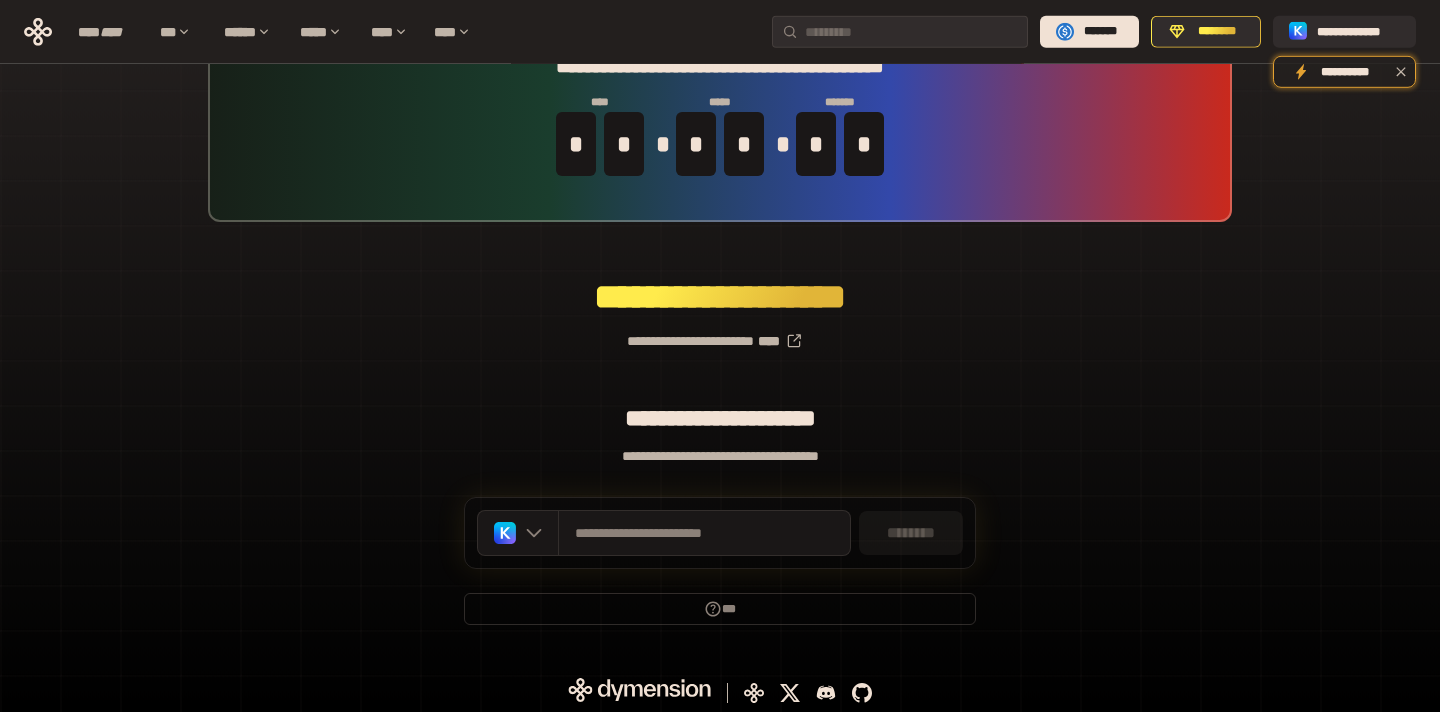 scroll, scrollTop: 71, scrollLeft: 0, axis: vertical 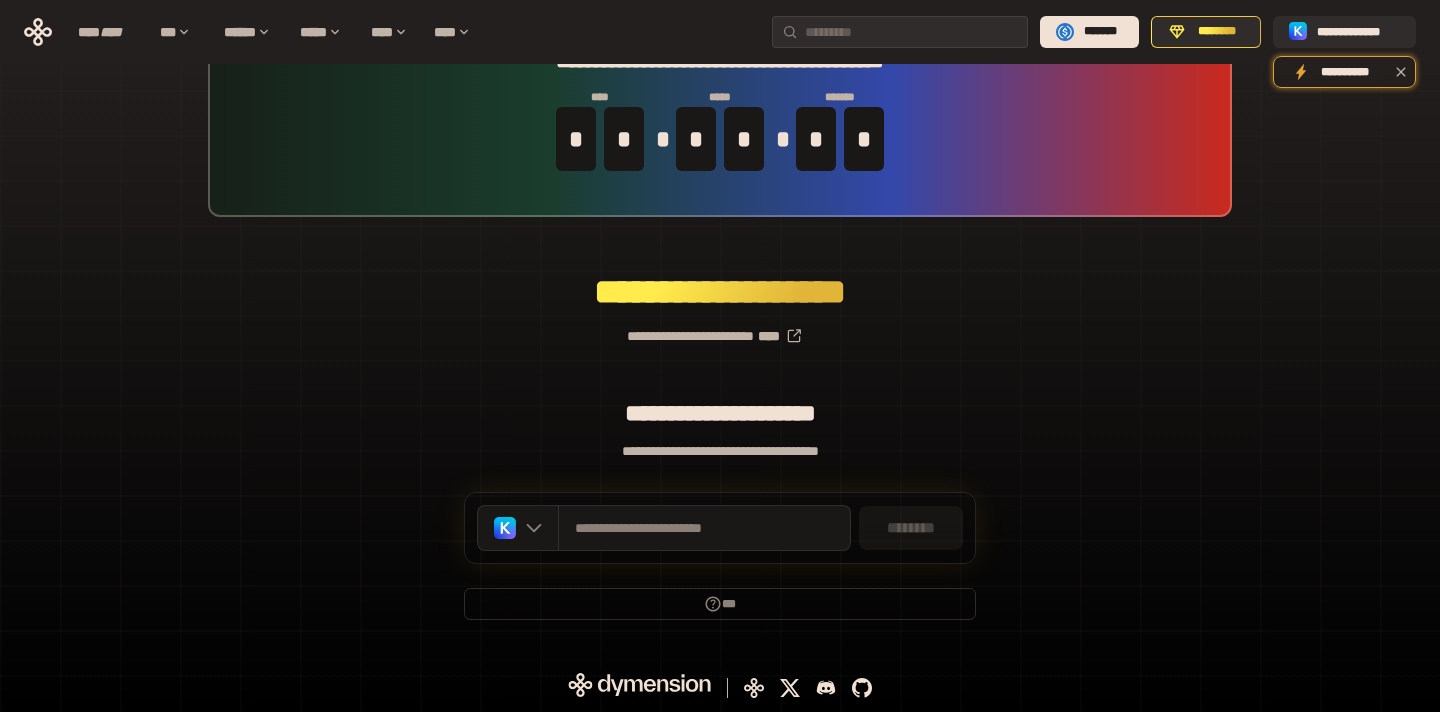 click on "********" at bounding box center (911, 528) 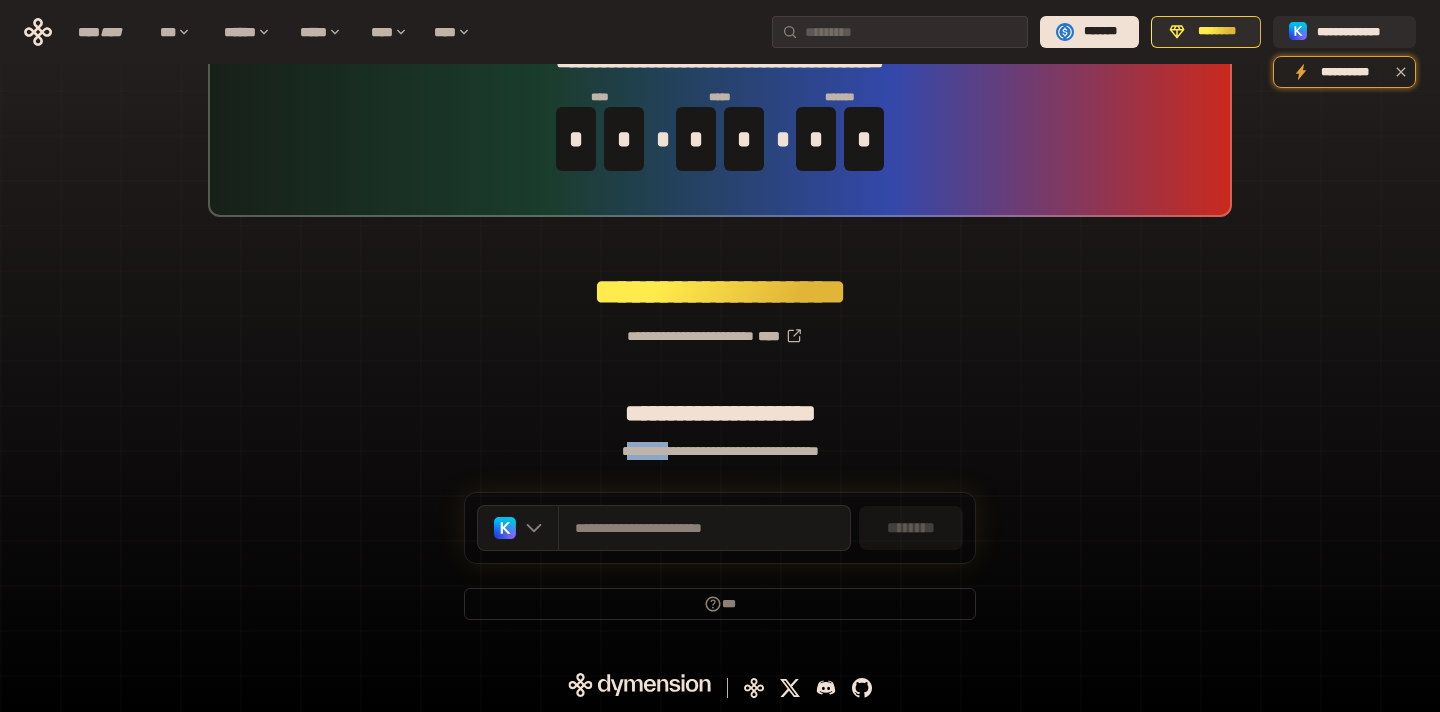 drag, startPoint x: 662, startPoint y: 449, endPoint x: 716, endPoint y: 451, distance: 54.037025 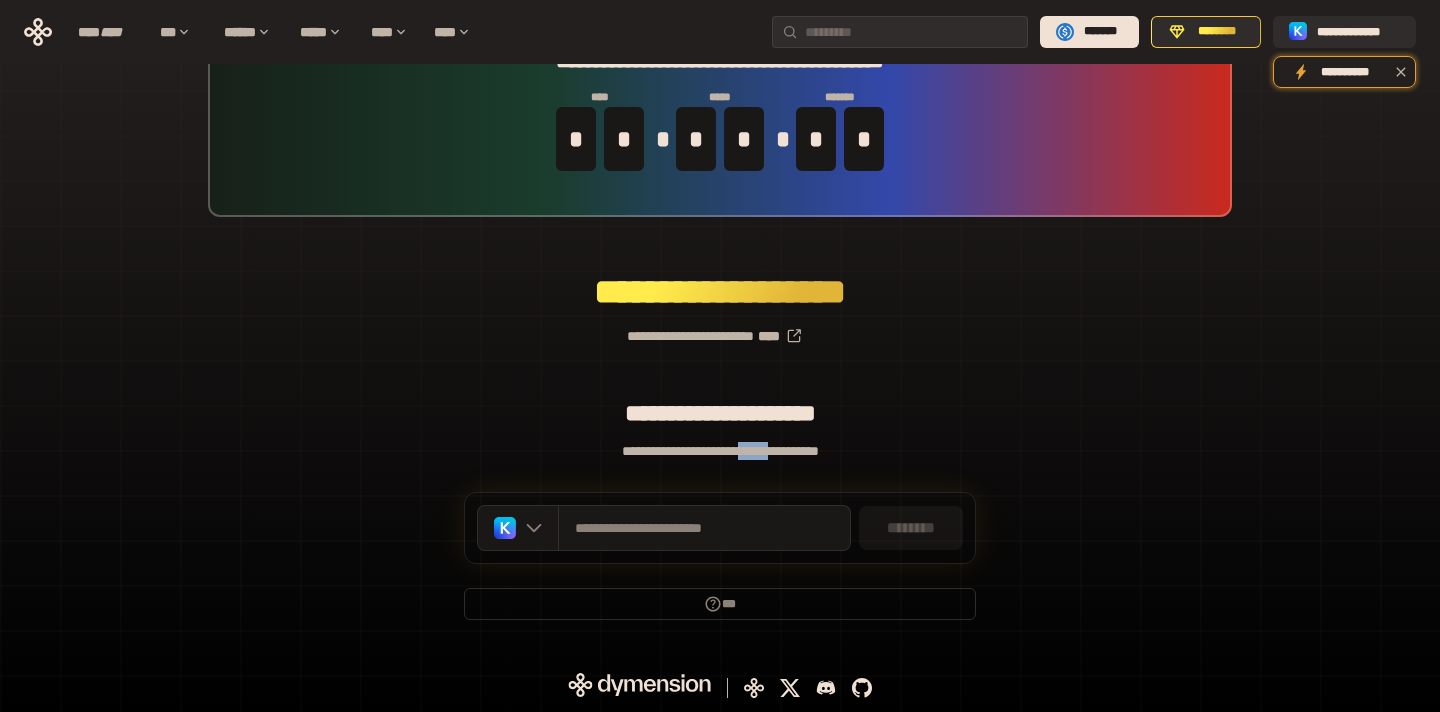 drag, startPoint x: 738, startPoint y: 451, endPoint x: 783, endPoint y: 450, distance: 45.01111 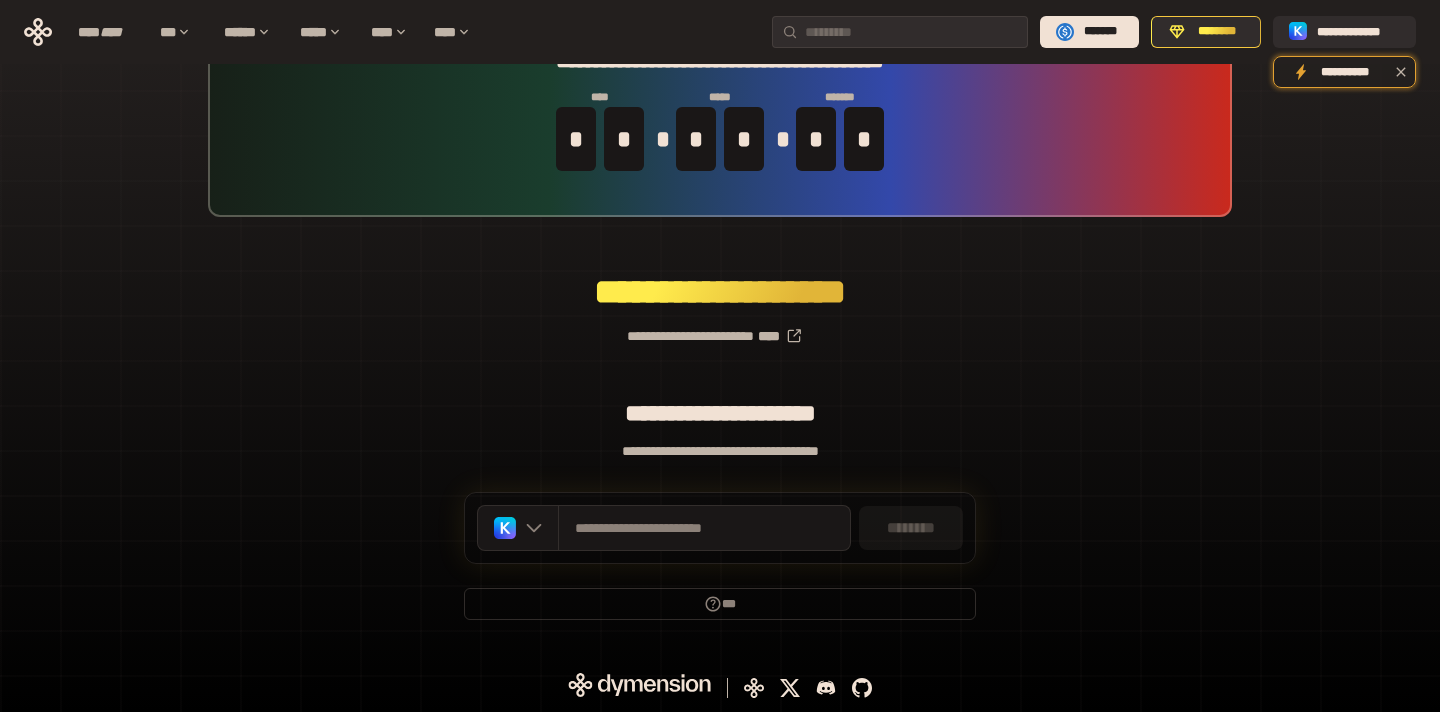 click on "**********" at bounding box center (720, 451) 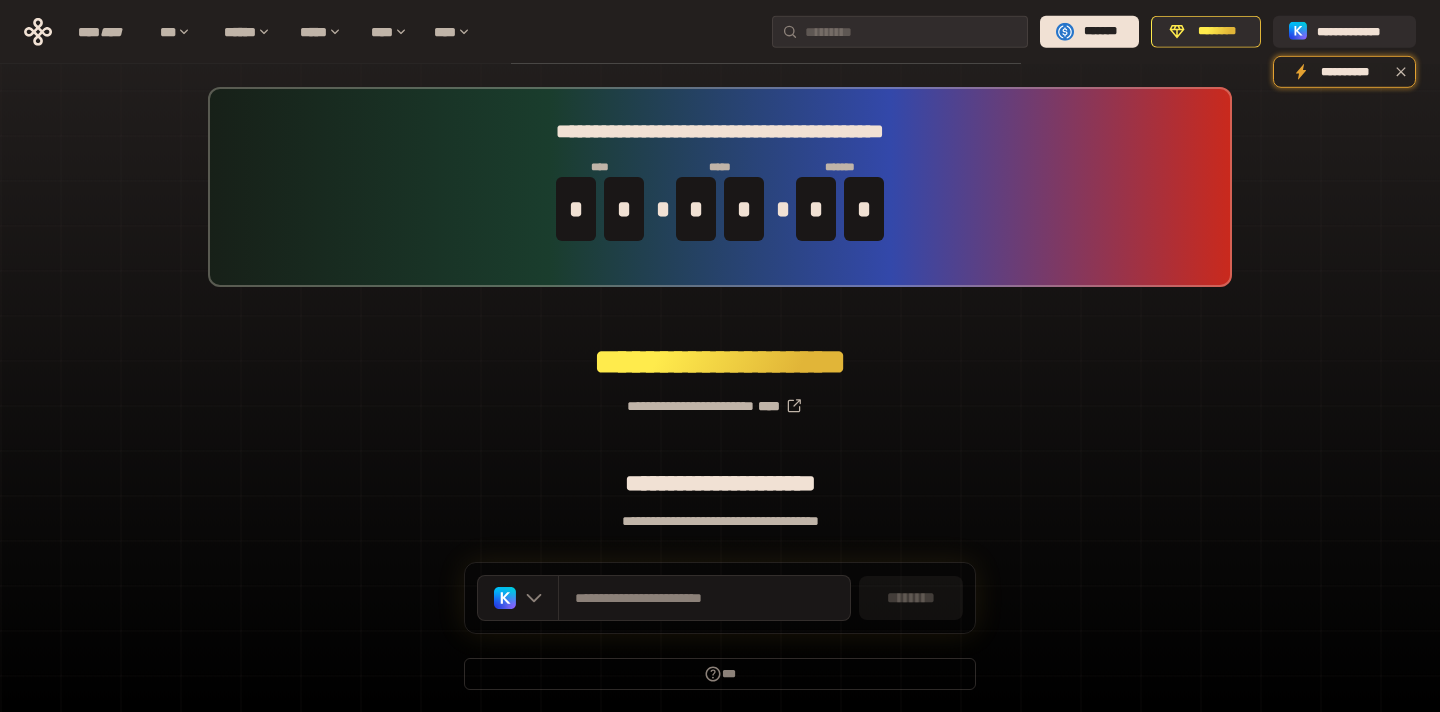 scroll, scrollTop: 0, scrollLeft: 0, axis: both 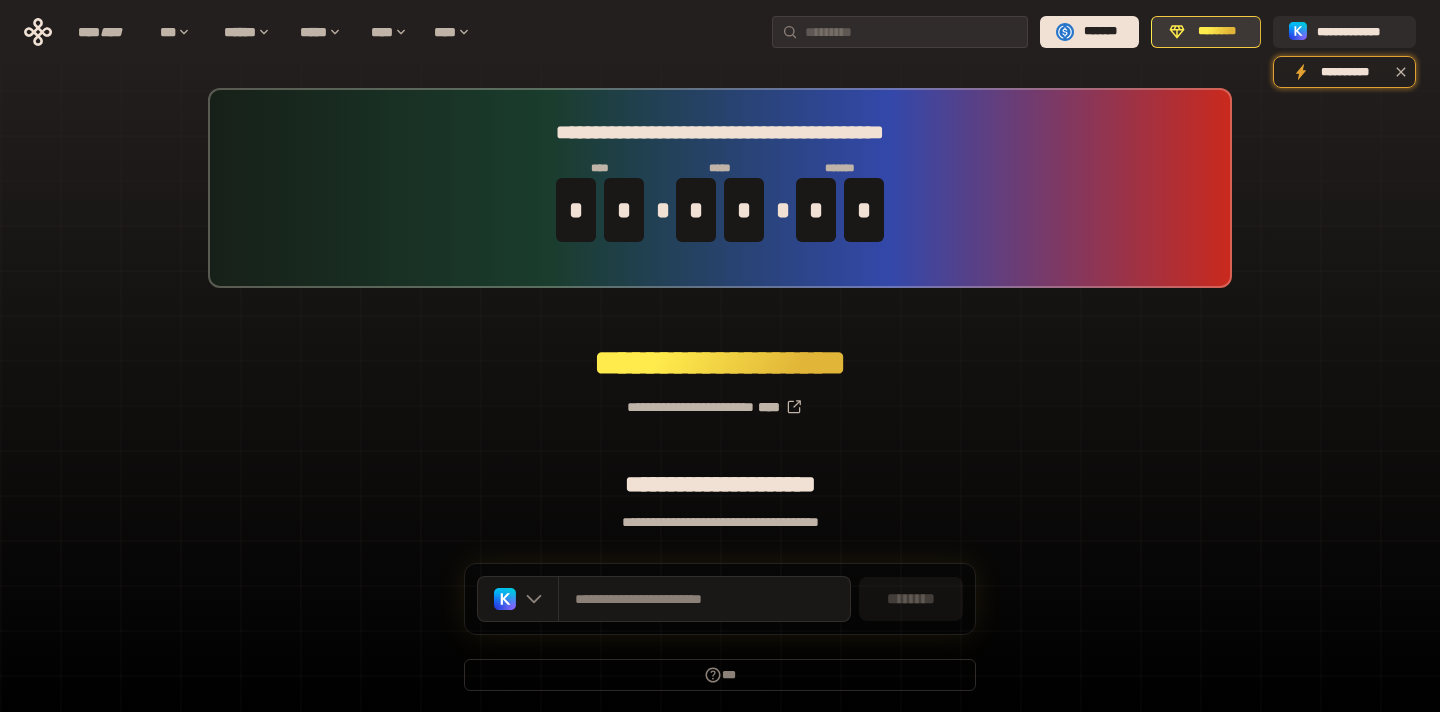 click on "********" at bounding box center [1217, 32] 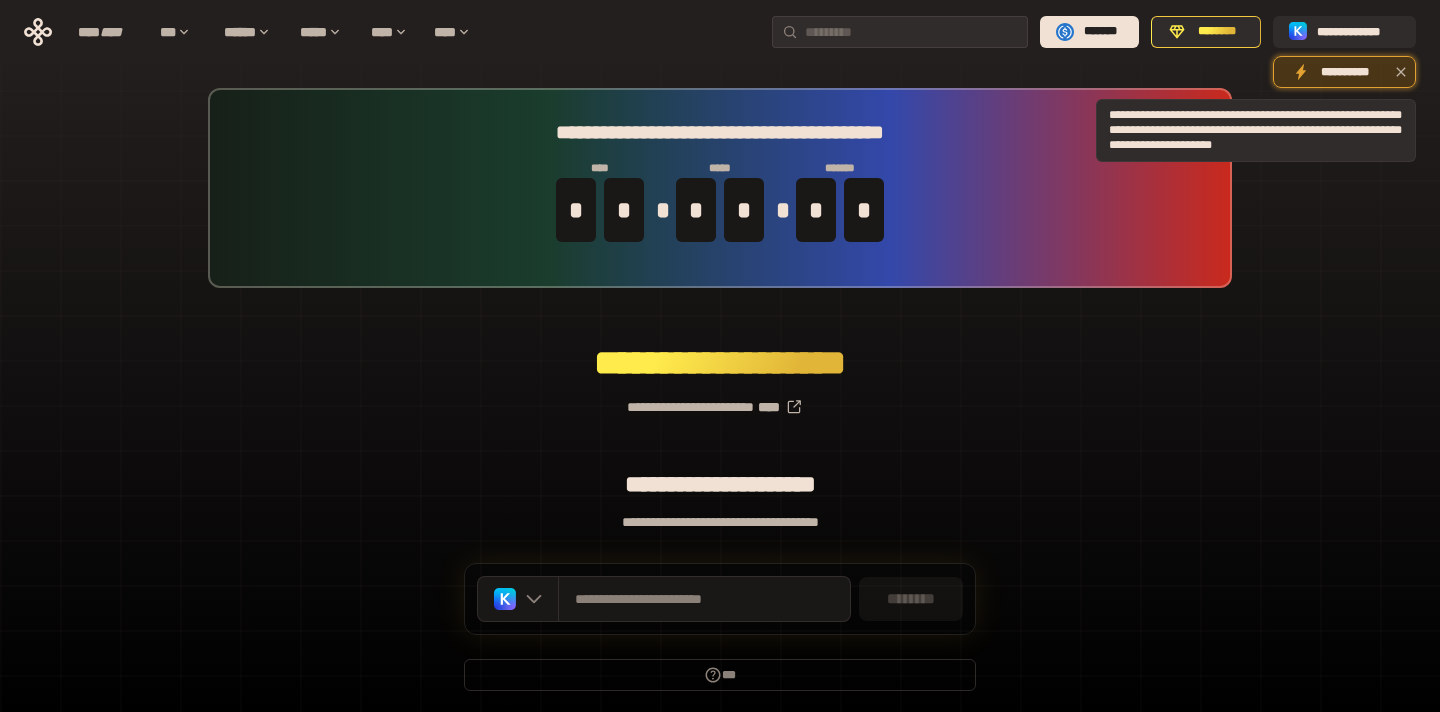 click on "**********" at bounding box center (1344, 72) 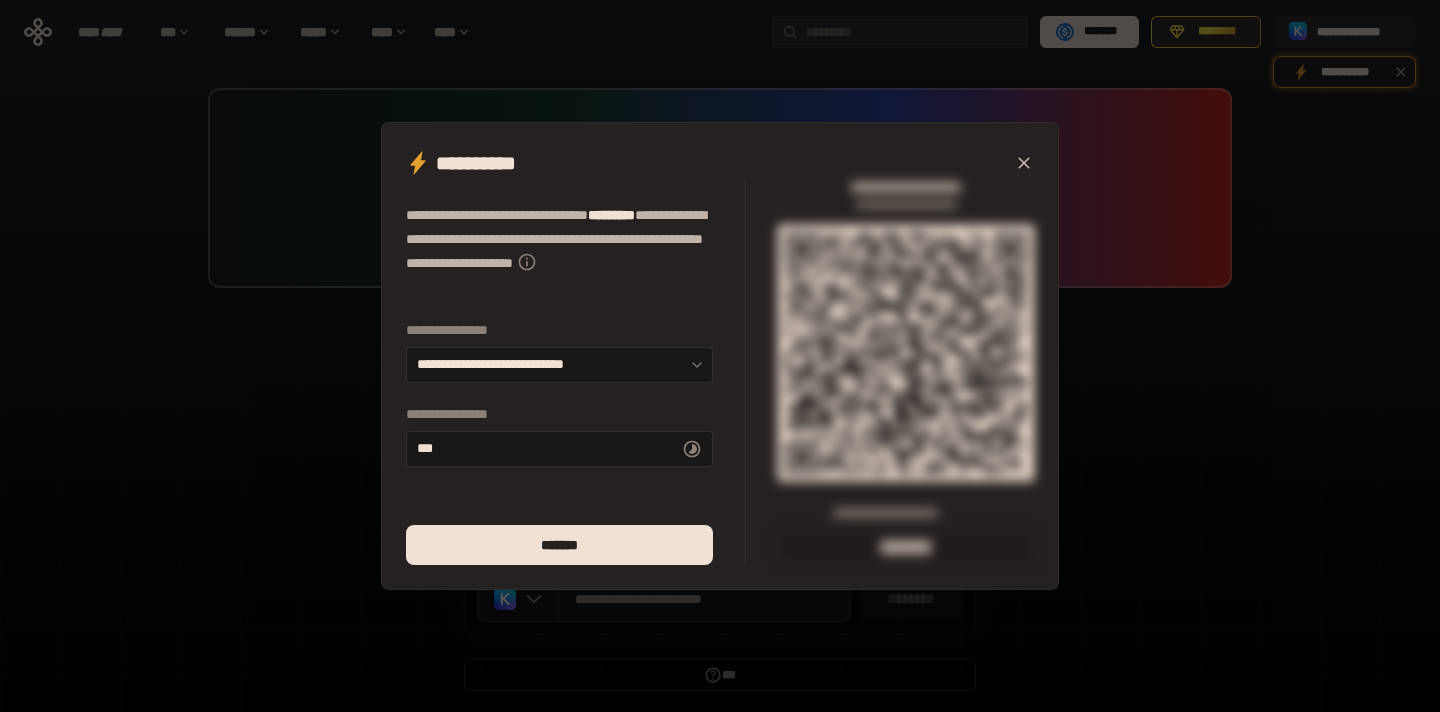 click 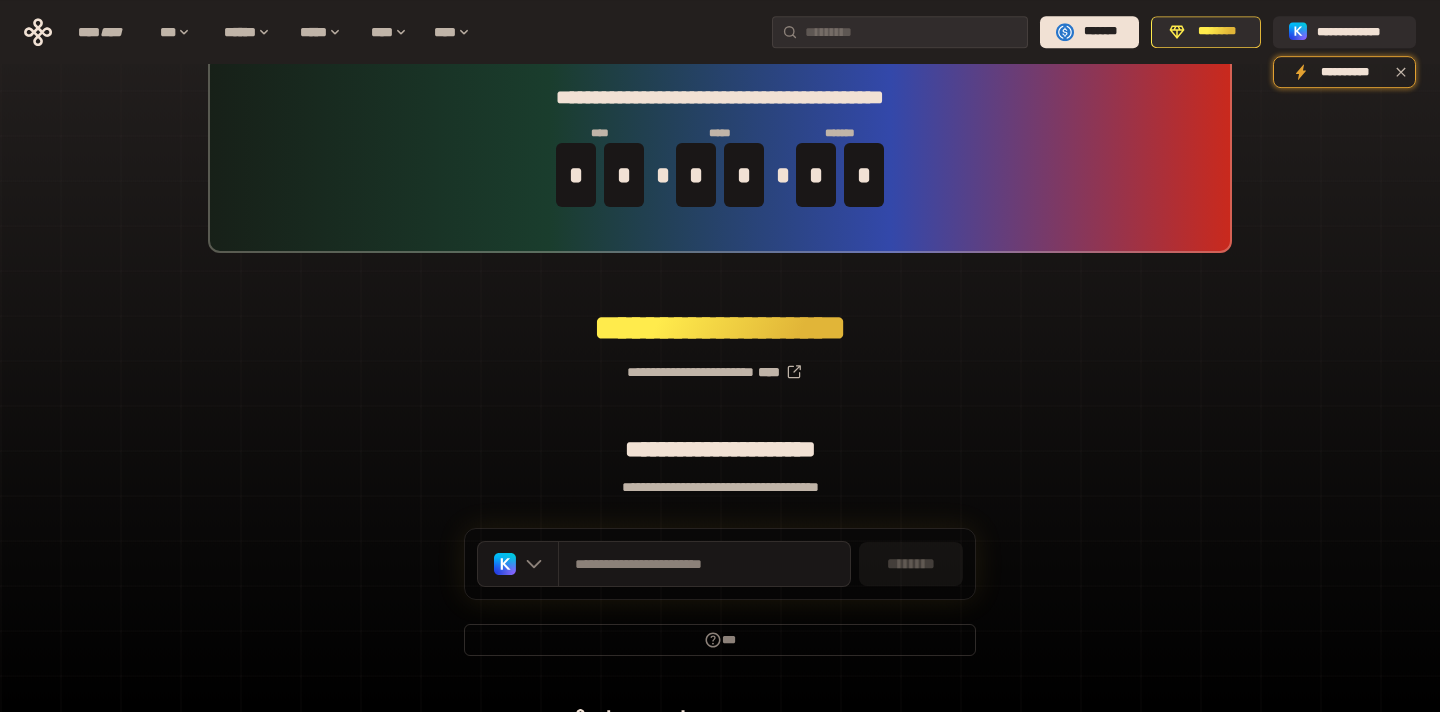 scroll, scrollTop: 0, scrollLeft: 0, axis: both 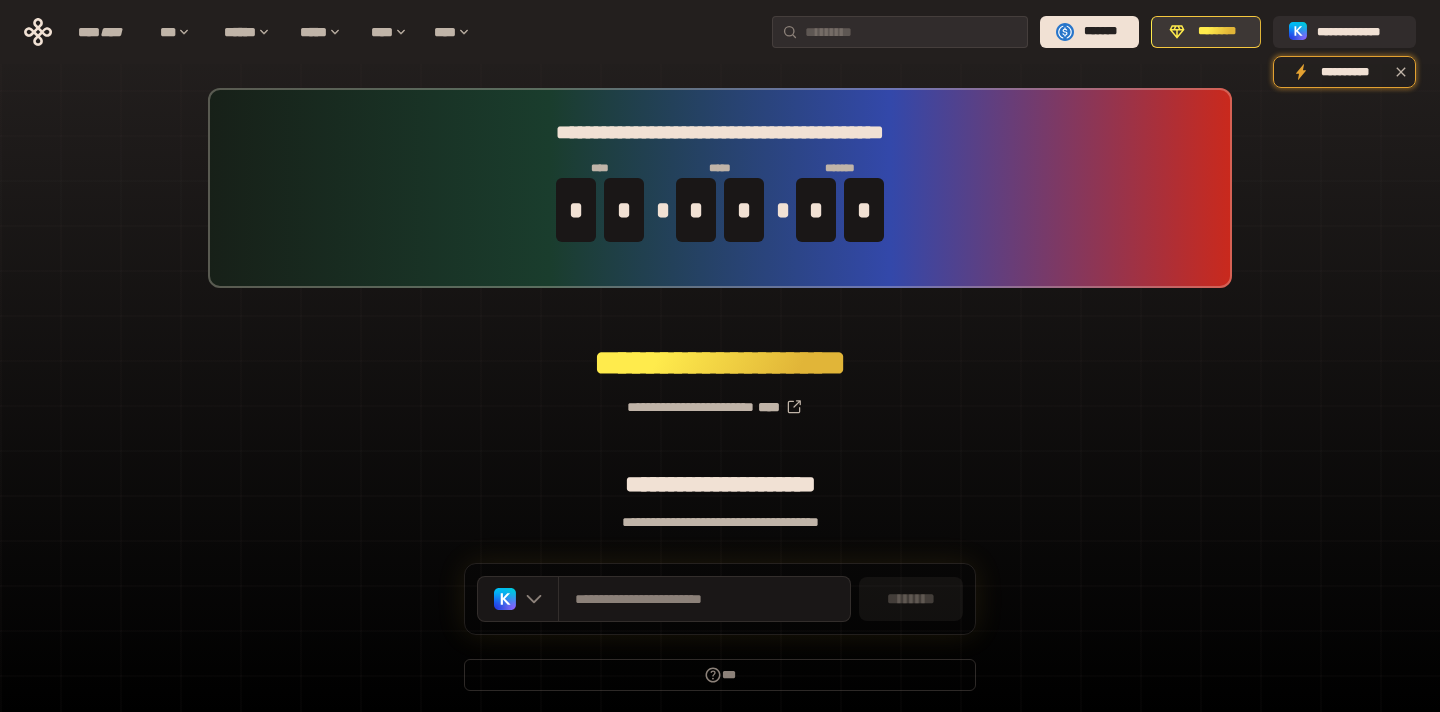 click on "********" at bounding box center (1217, 32) 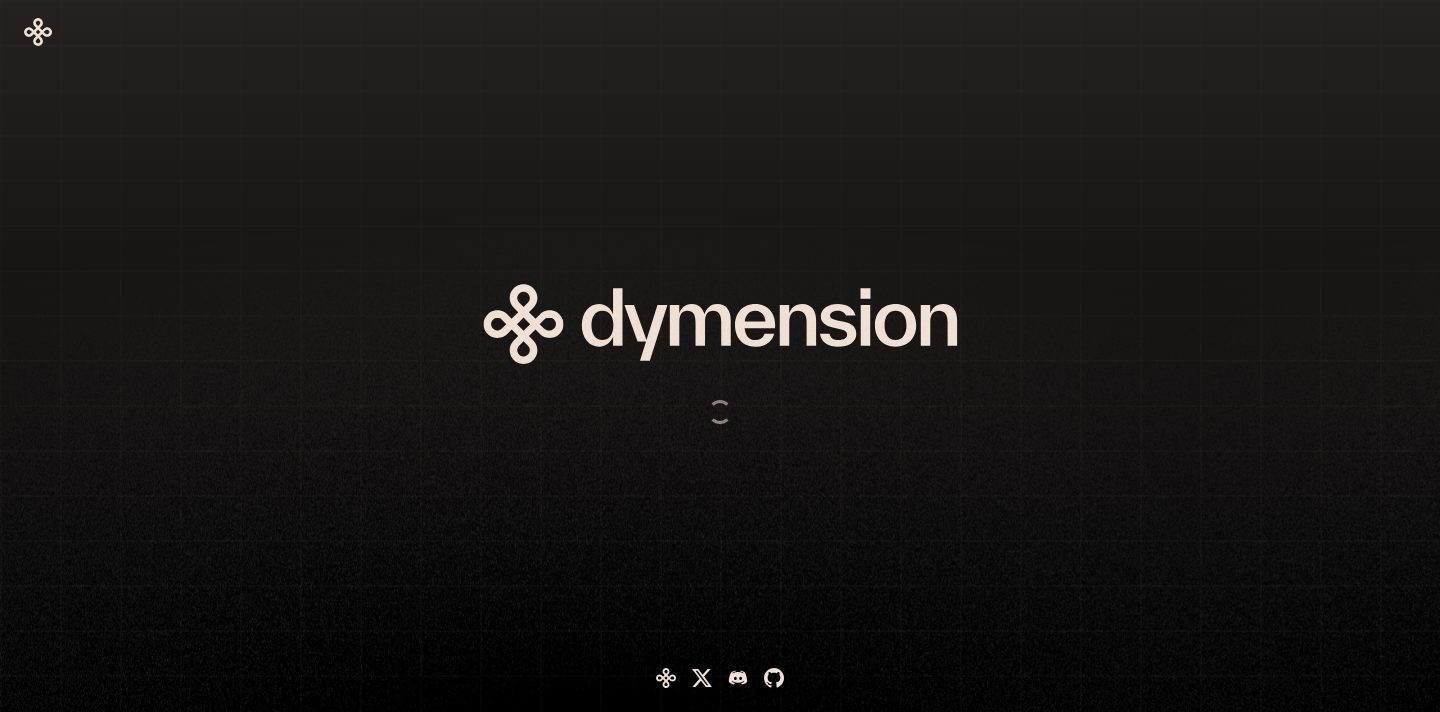 scroll, scrollTop: 0, scrollLeft: 0, axis: both 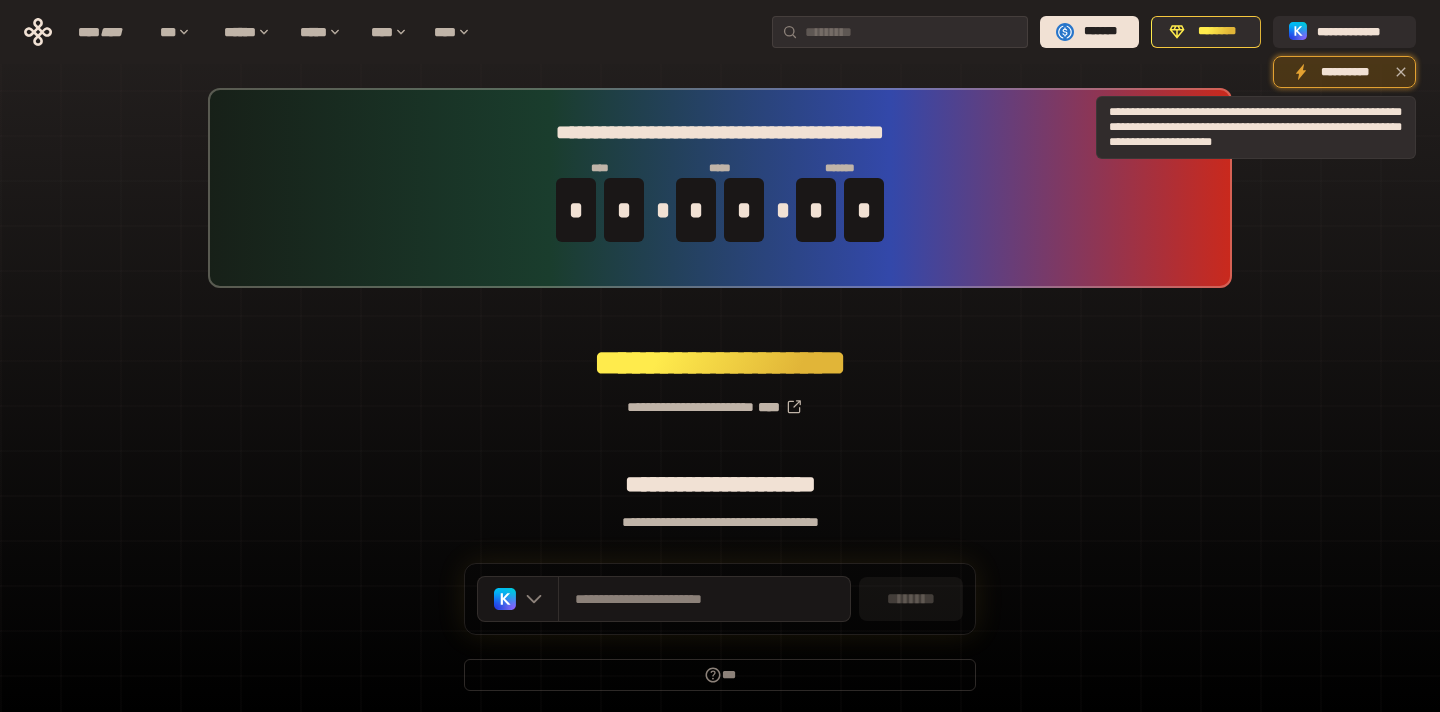 click 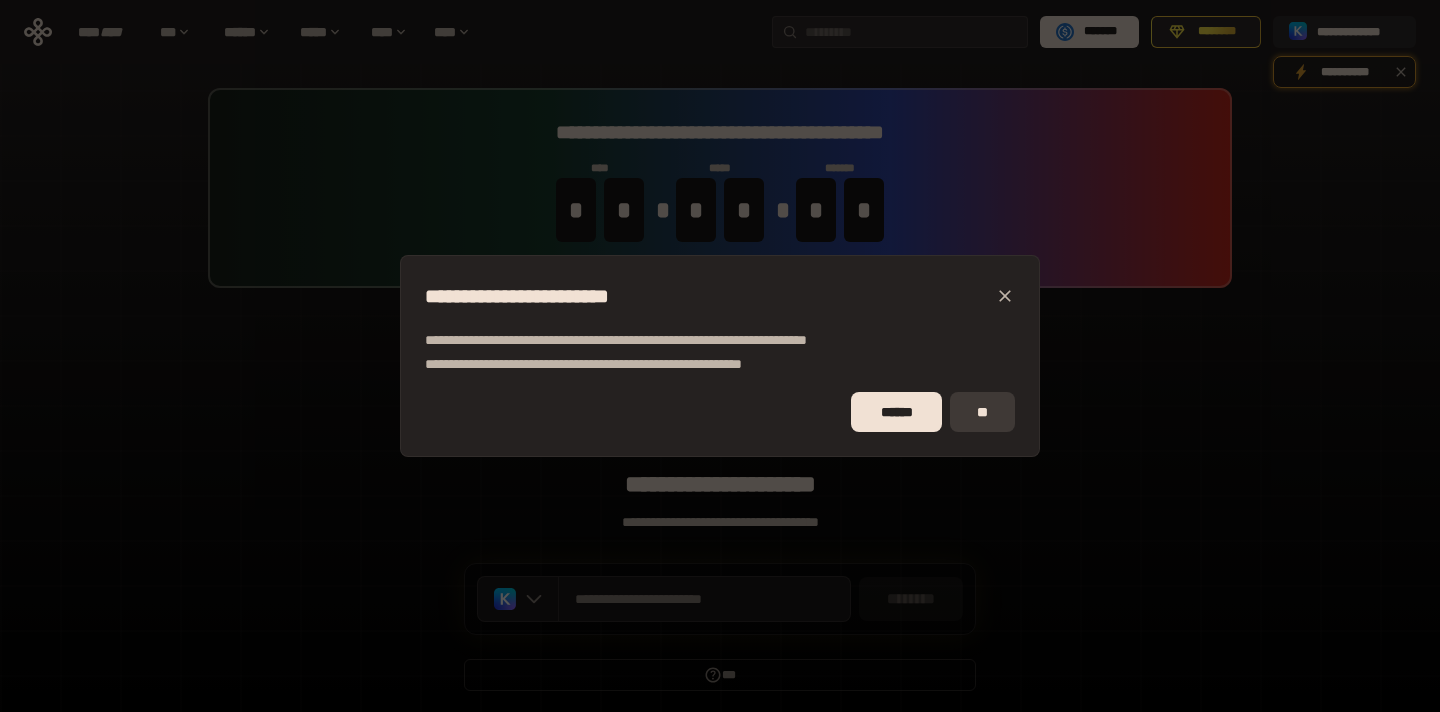 click on "**" at bounding box center [982, 412] 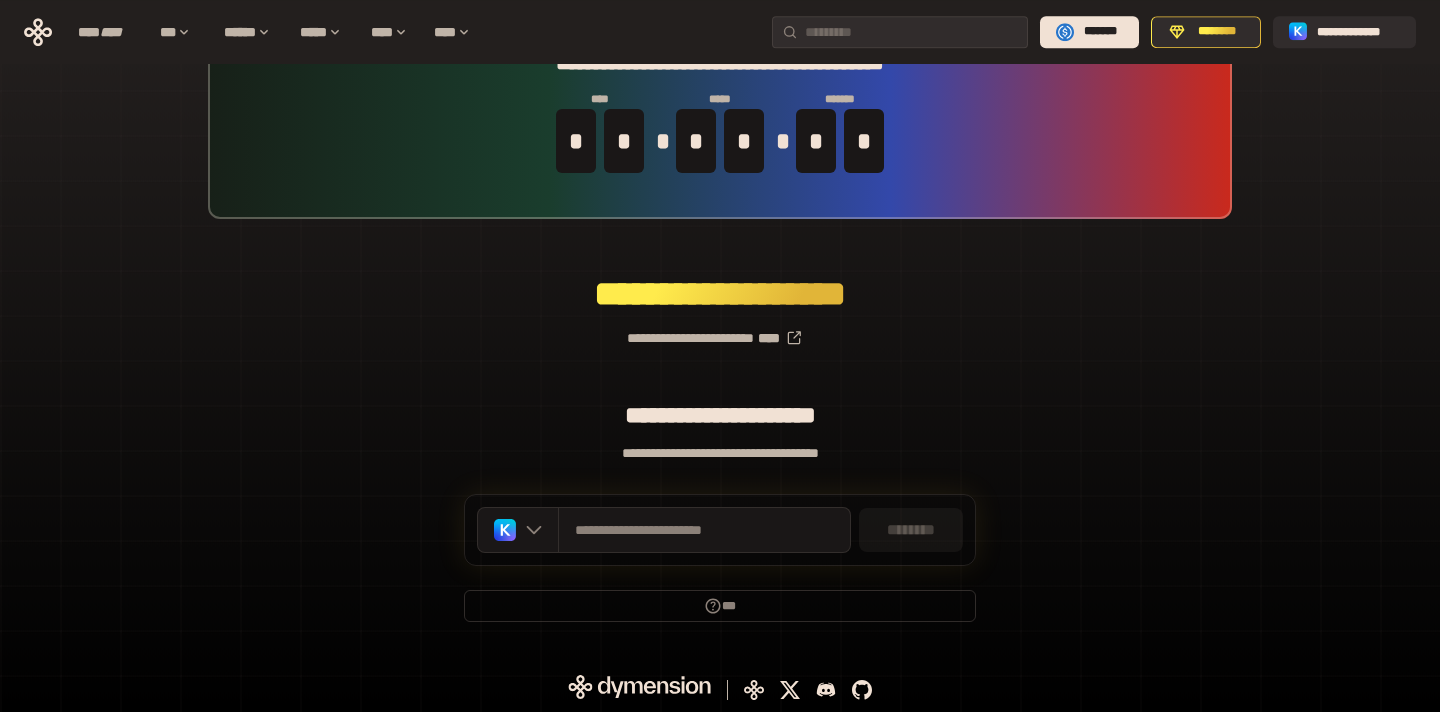 scroll, scrollTop: 71, scrollLeft: 0, axis: vertical 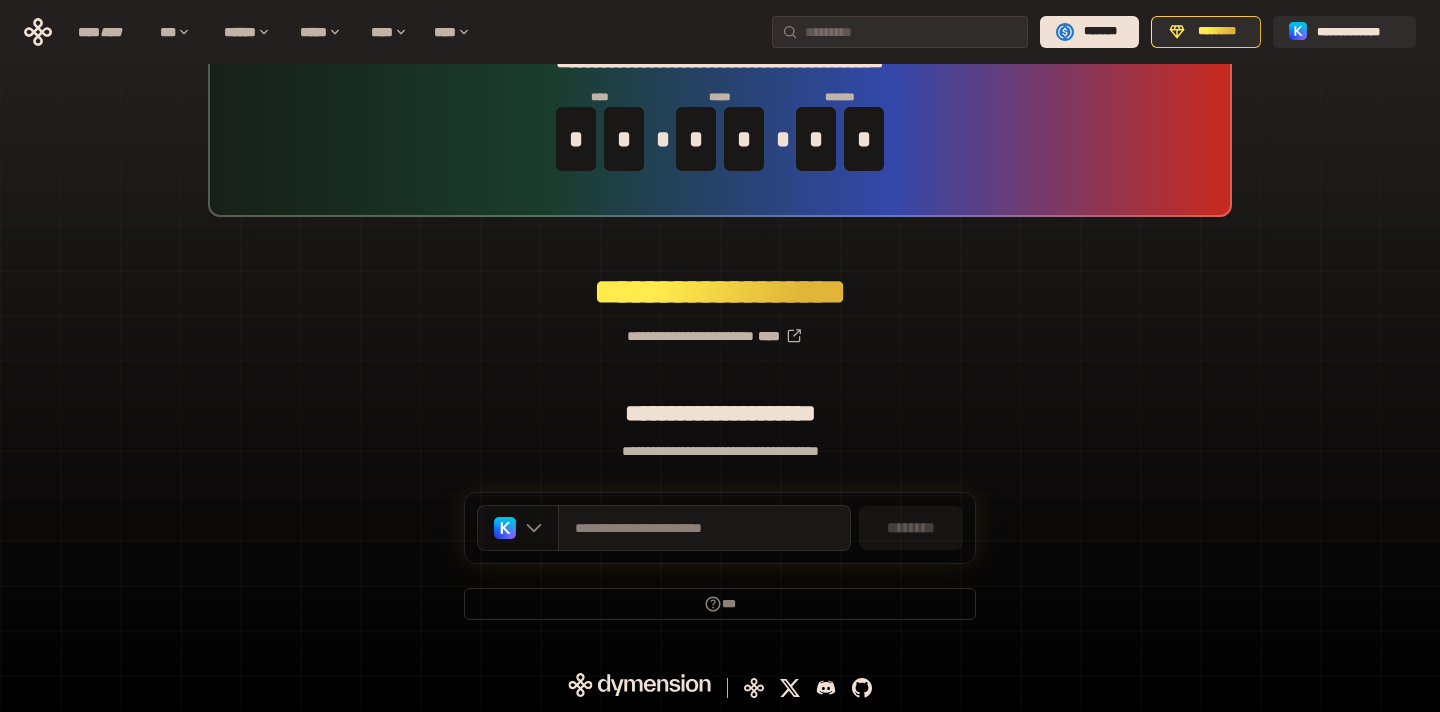 click at bounding box center (518, 528) 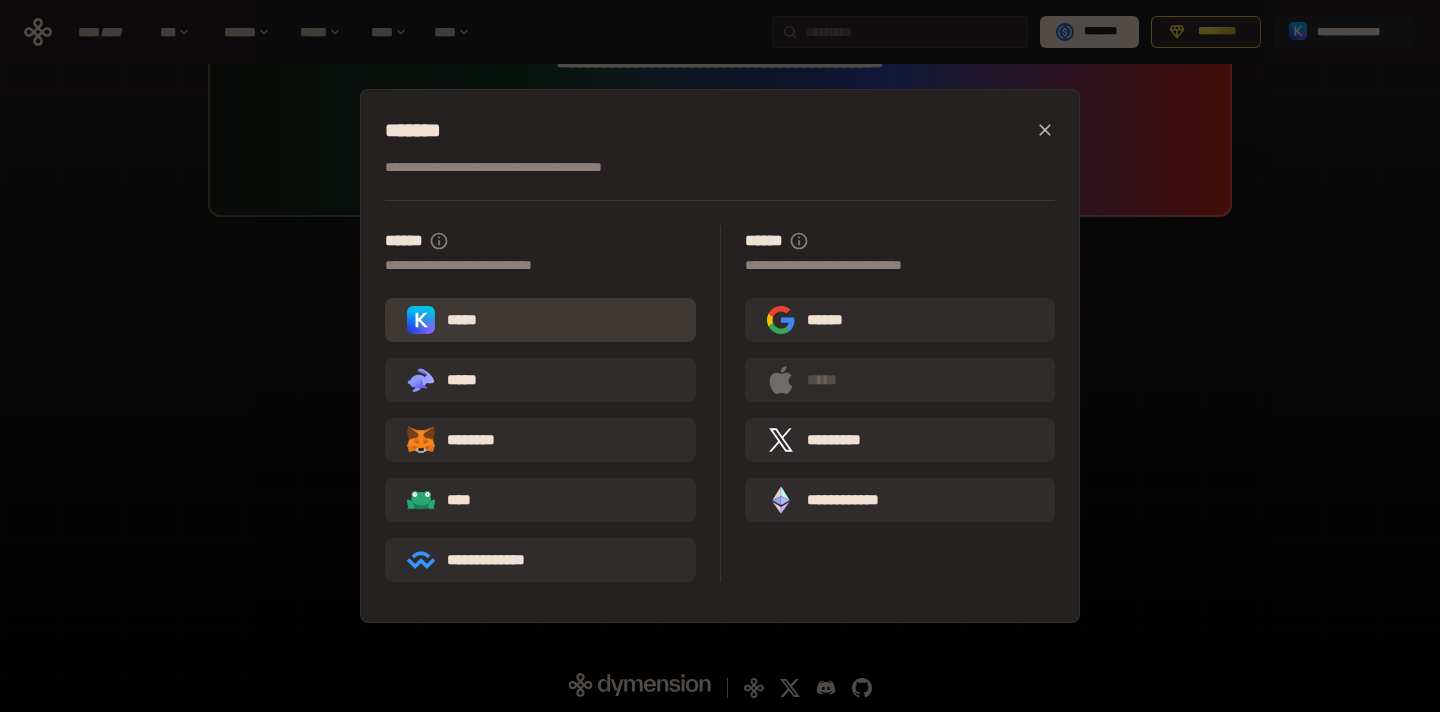 click on "*****" at bounding box center (540, 320) 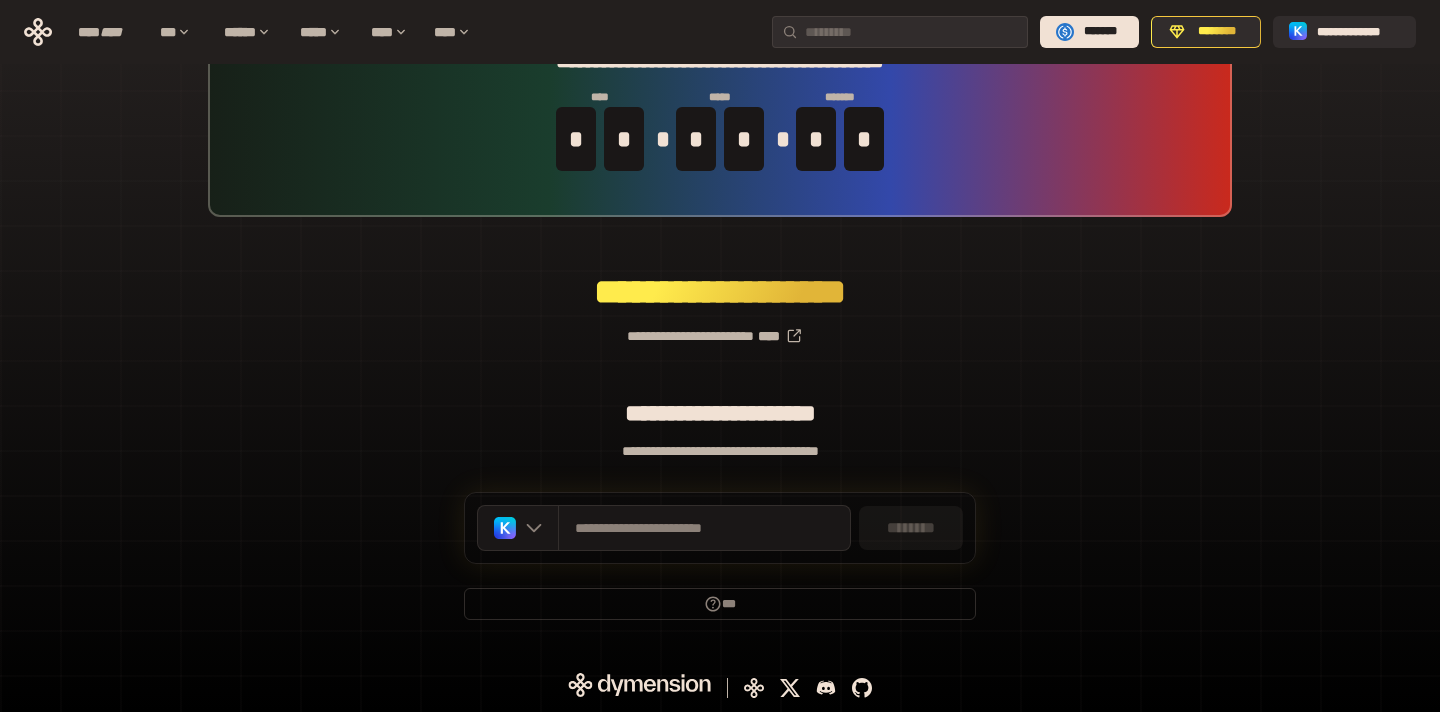 click on "********" at bounding box center (911, 528) 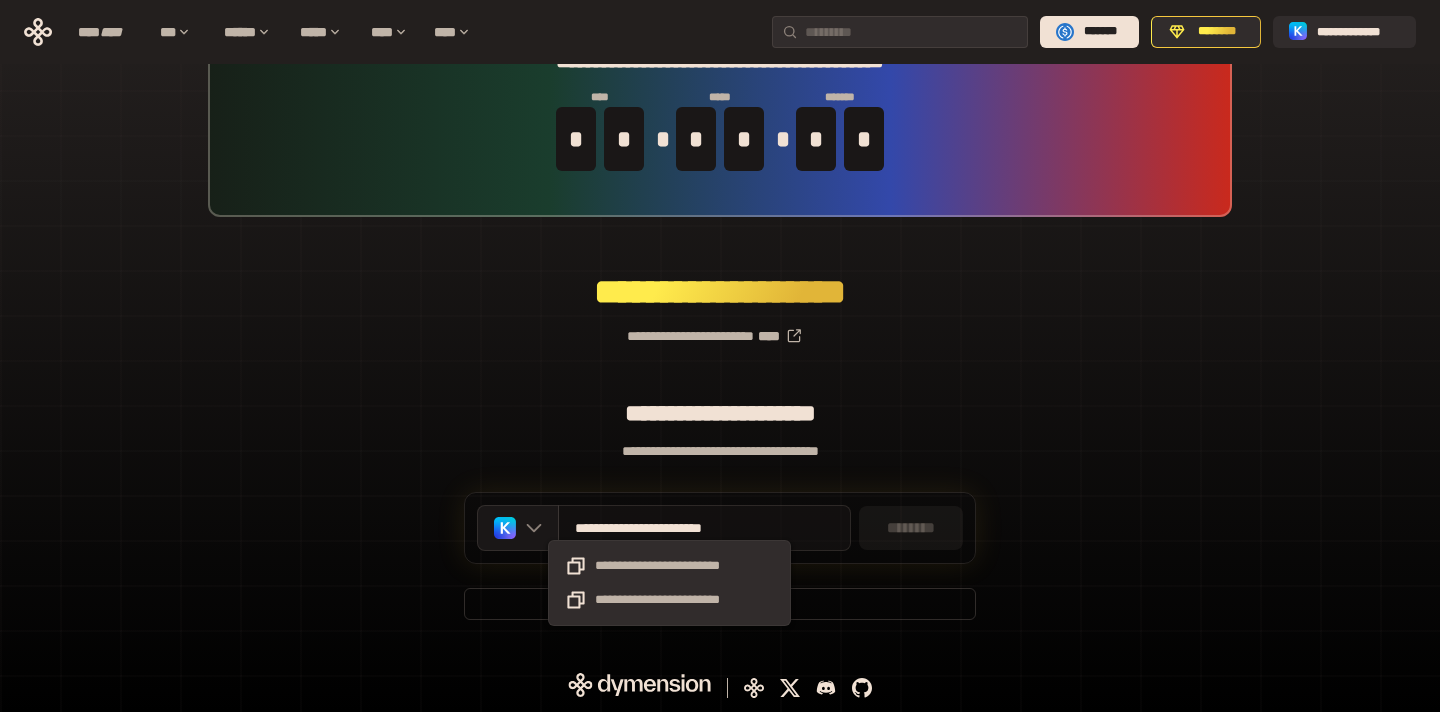 click on "**********" at bounding box center (669, 528) 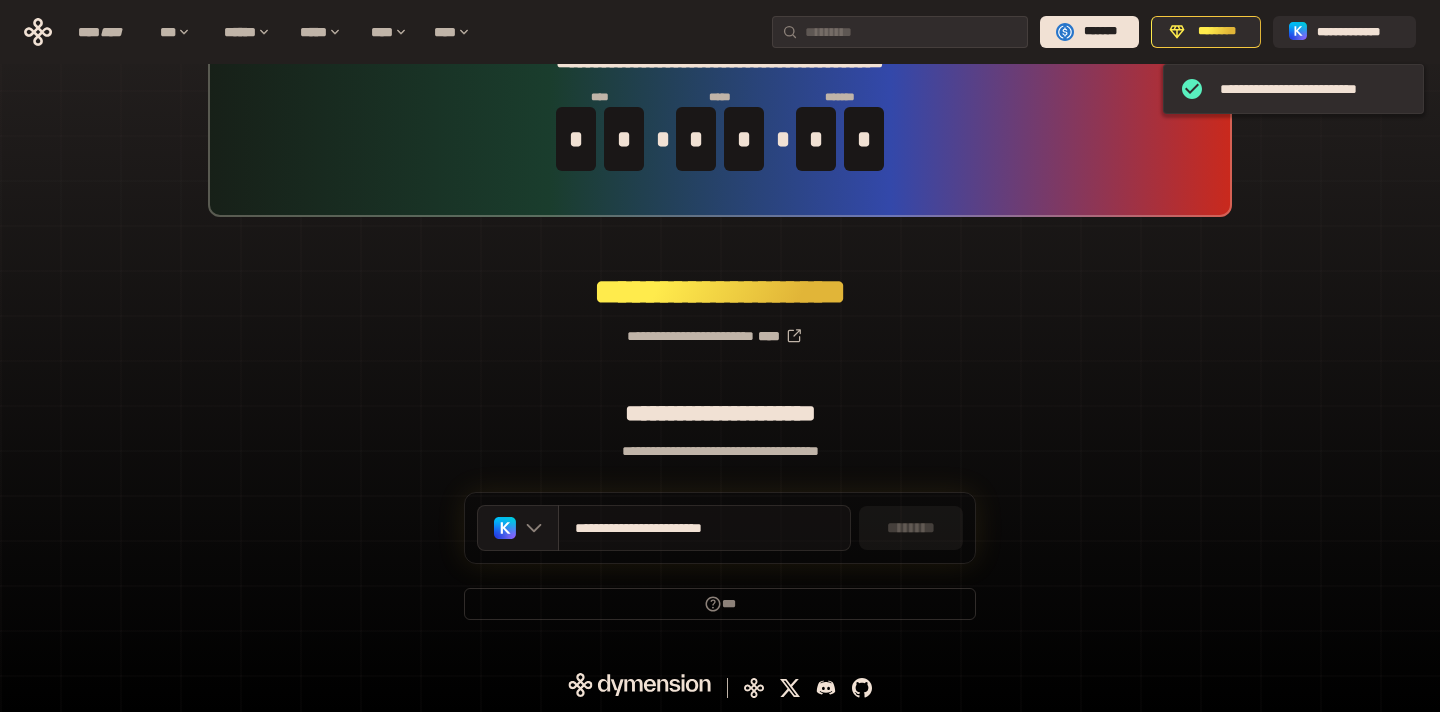 click on "**********" at bounding box center [669, 528] 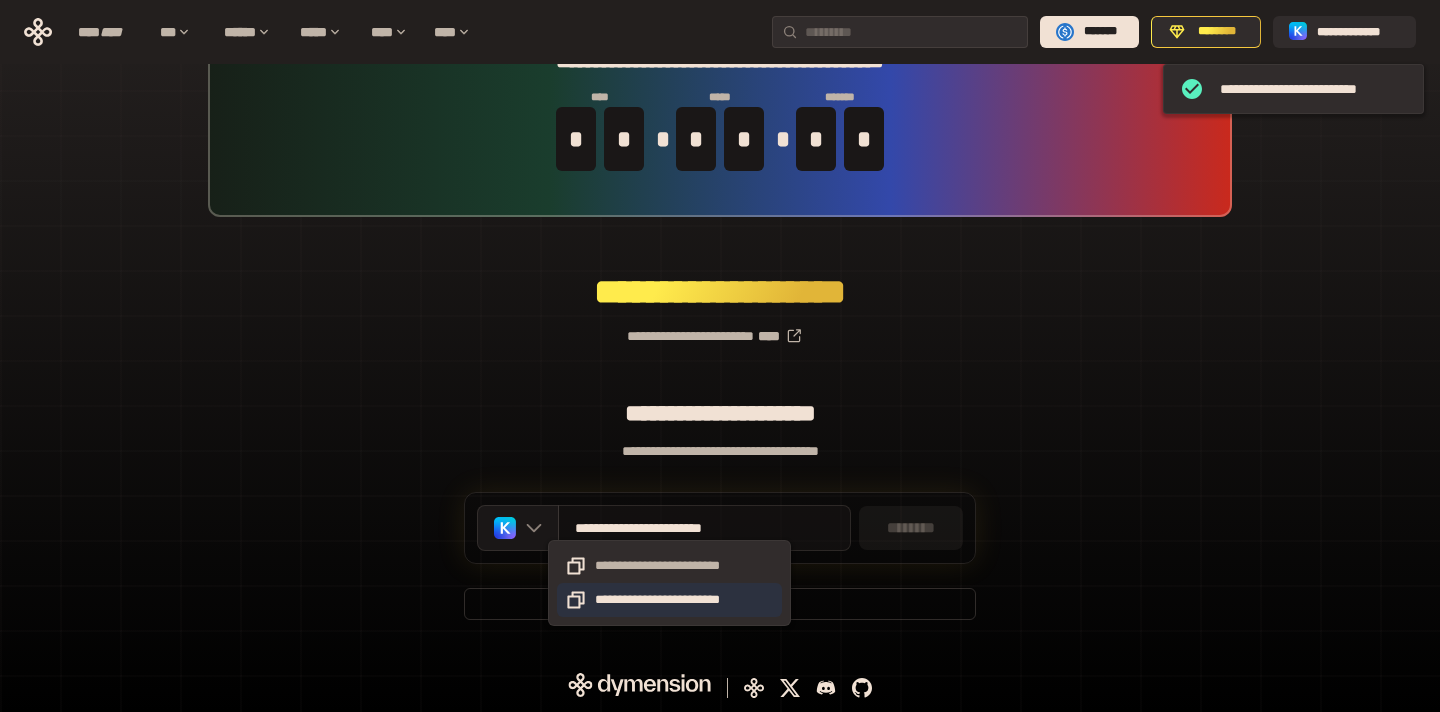 click on "**********" at bounding box center (669, 600) 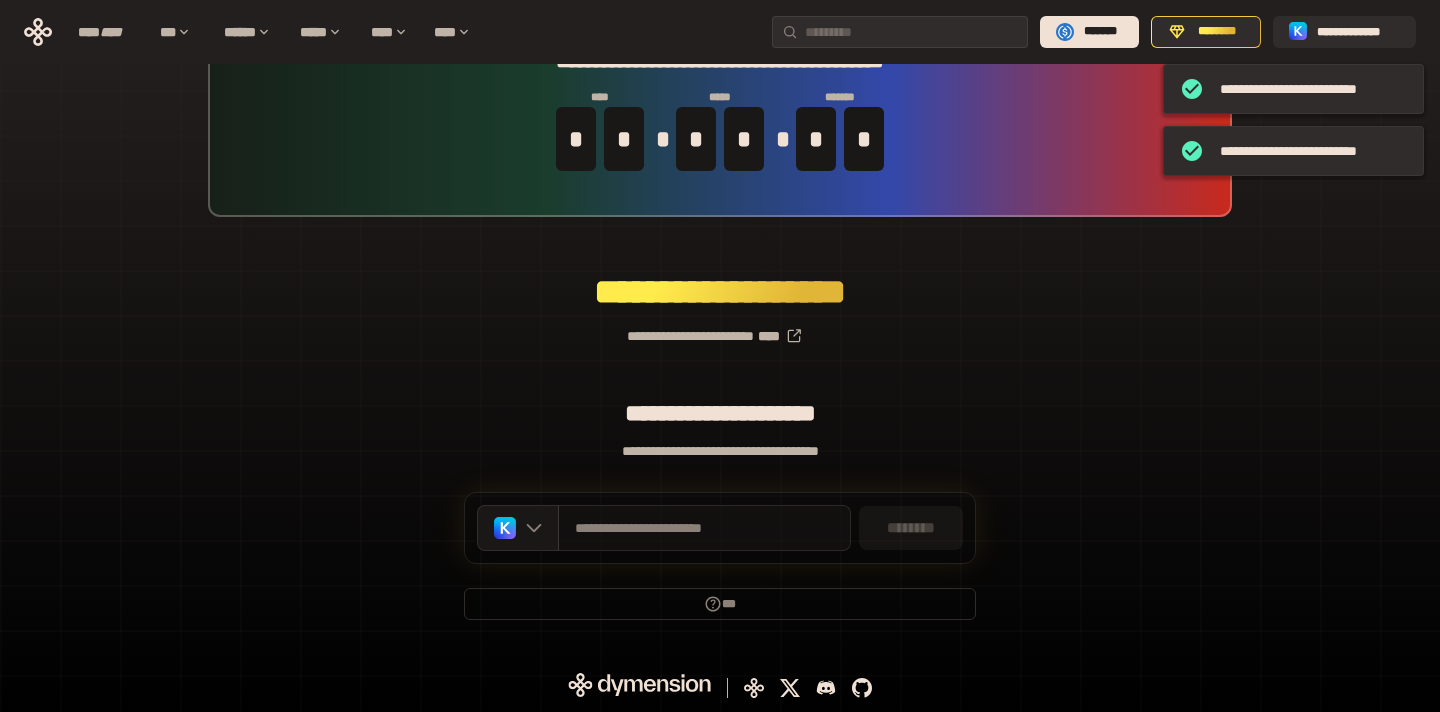 click on "********" at bounding box center [911, 528] 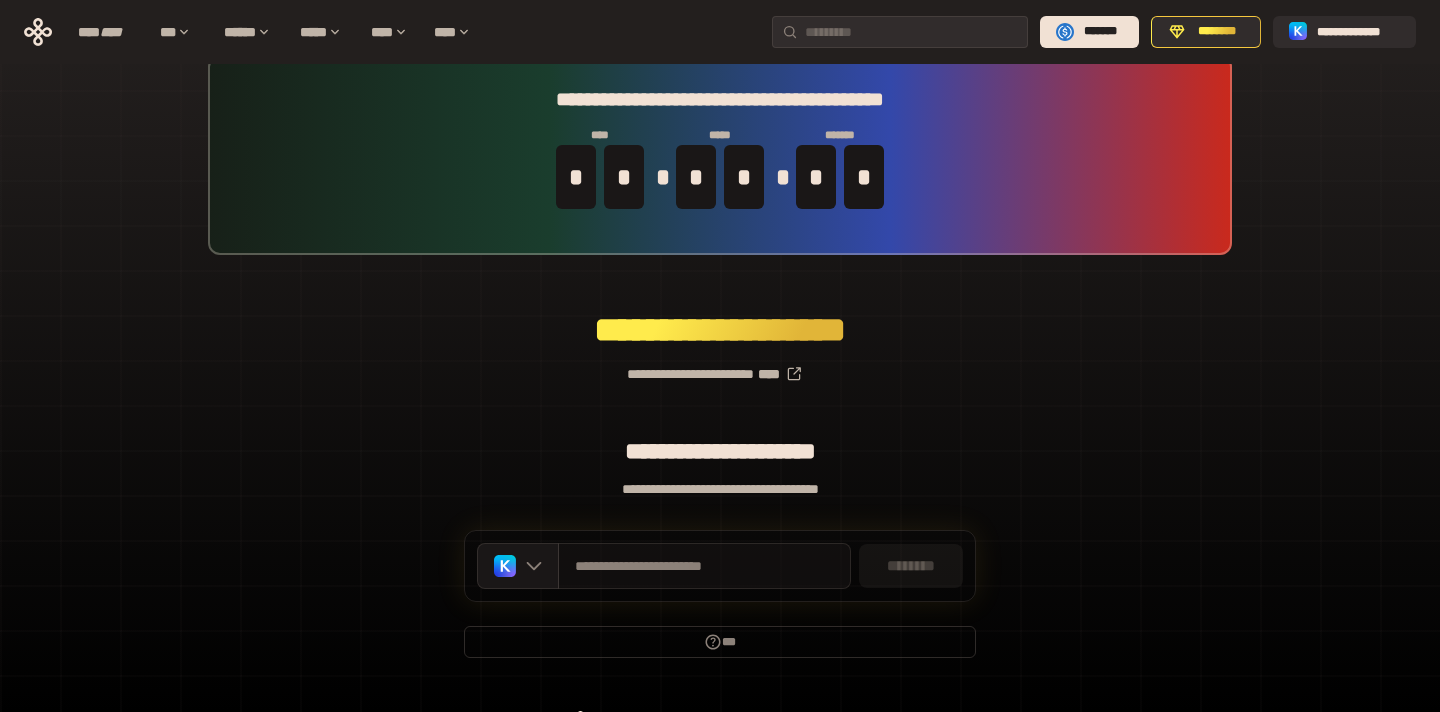 scroll, scrollTop: 0, scrollLeft: 0, axis: both 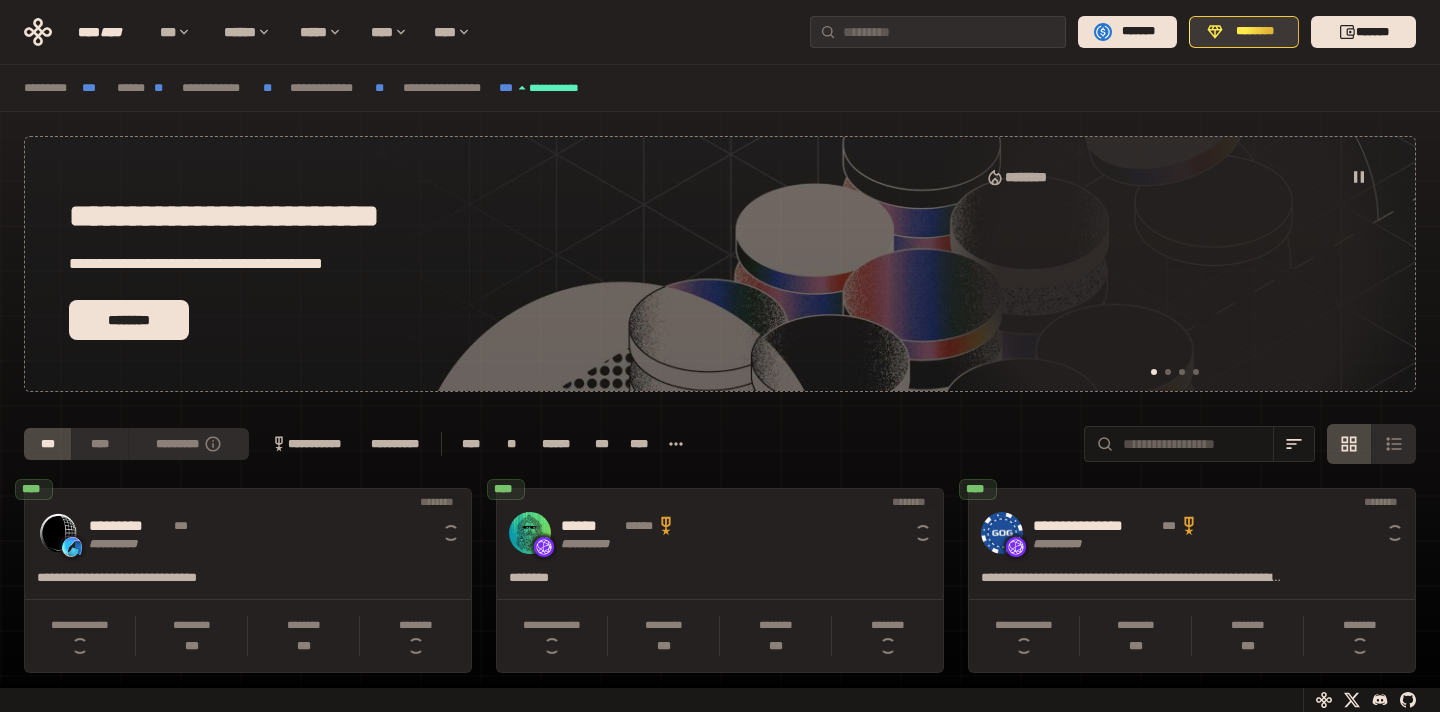 click on "********" at bounding box center (1244, 32) 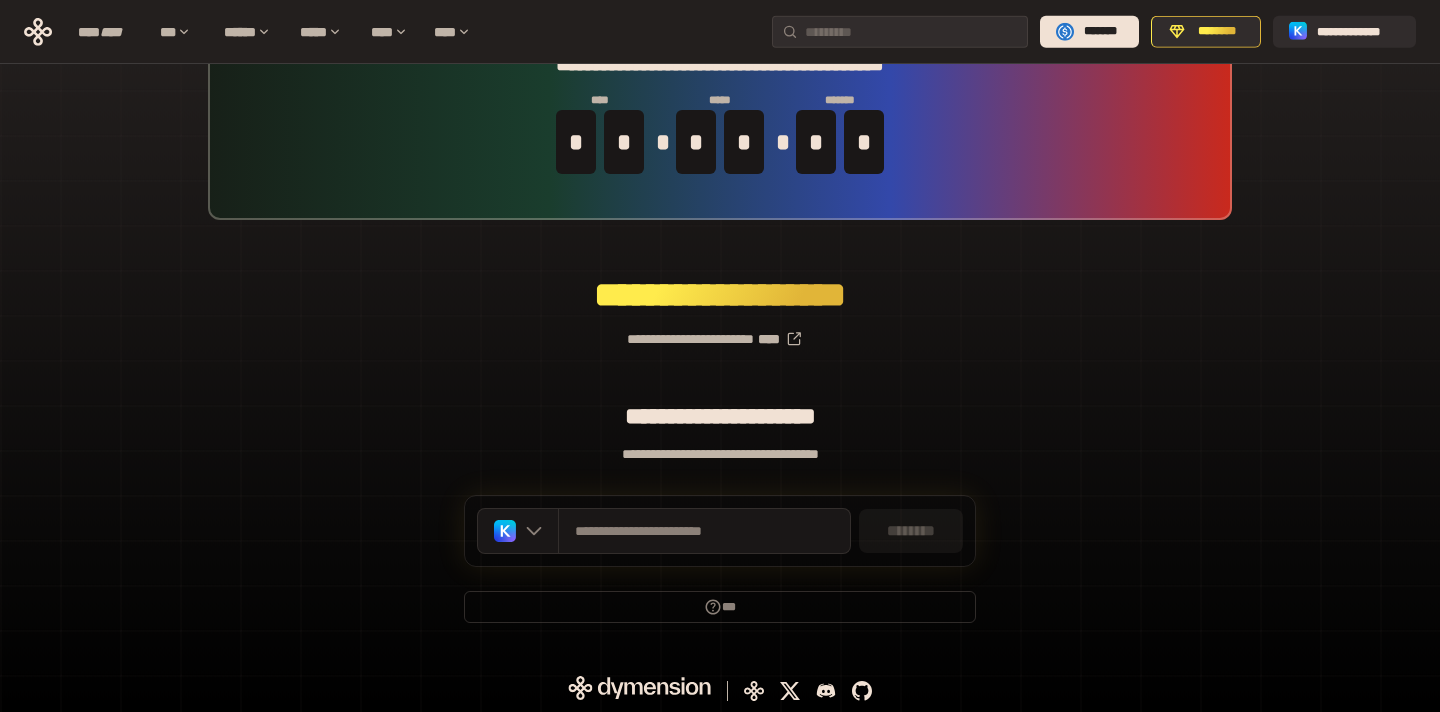 scroll, scrollTop: 71, scrollLeft: 0, axis: vertical 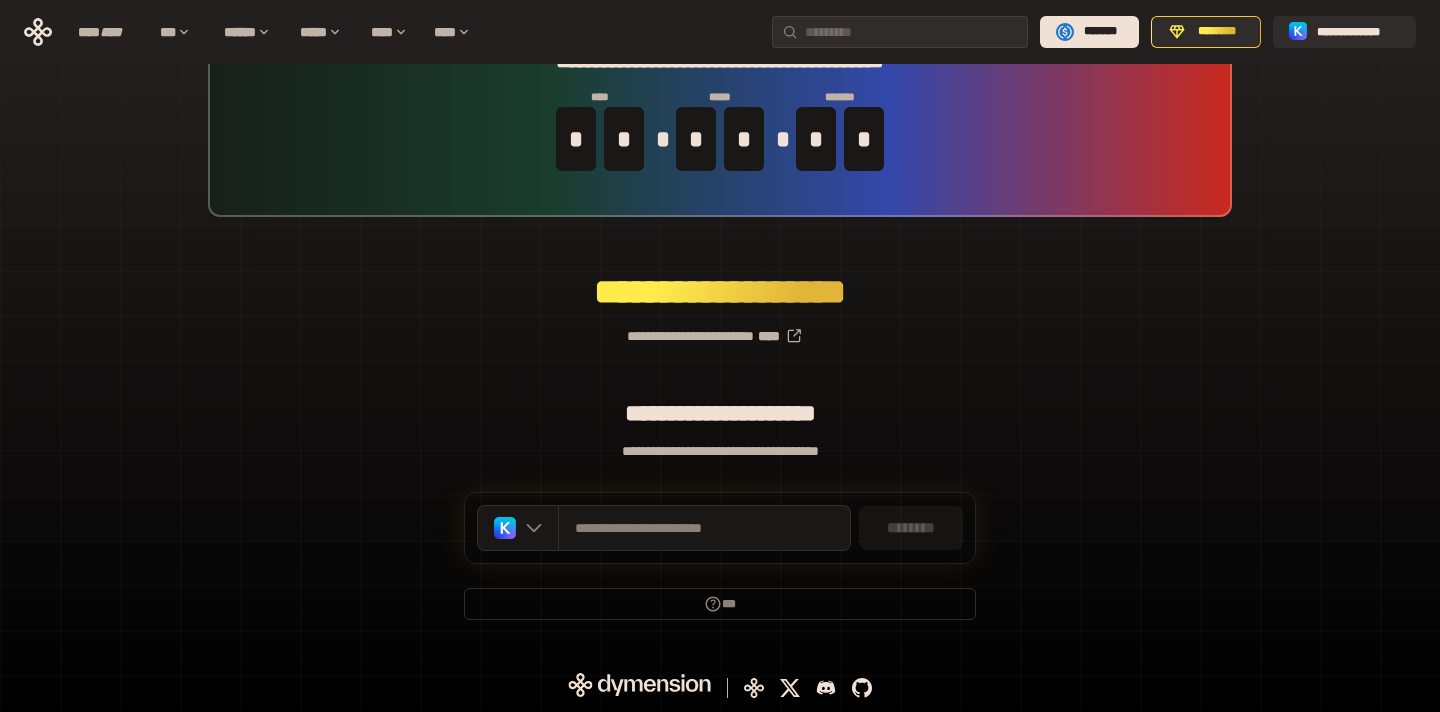 click on "********" at bounding box center [911, 528] 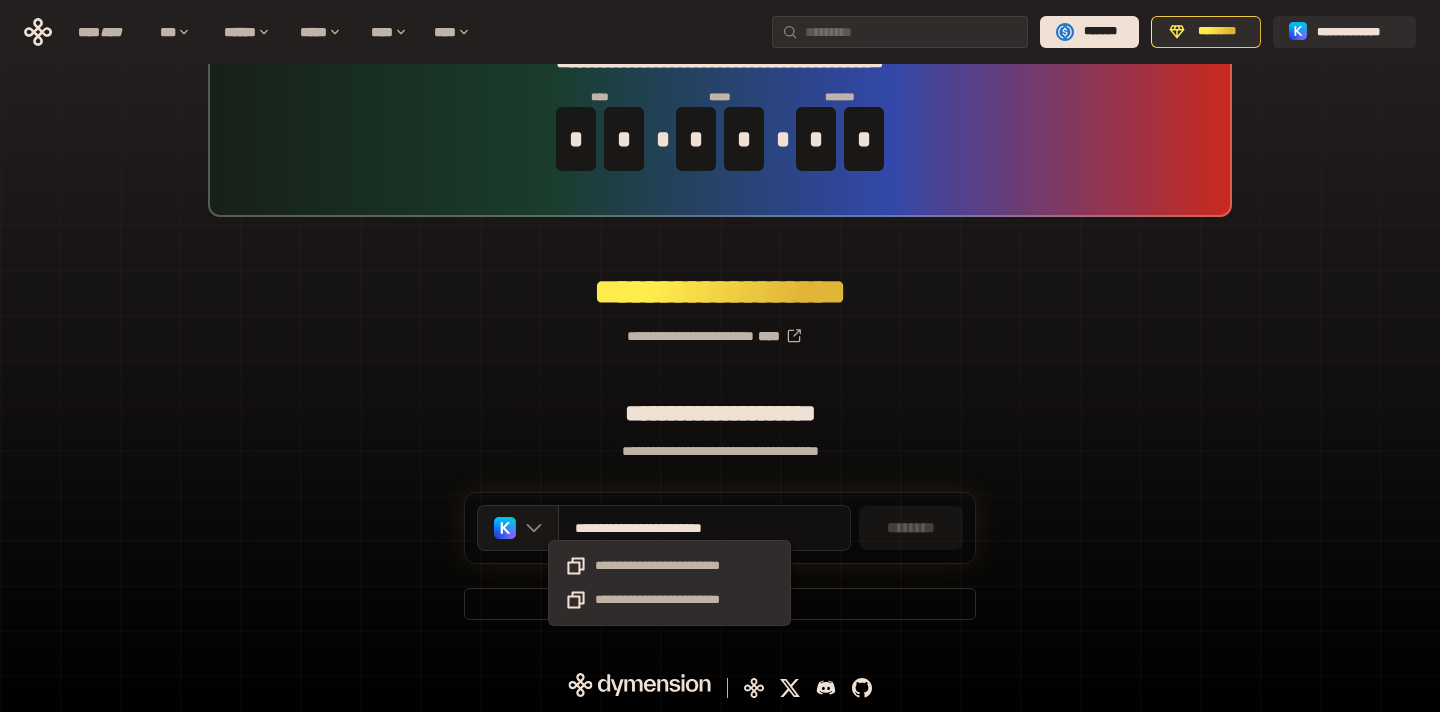click on "**********" at bounding box center (669, 528) 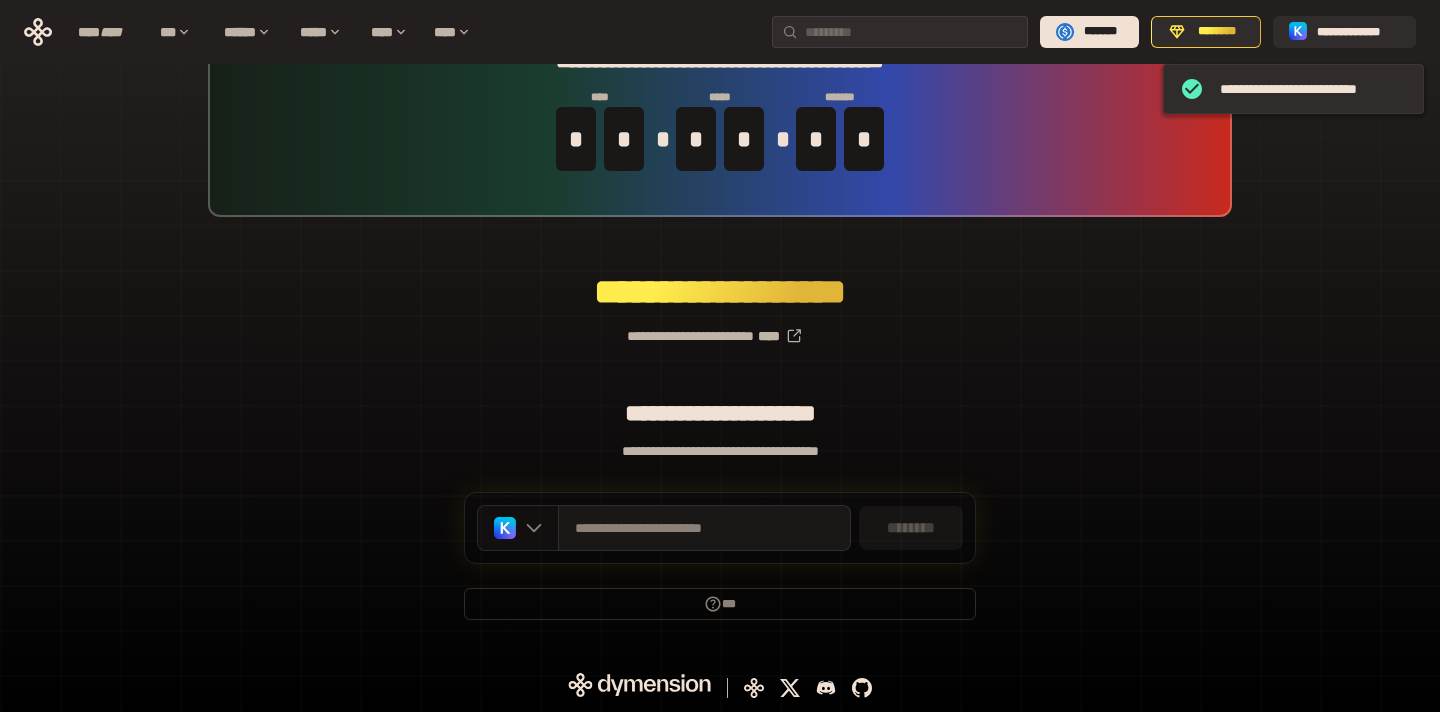 click at bounding box center (529, 528) 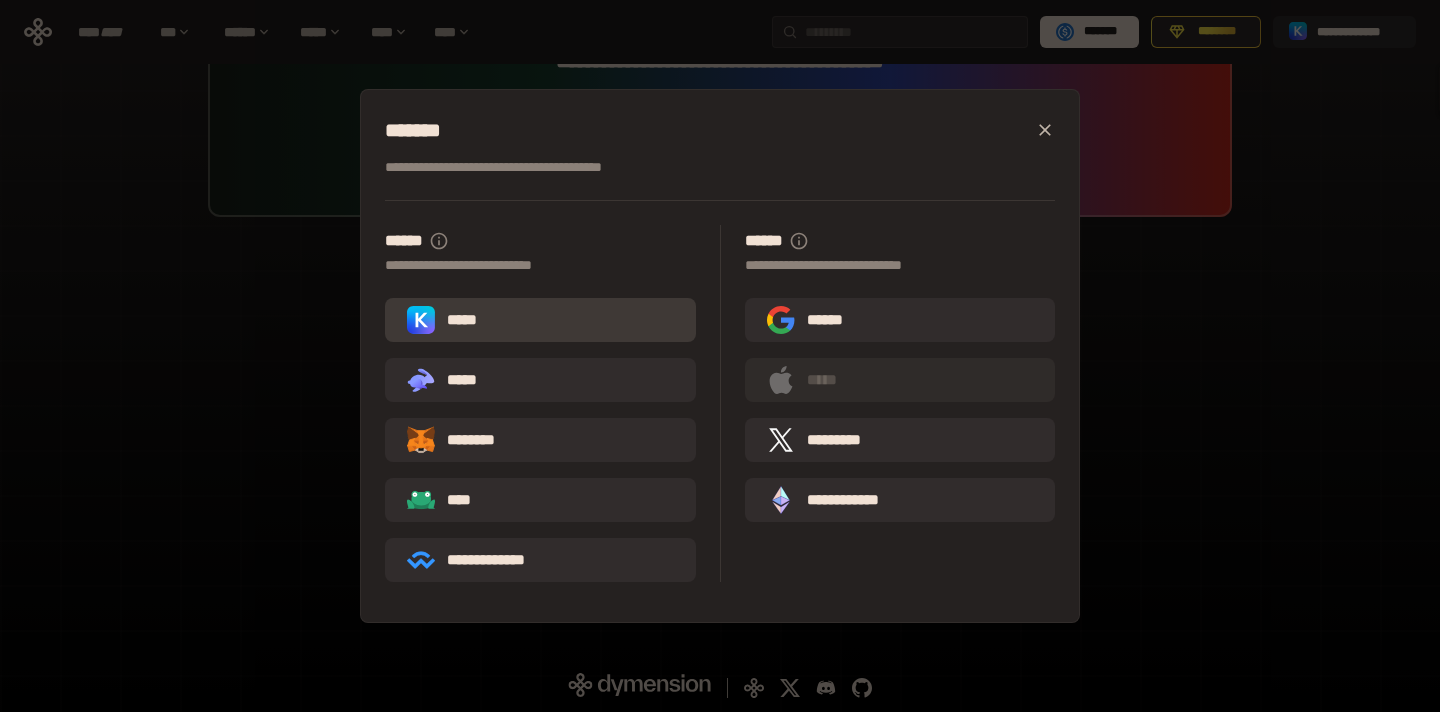 click on "*****" at bounding box center (540, 320) 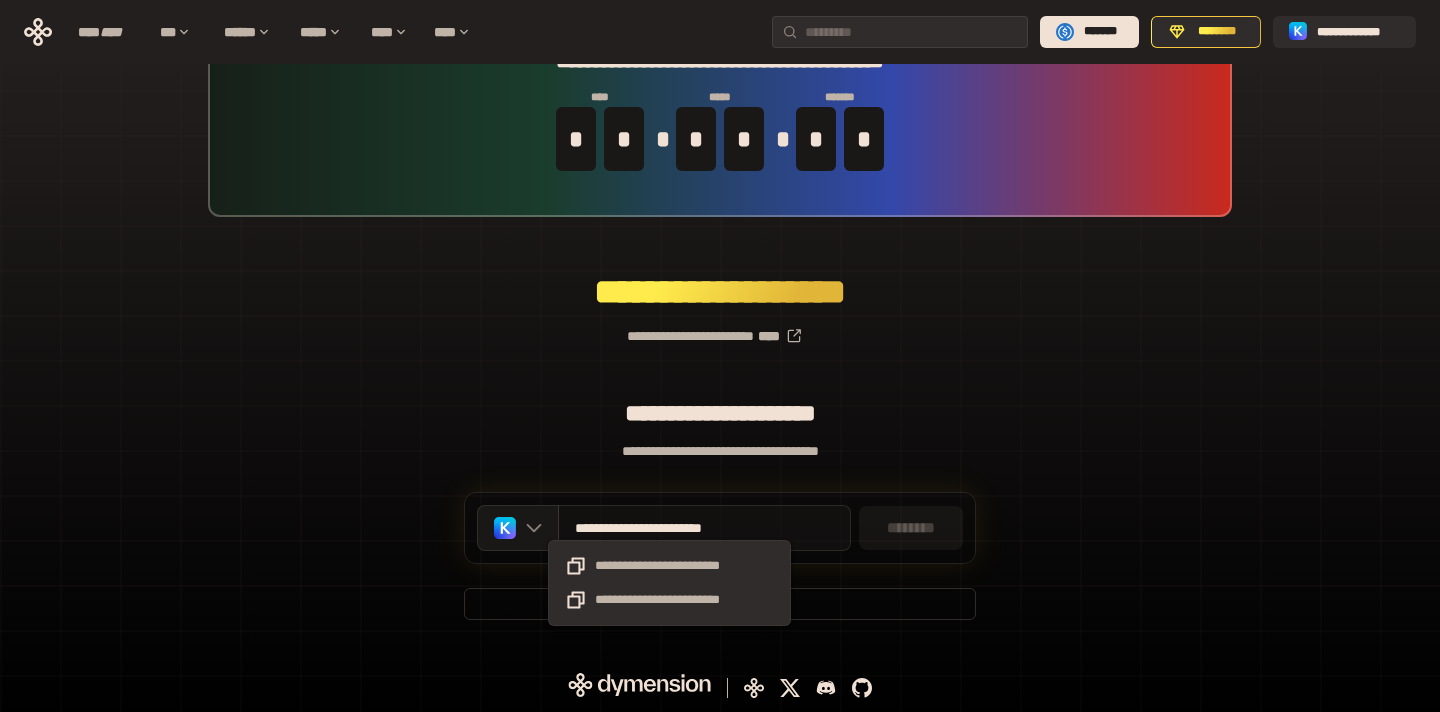 click on "**********" at bounding box center [669, 528] 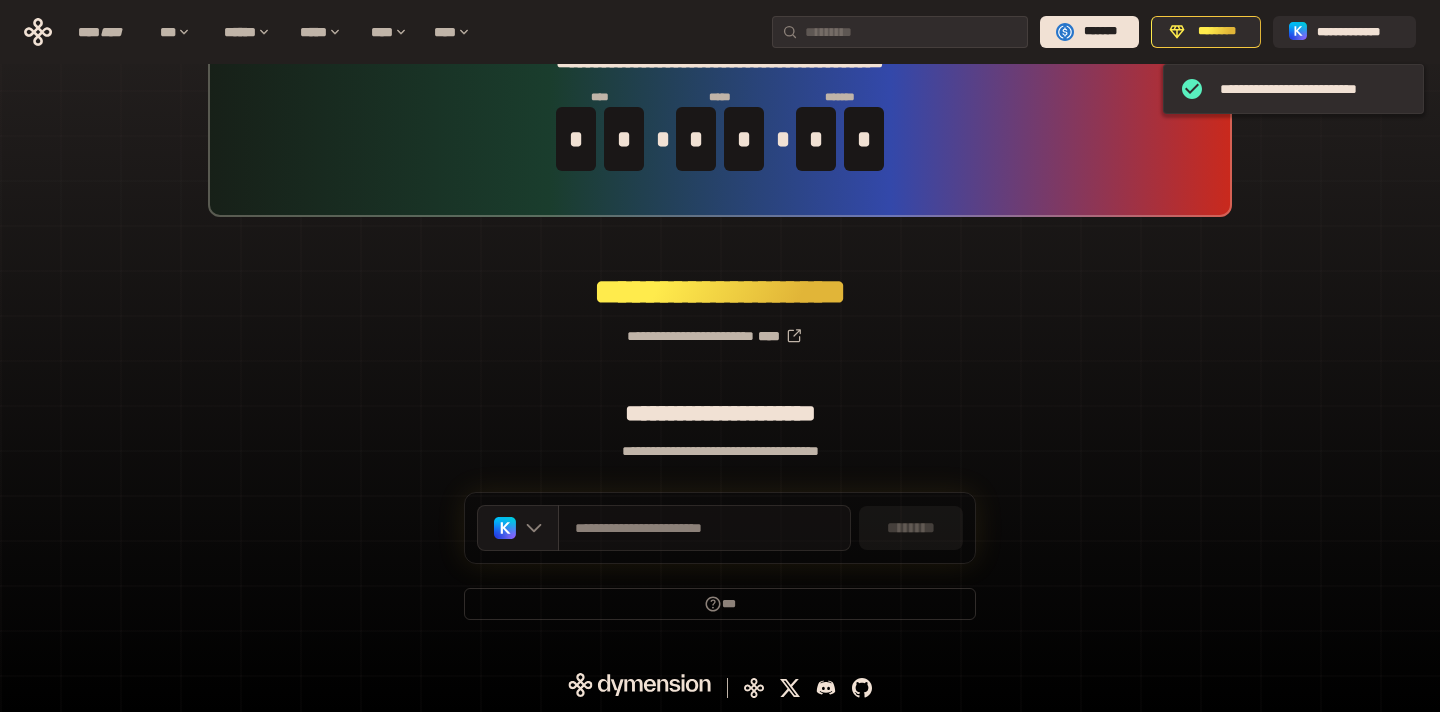 click on "**********" at bounding box center (704, 528) 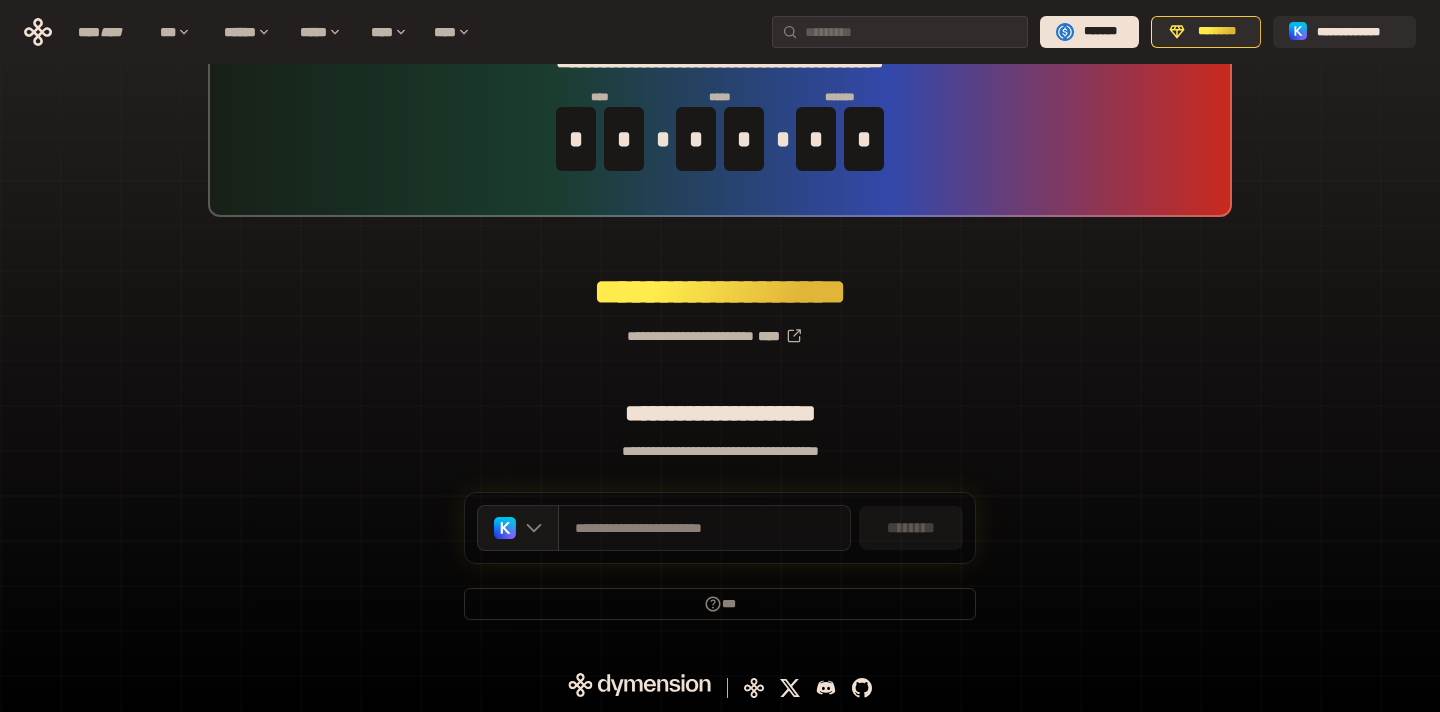 click on "**********" at bounding box center (704, 528) 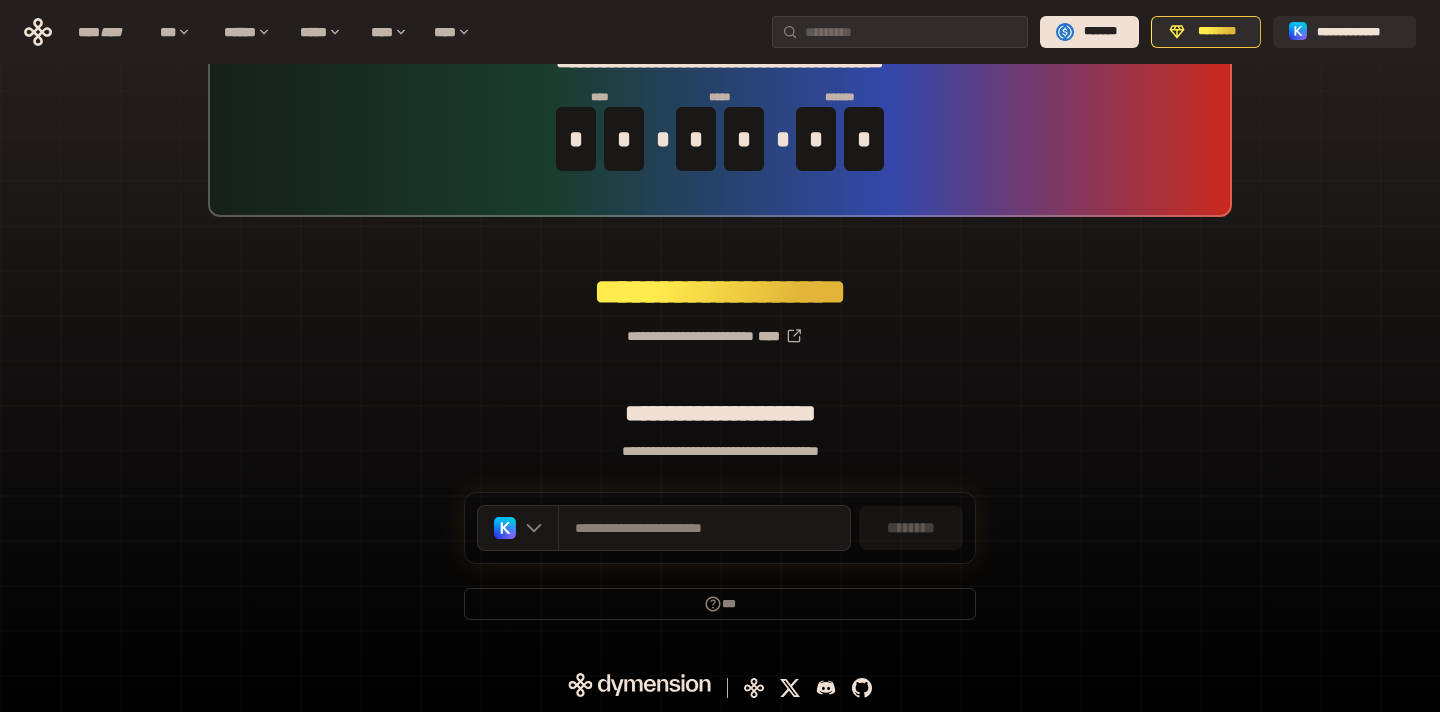 click on "**********" at bounding box center [720, 328] 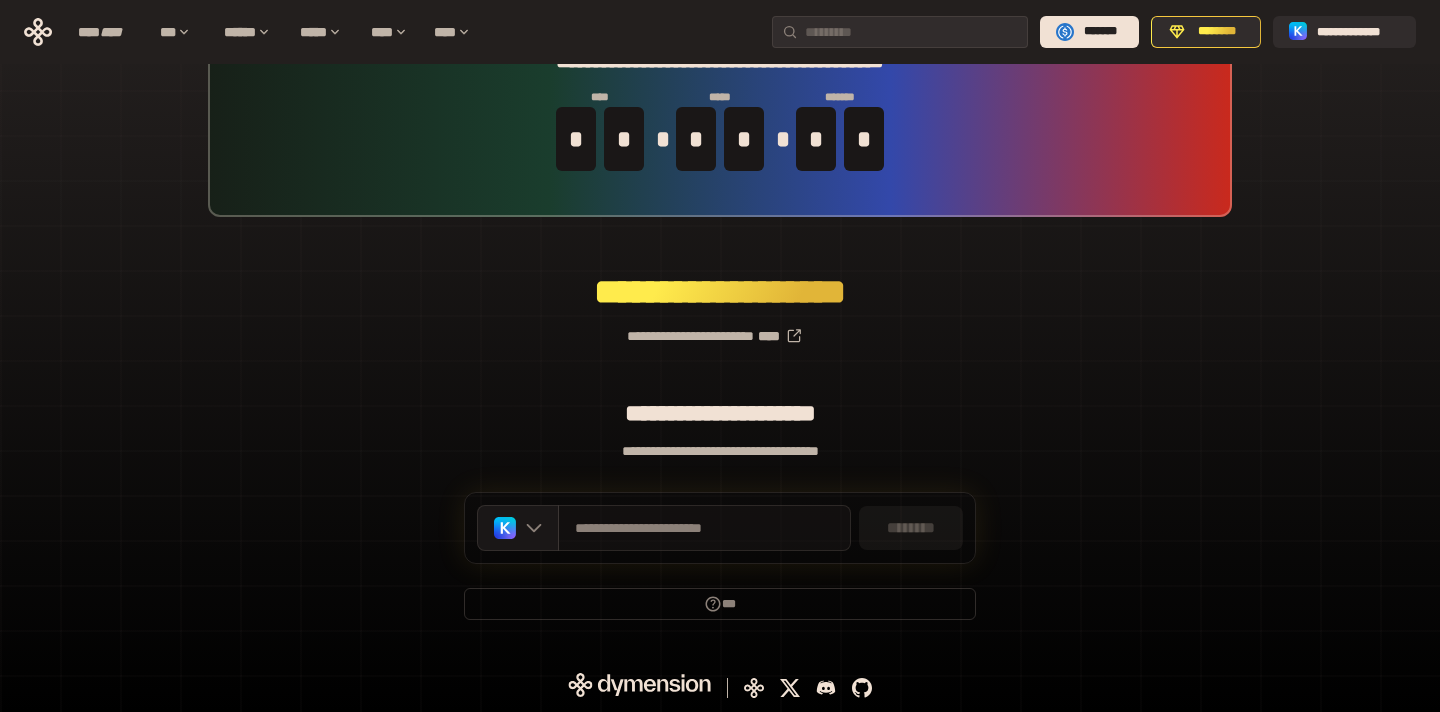 click on "**********" at bounding box center (704, 528) 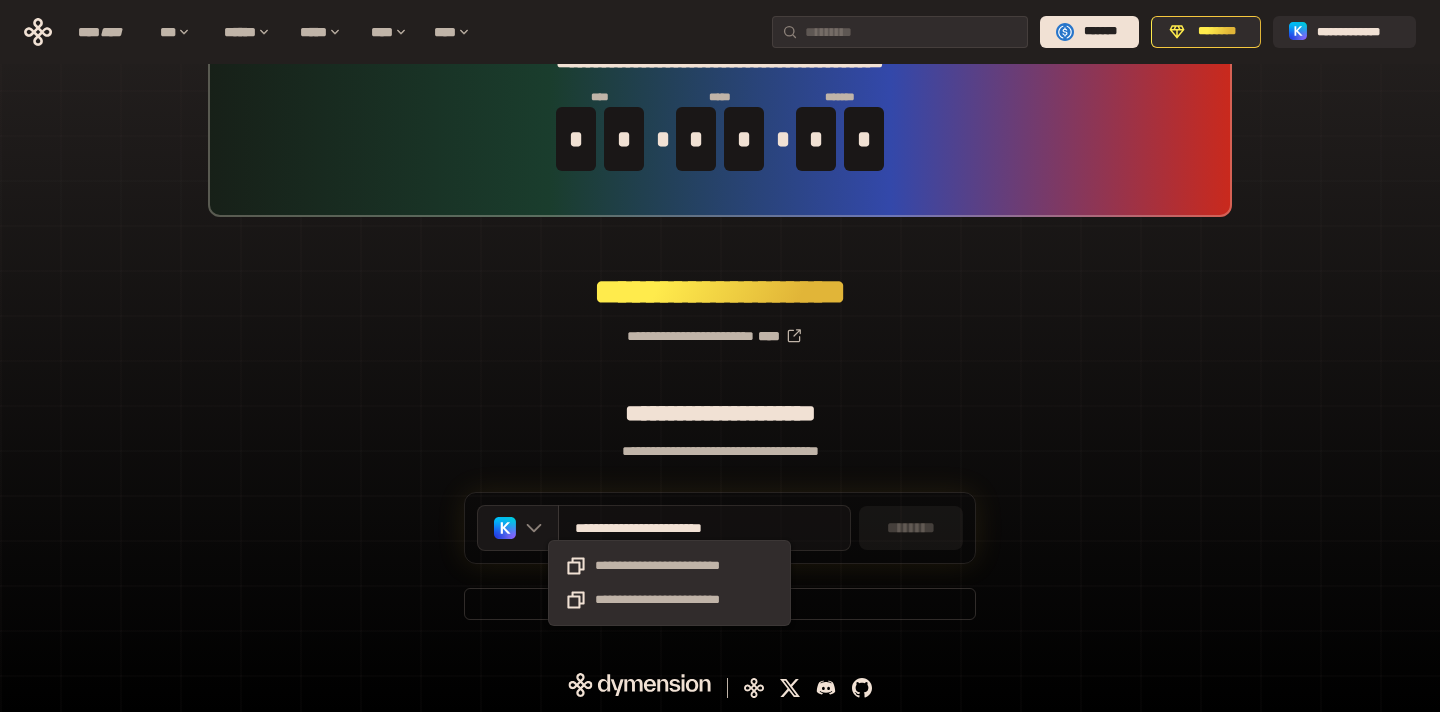 click on "**********" at bounding box center [669, 528] 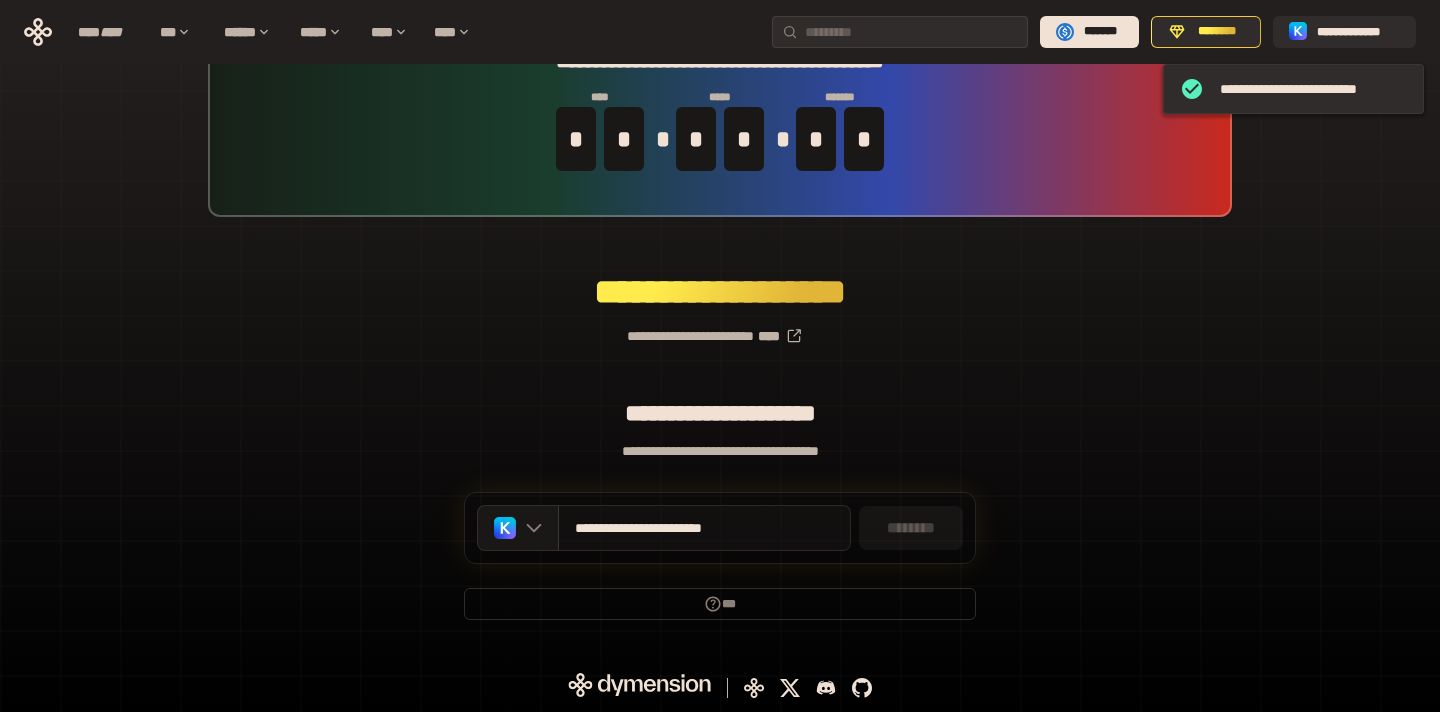 click on "**********" at bounding box center (669, 528) 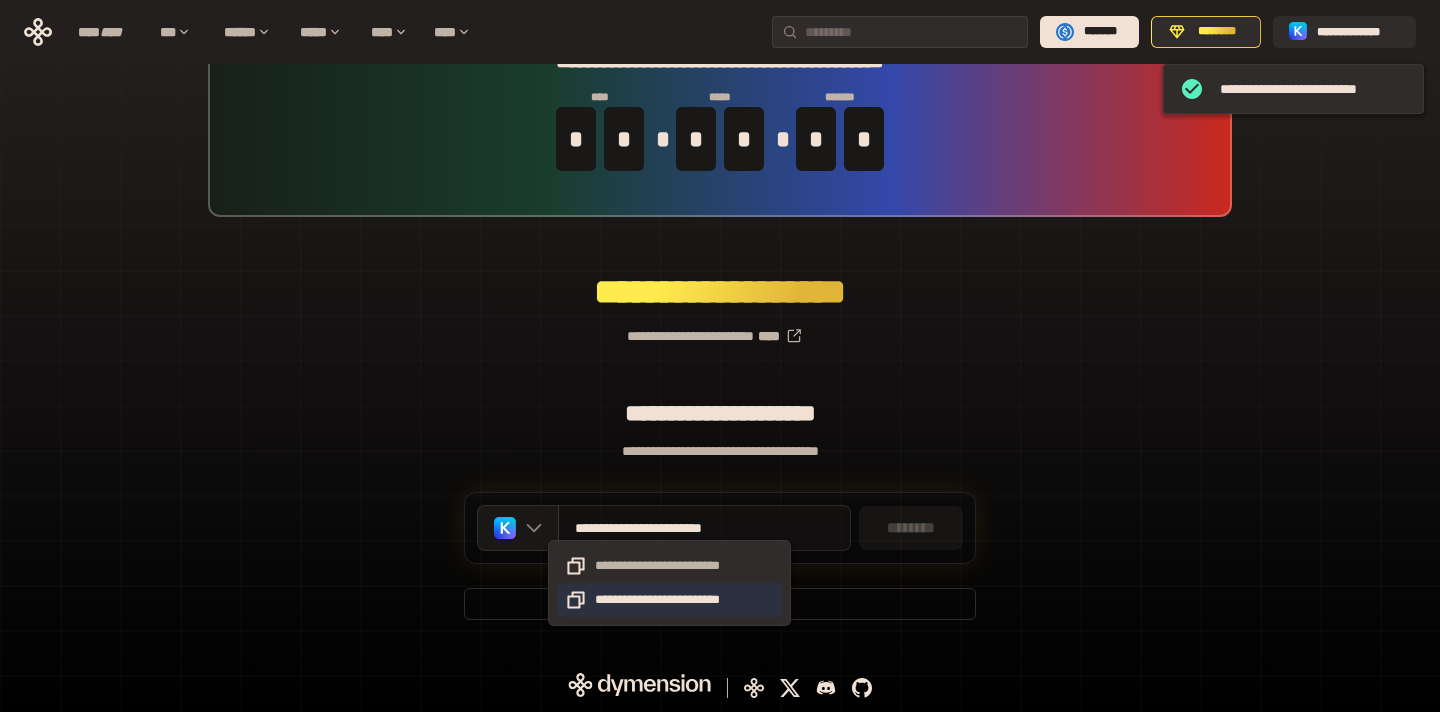 click on "**********" at bounding box center [669, 600] 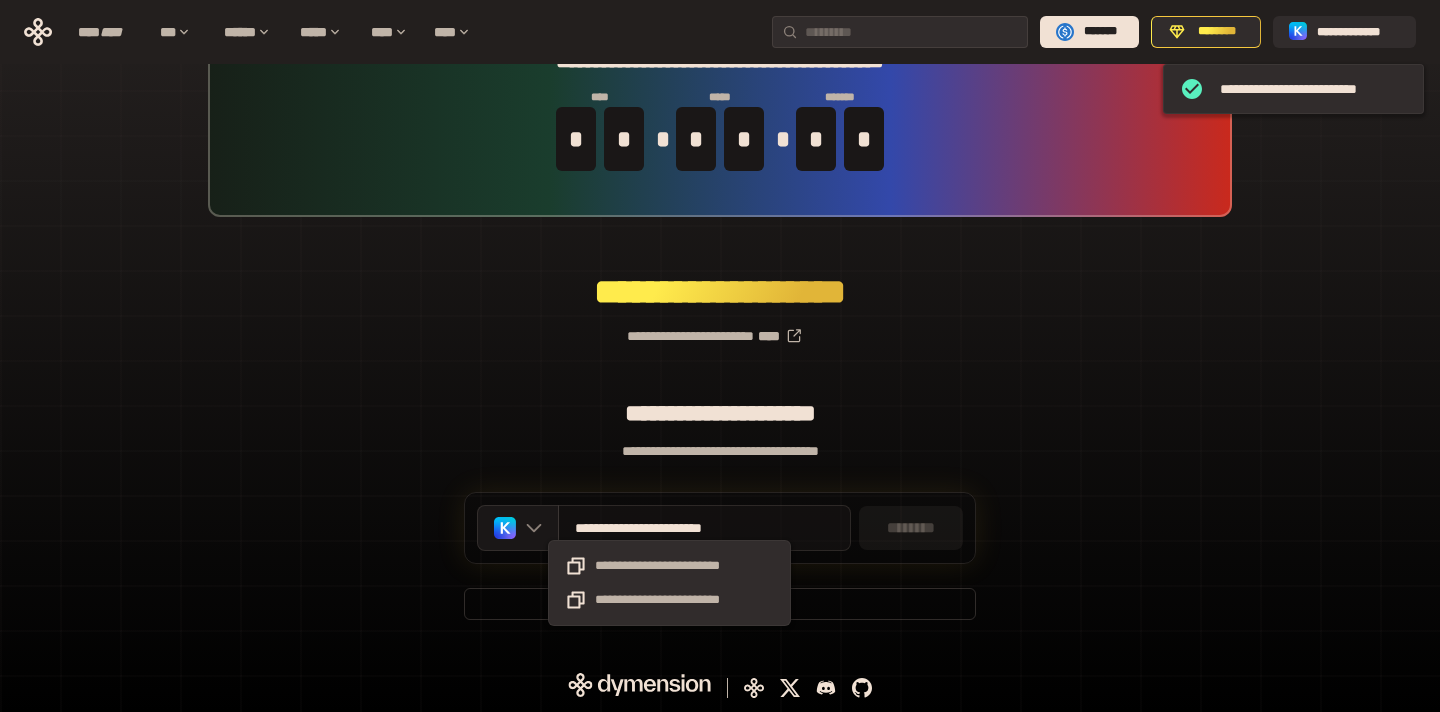 click on "**********" at bounding box center (669, 528) 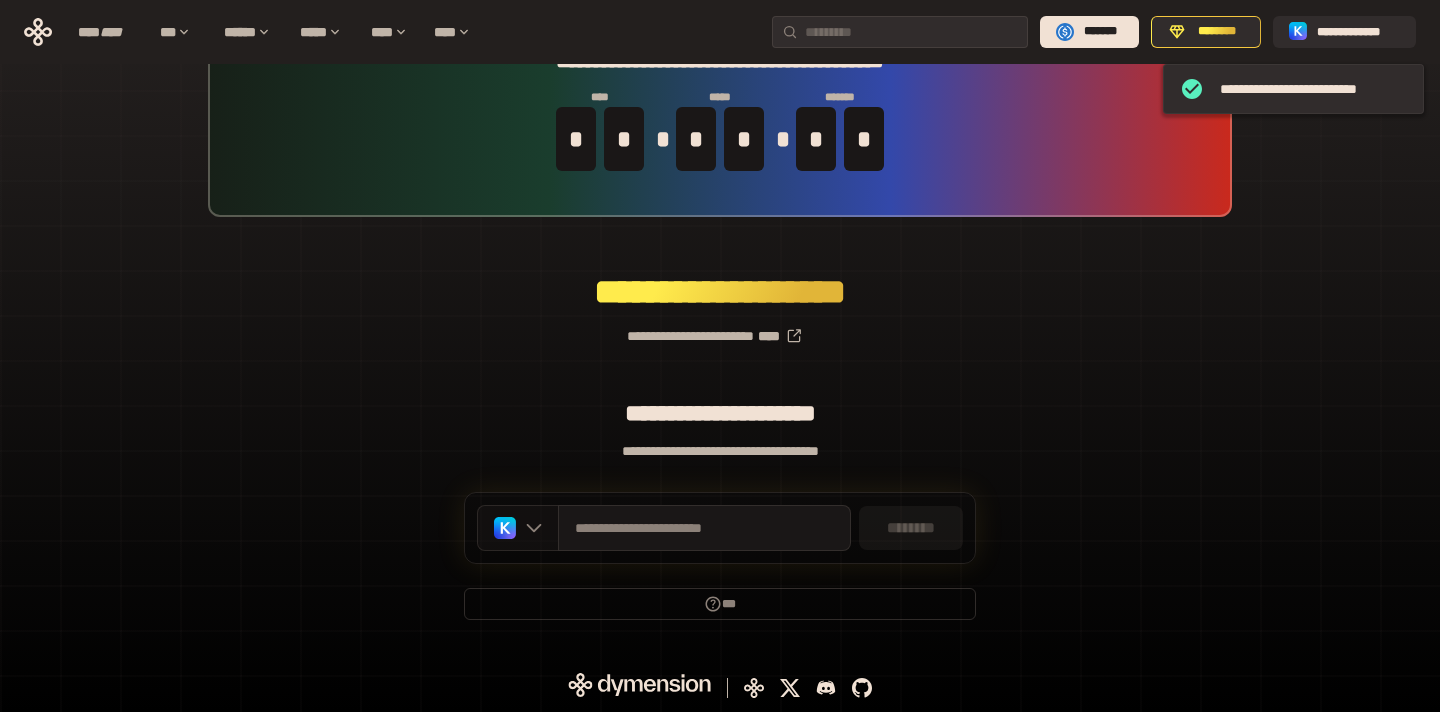 click 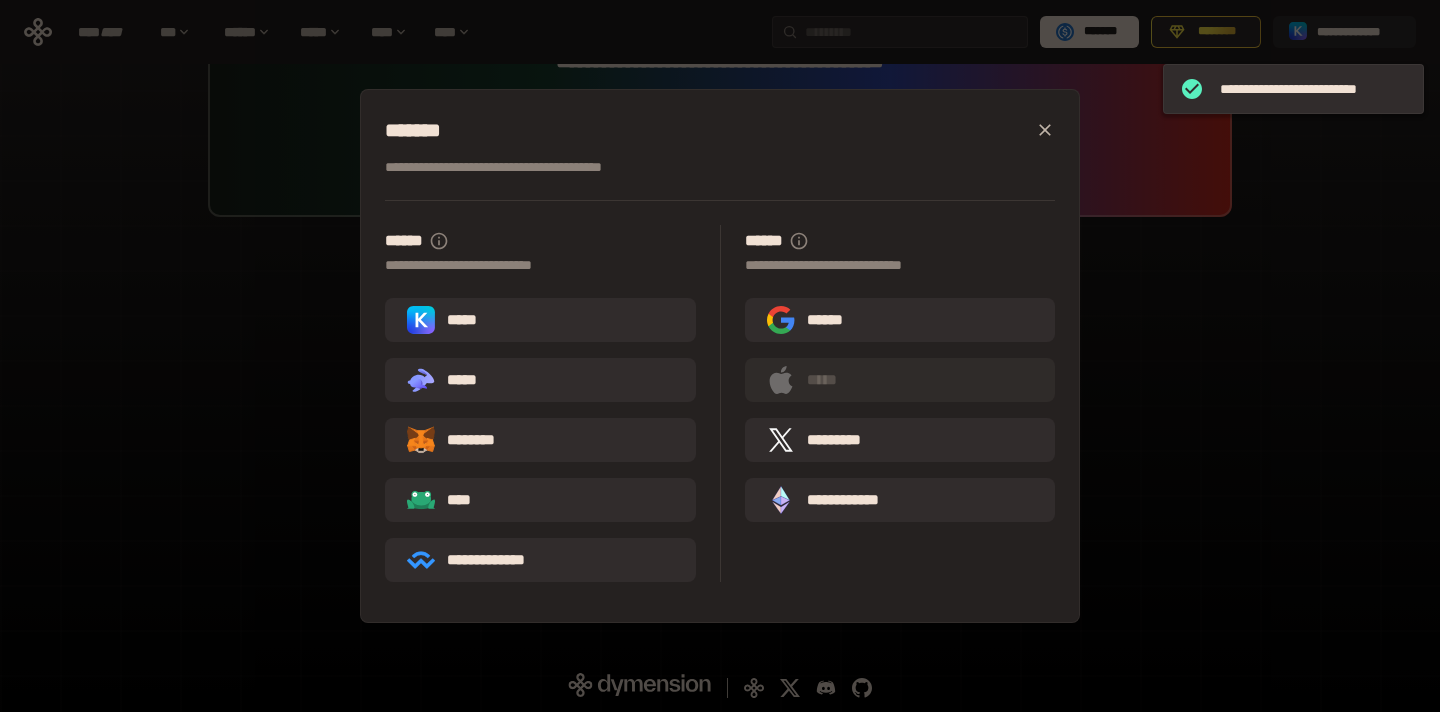 click on "**********" at bounding box center (720, 356) 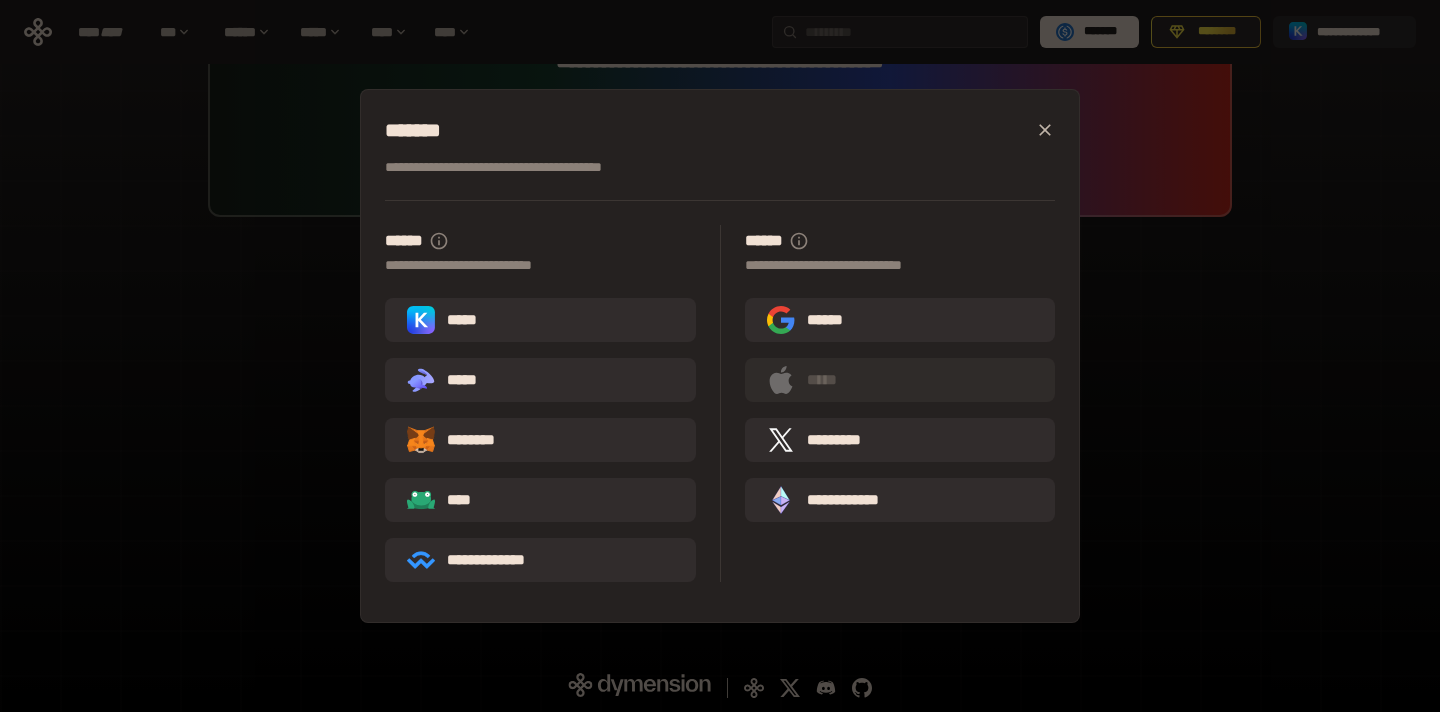 click on "**********" at bounding box center [720, 356] 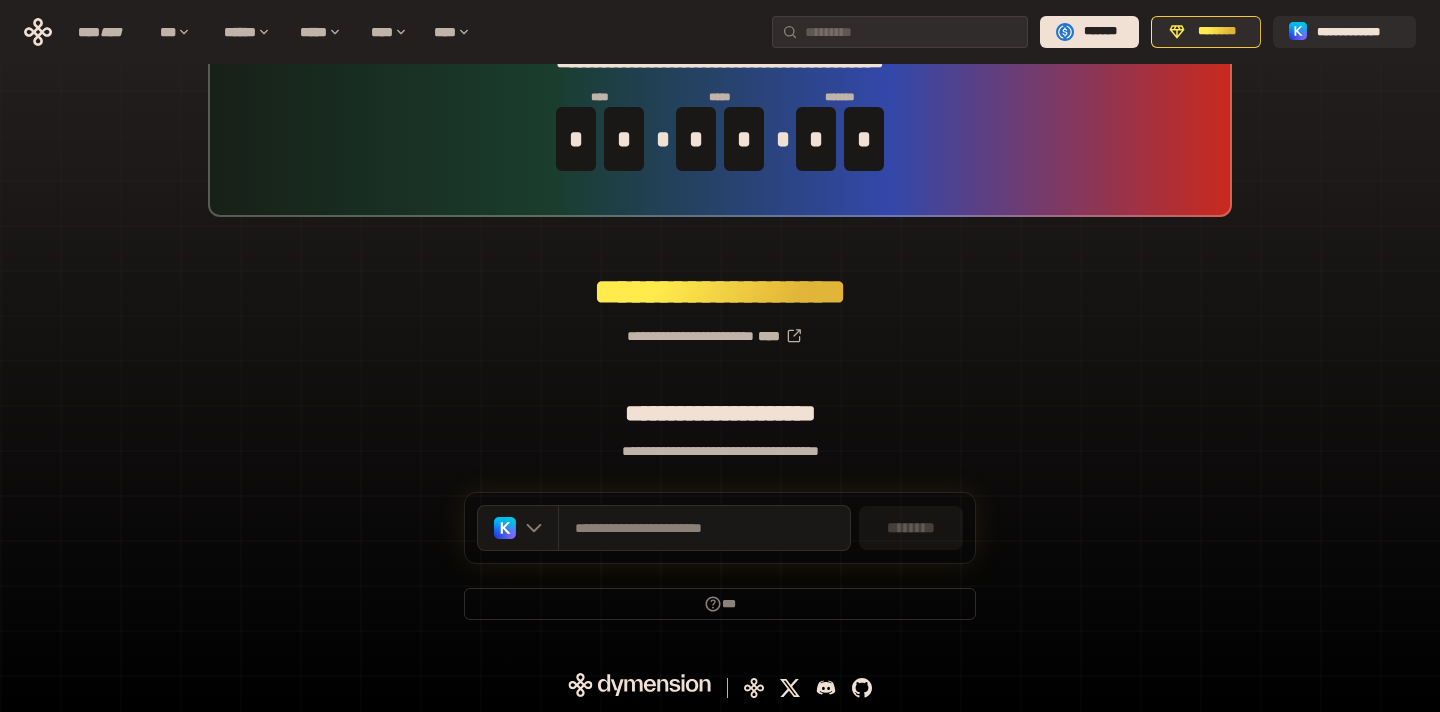 click on "**********" at bounding box center (720, 32) 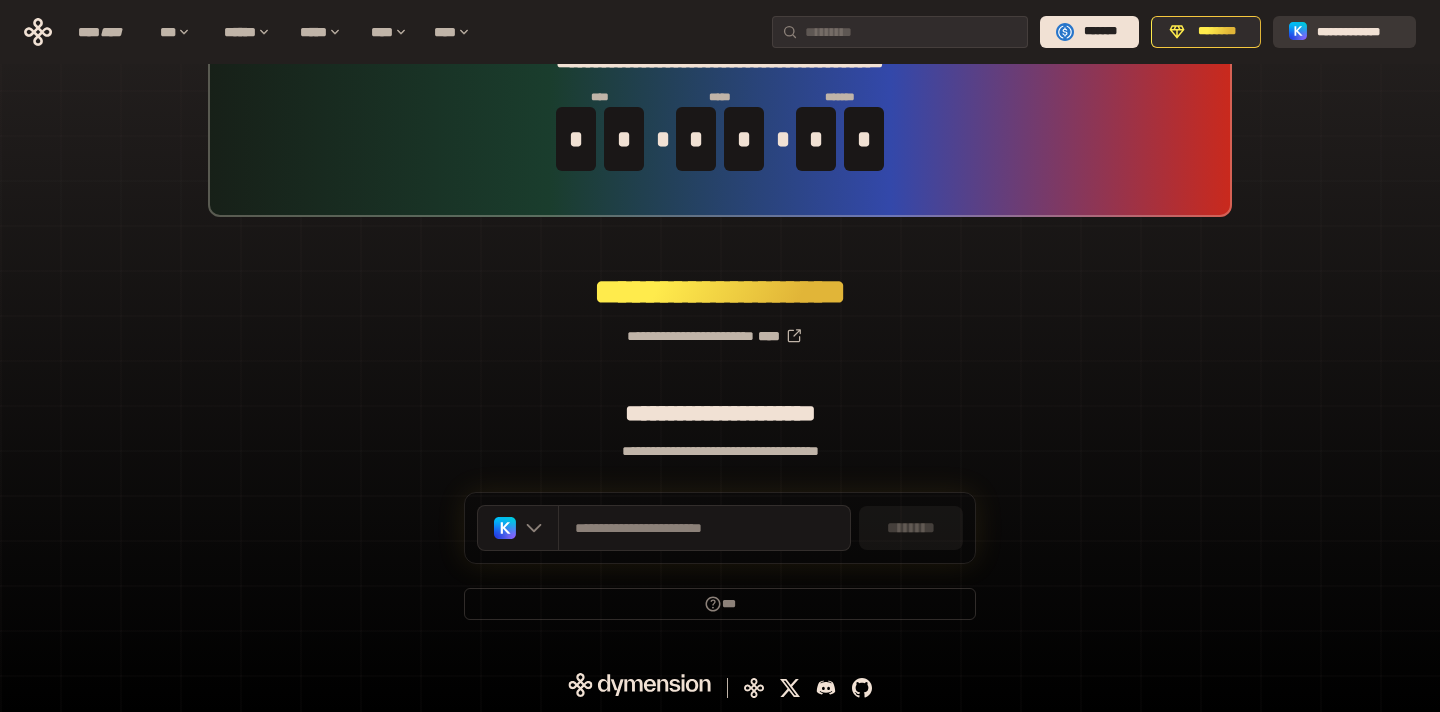 click on "**********" at bounding box center [1358, 32] 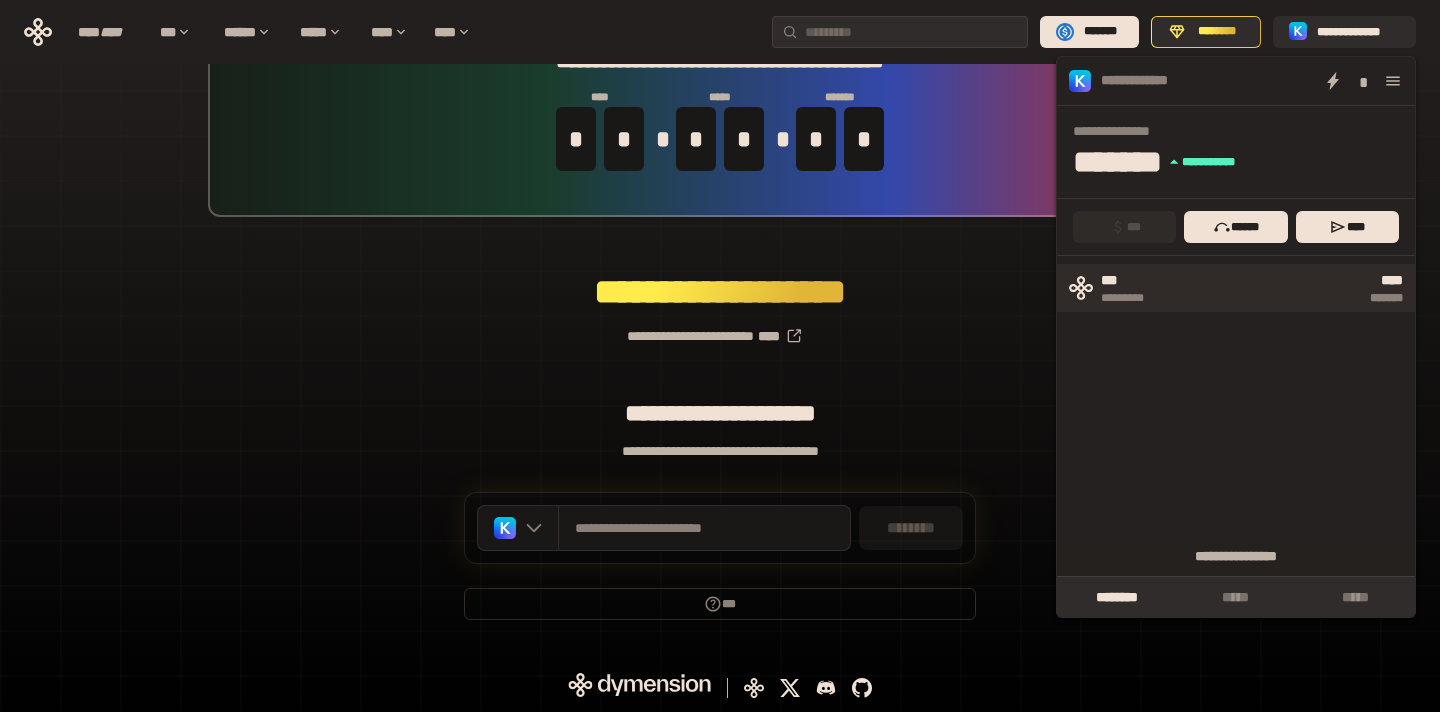 click on "*********" at bounding box center [1133, 298] 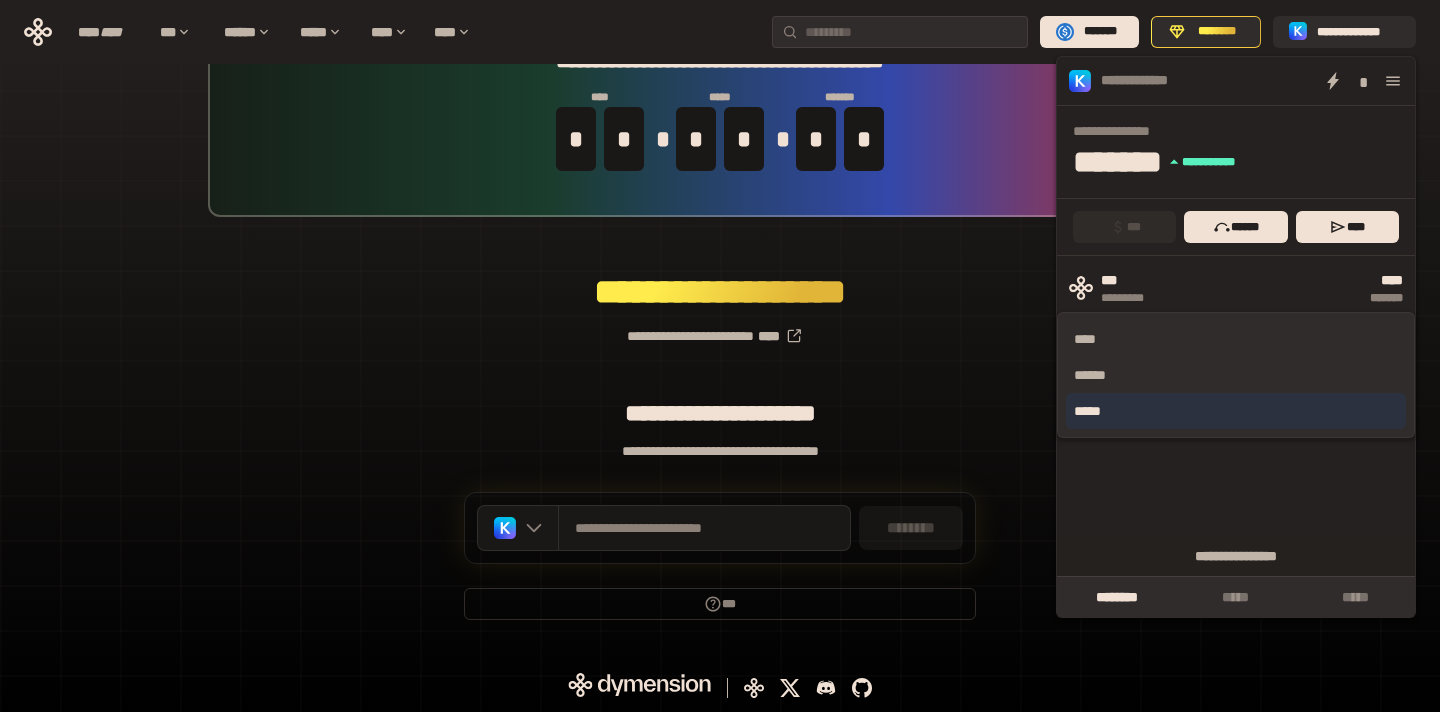 click on "*****" at bounding box center (1236, 411) 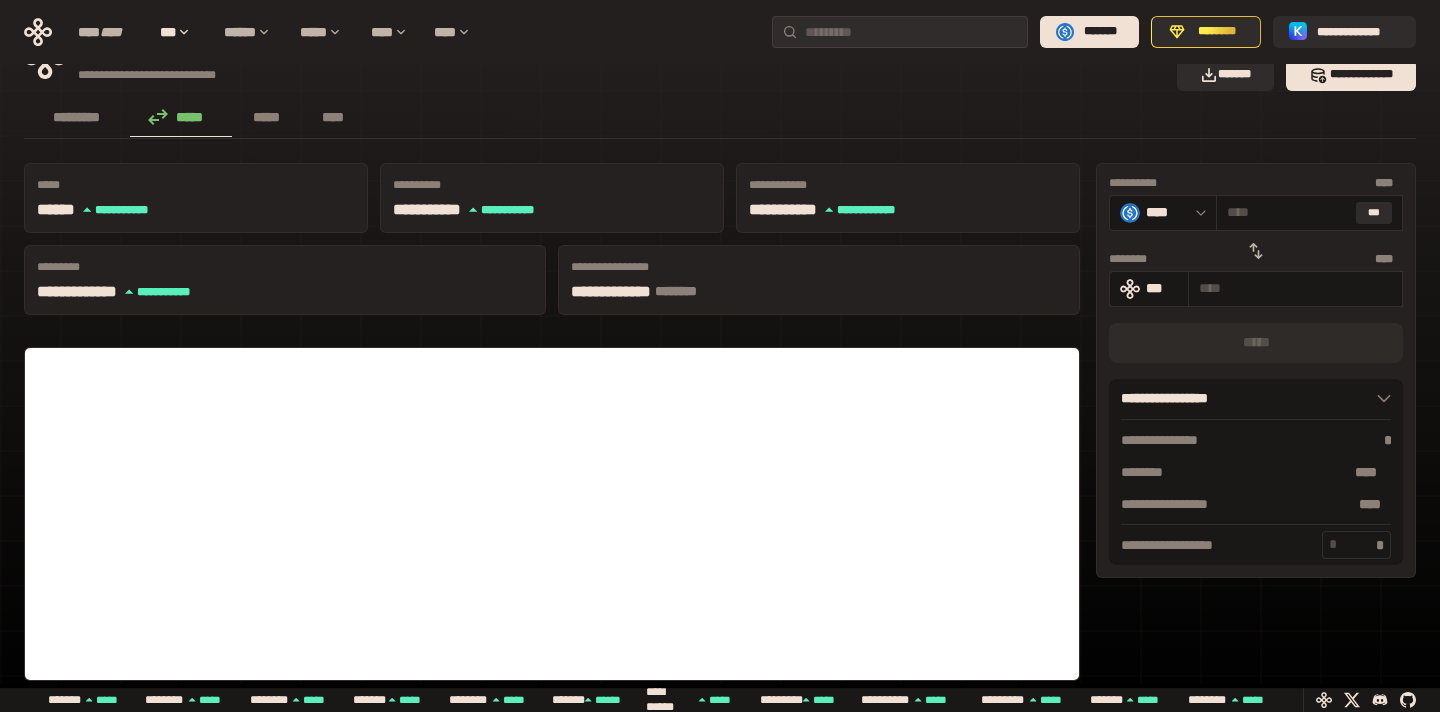 scroll, scrollTop: 0, scrollLeft: 0, axis: both 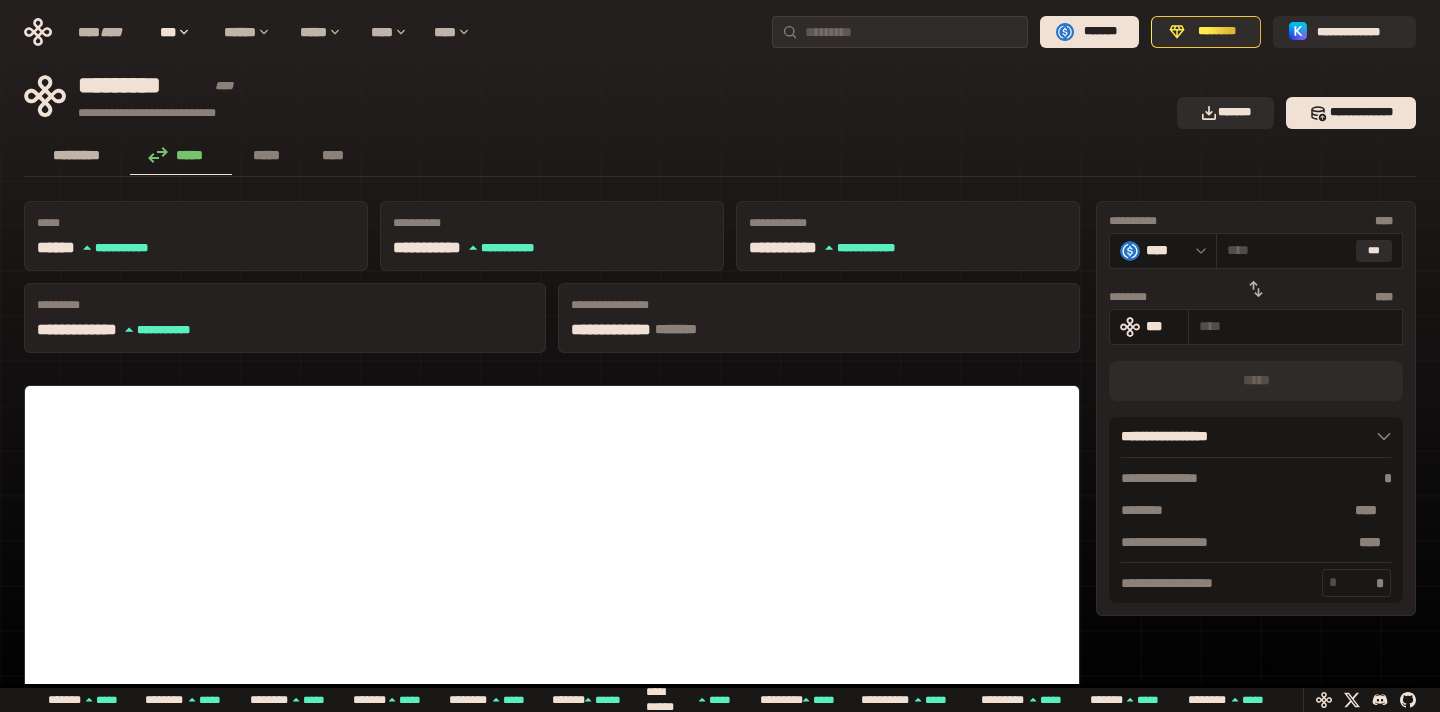click on "*********" at bounding box center [77, 155] 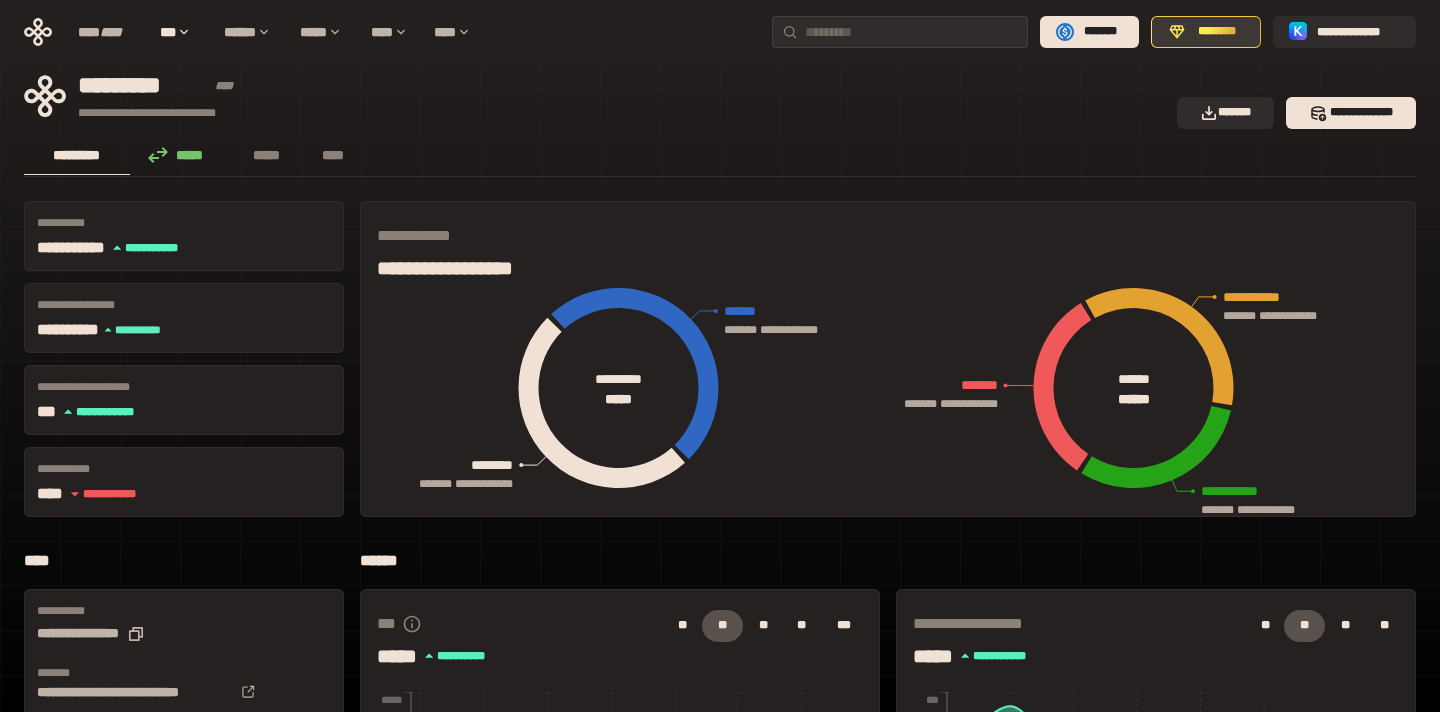 click on "********" at bounding box center (1217, 32) 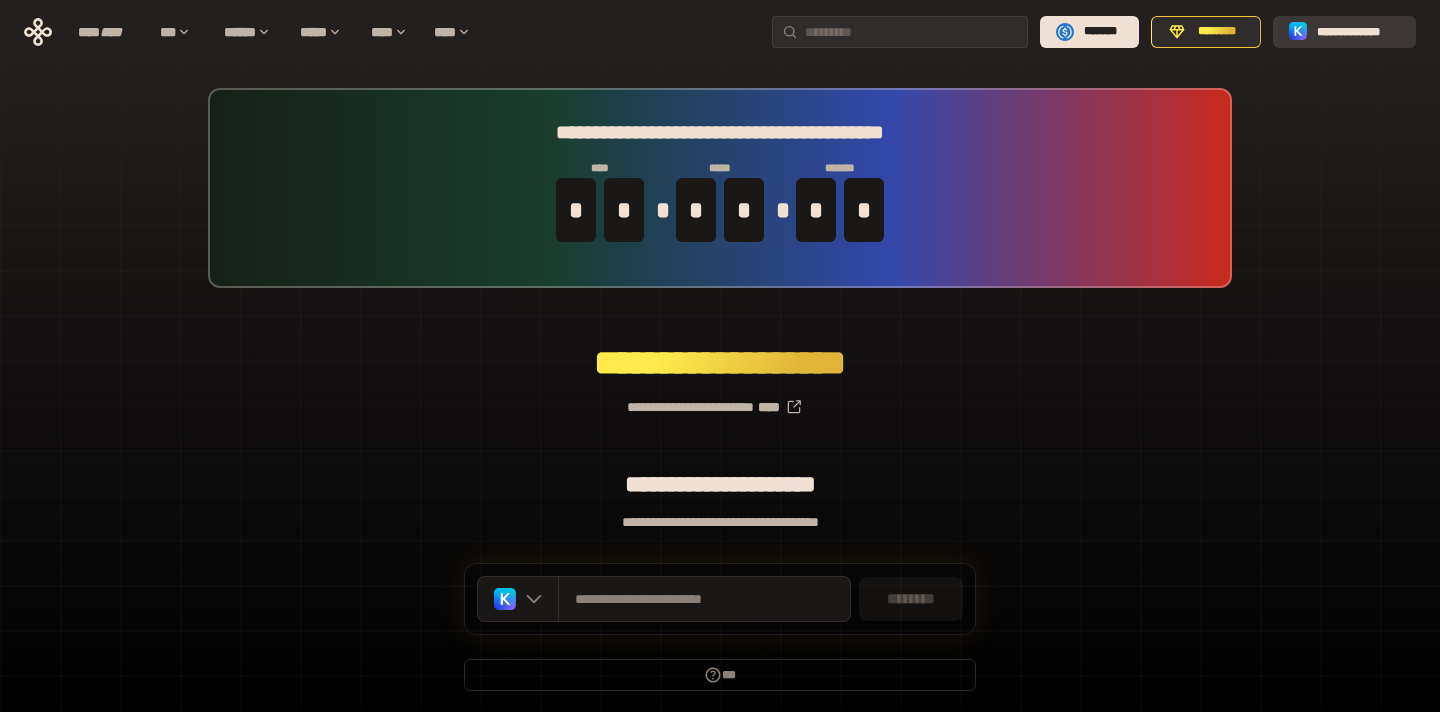 click on "**********" at bounding box center (1358, 32) 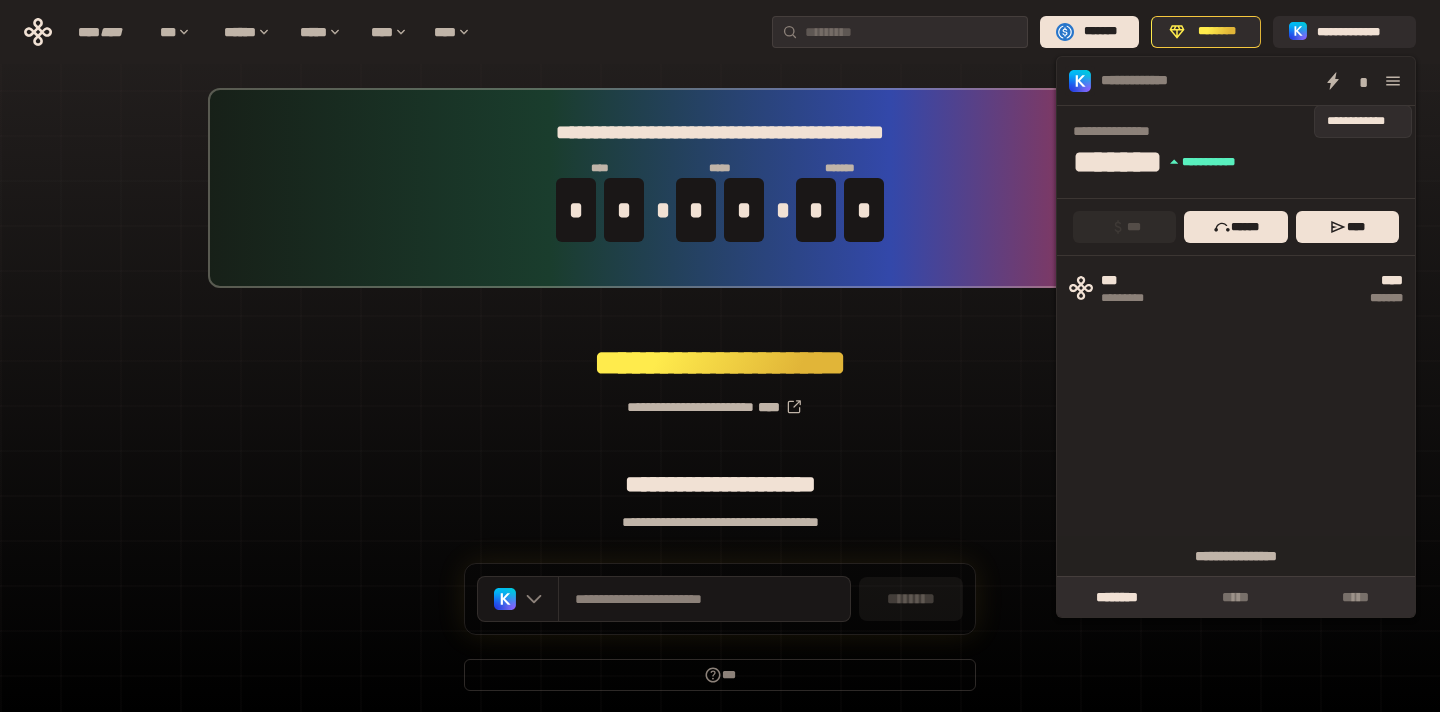 click on "*" at bounding box center [1363, 81] 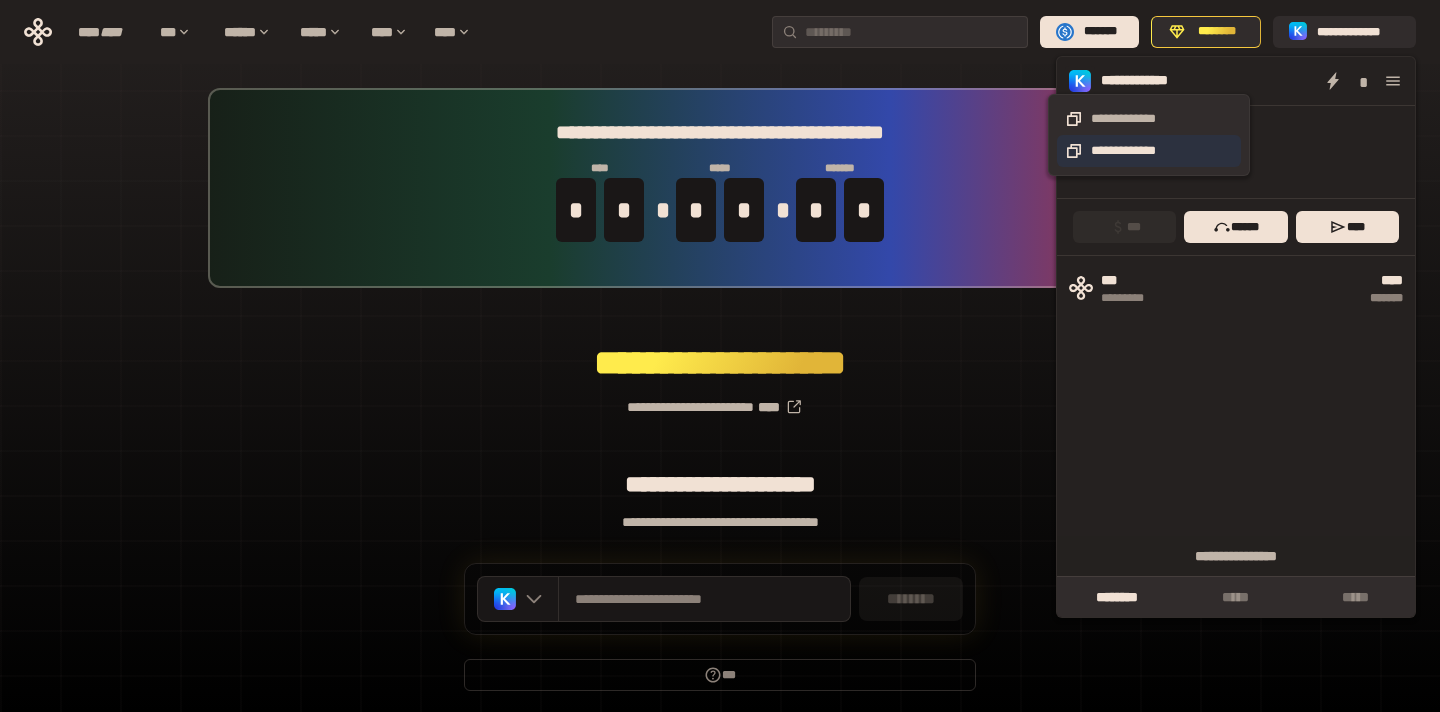 click on "**********" at bounding box center (1149, 151) 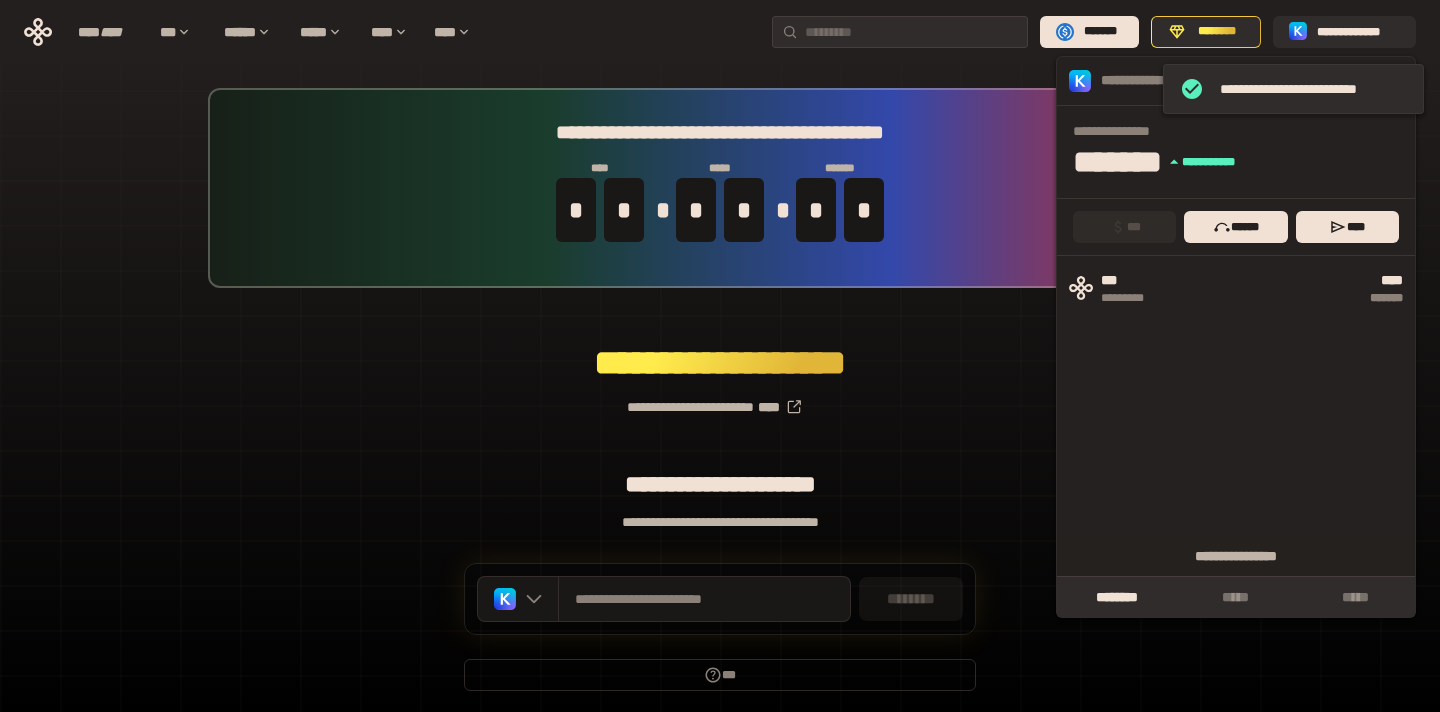 click on "******* **** * *****" at bounding box center [1242, 161] 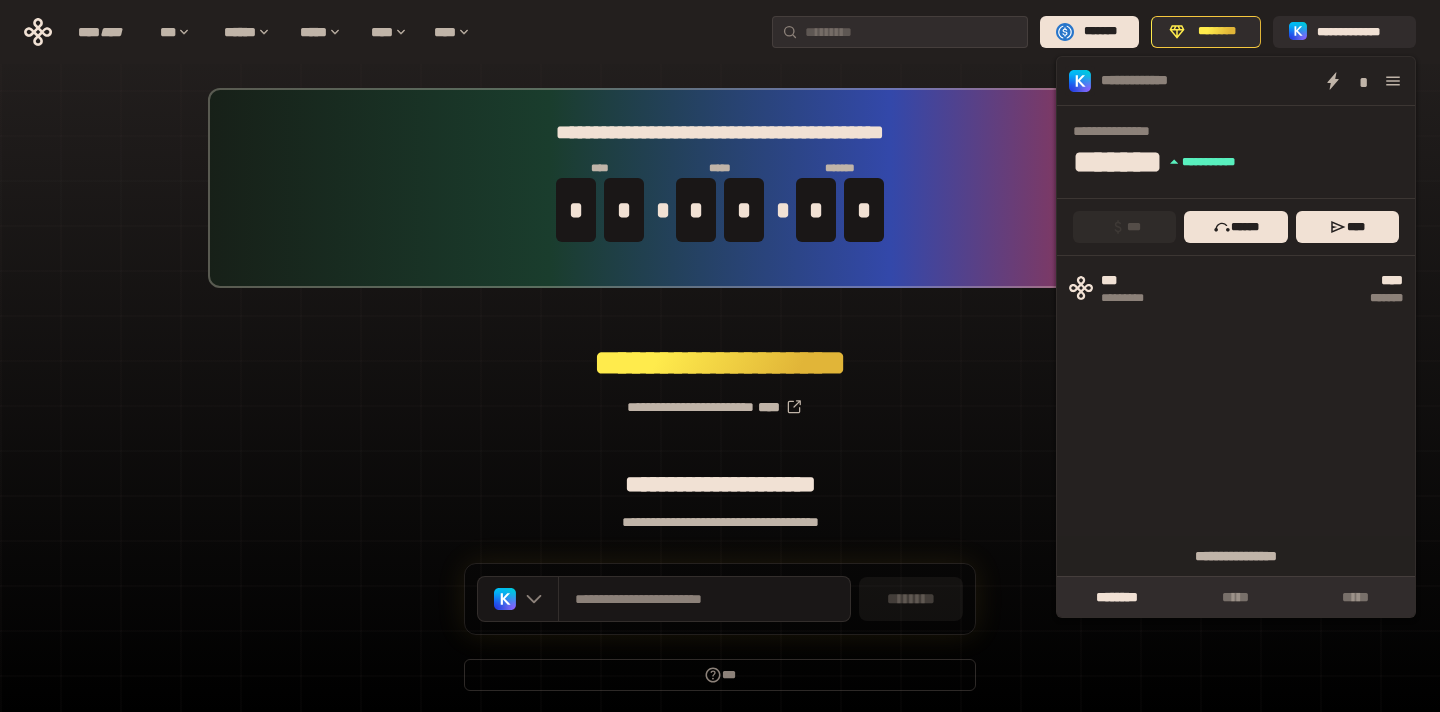 click 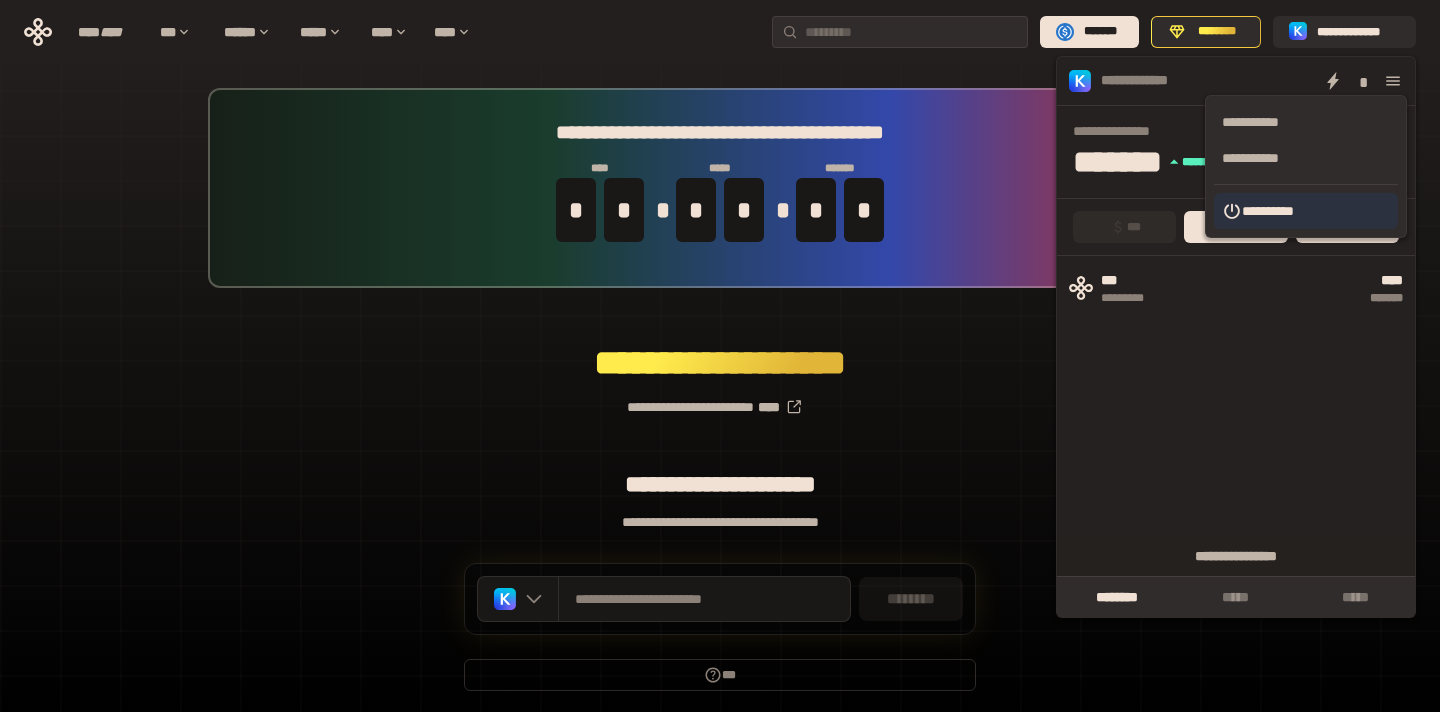 click on "**********" at bounding box center (1306, 211) 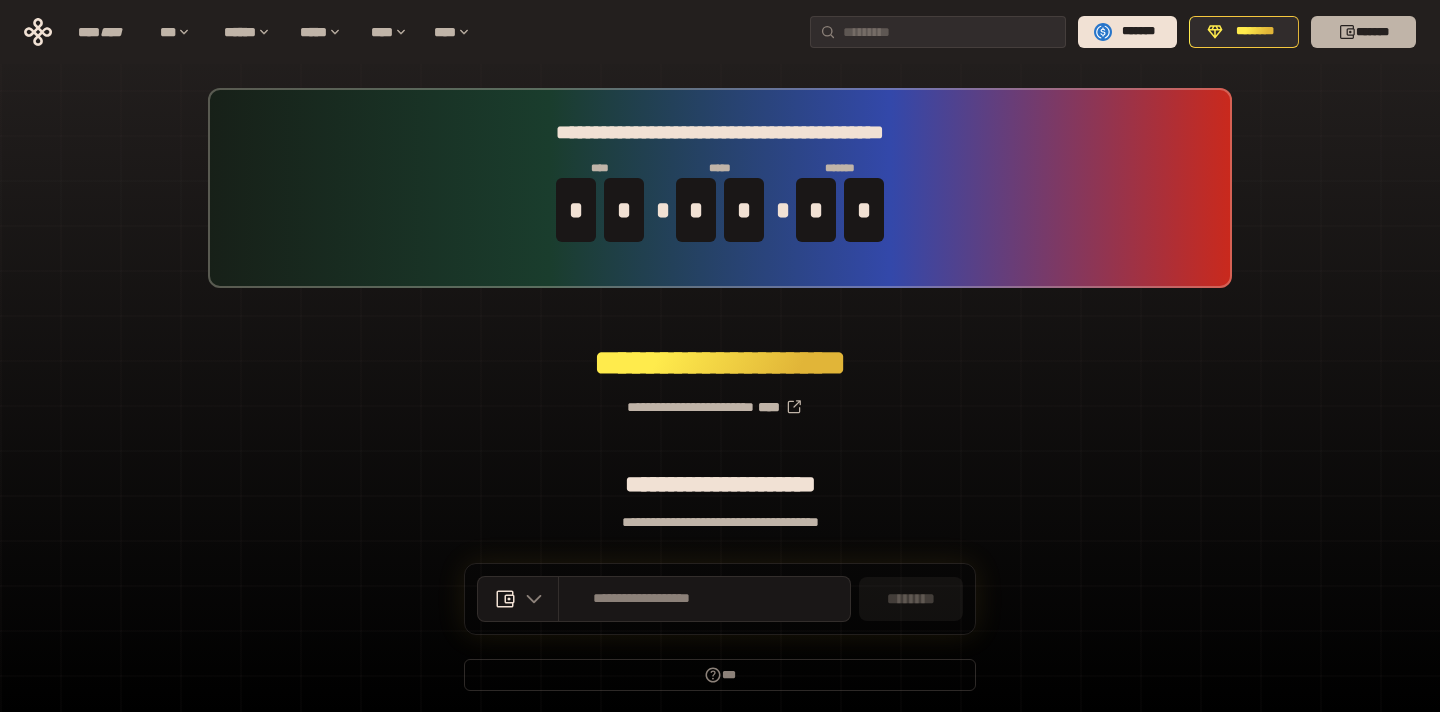 click on "*******" at bounding box center (1363, 32) 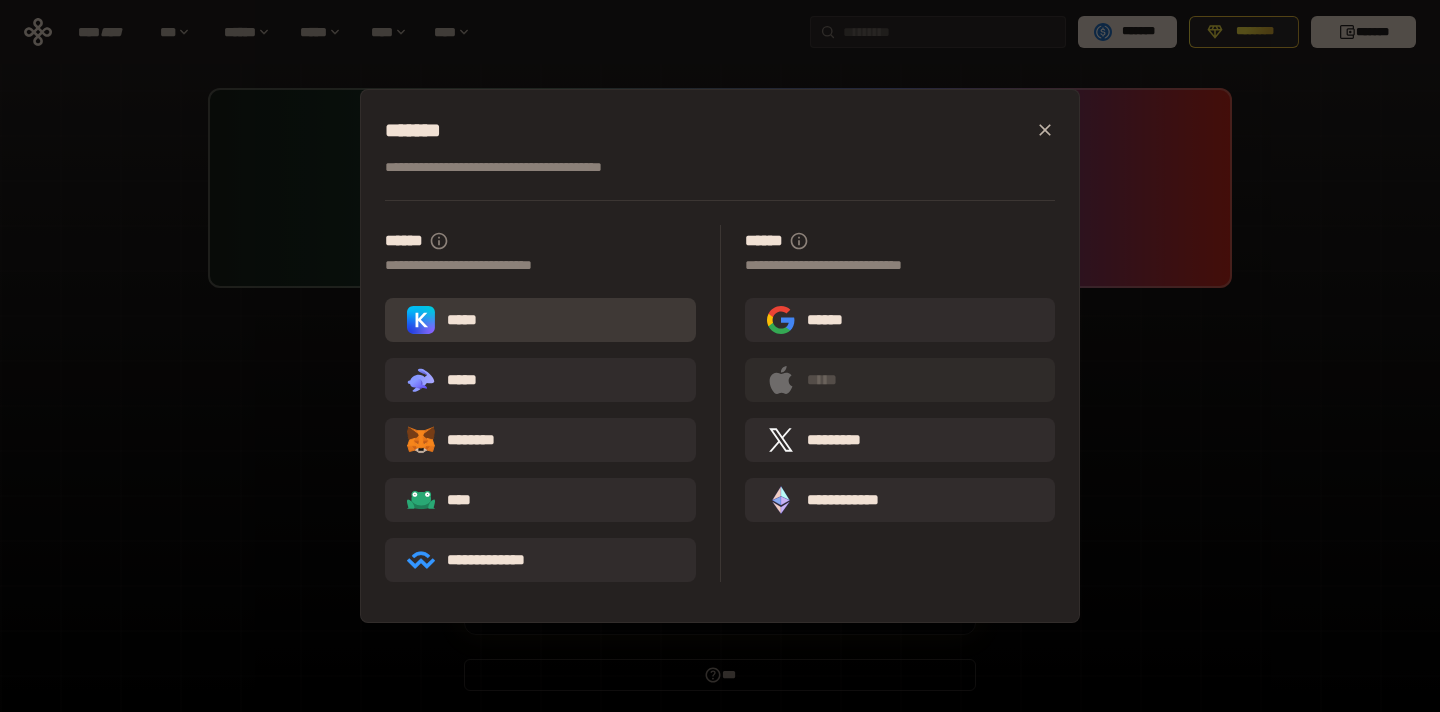 click on "*****" at bounding box center (540, 320) 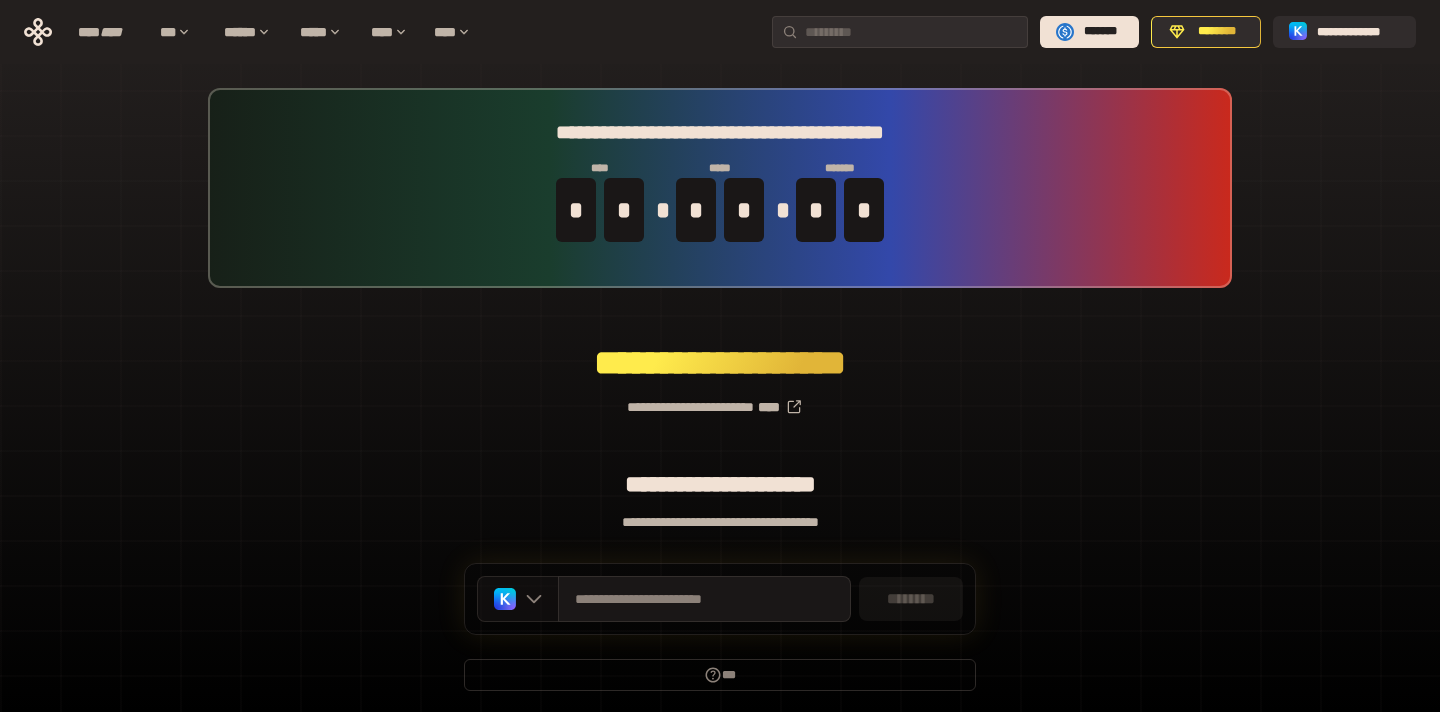 click 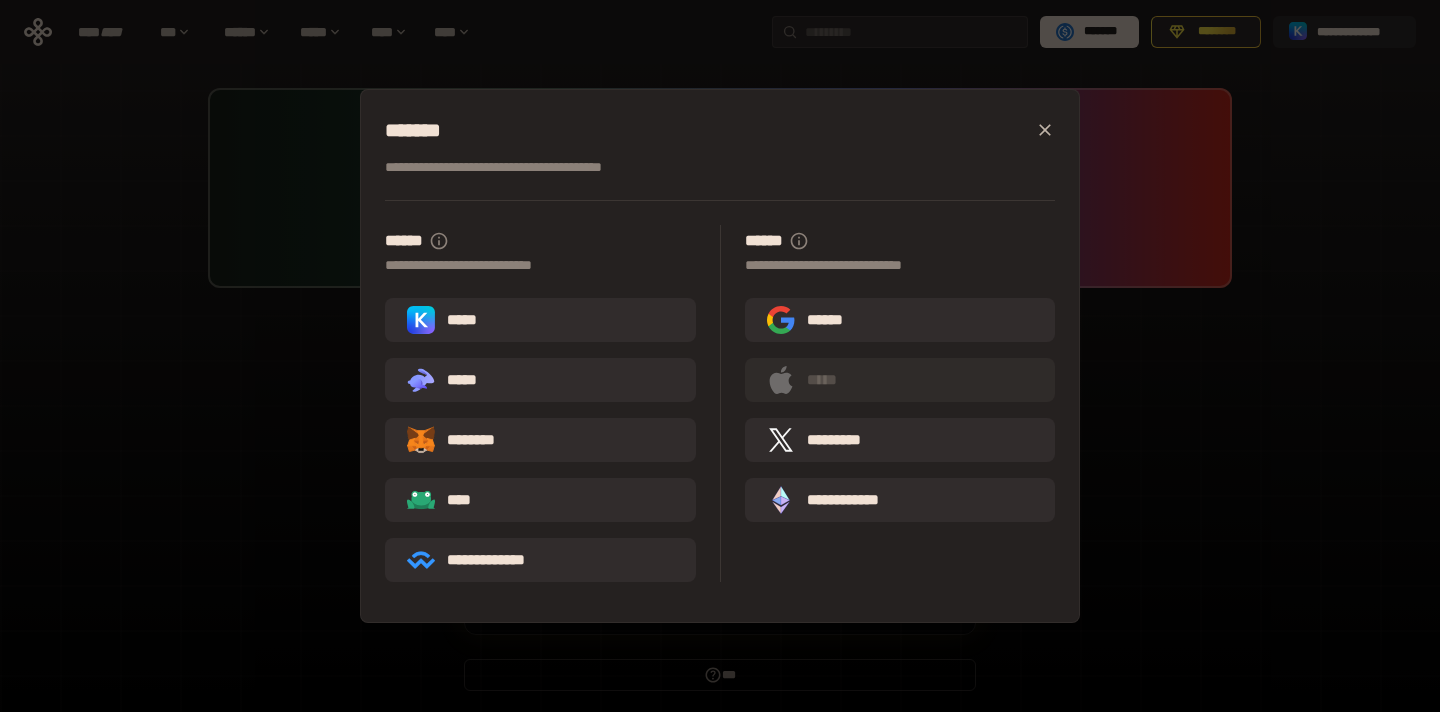 click on "**********" at bounding box center [720, 356] 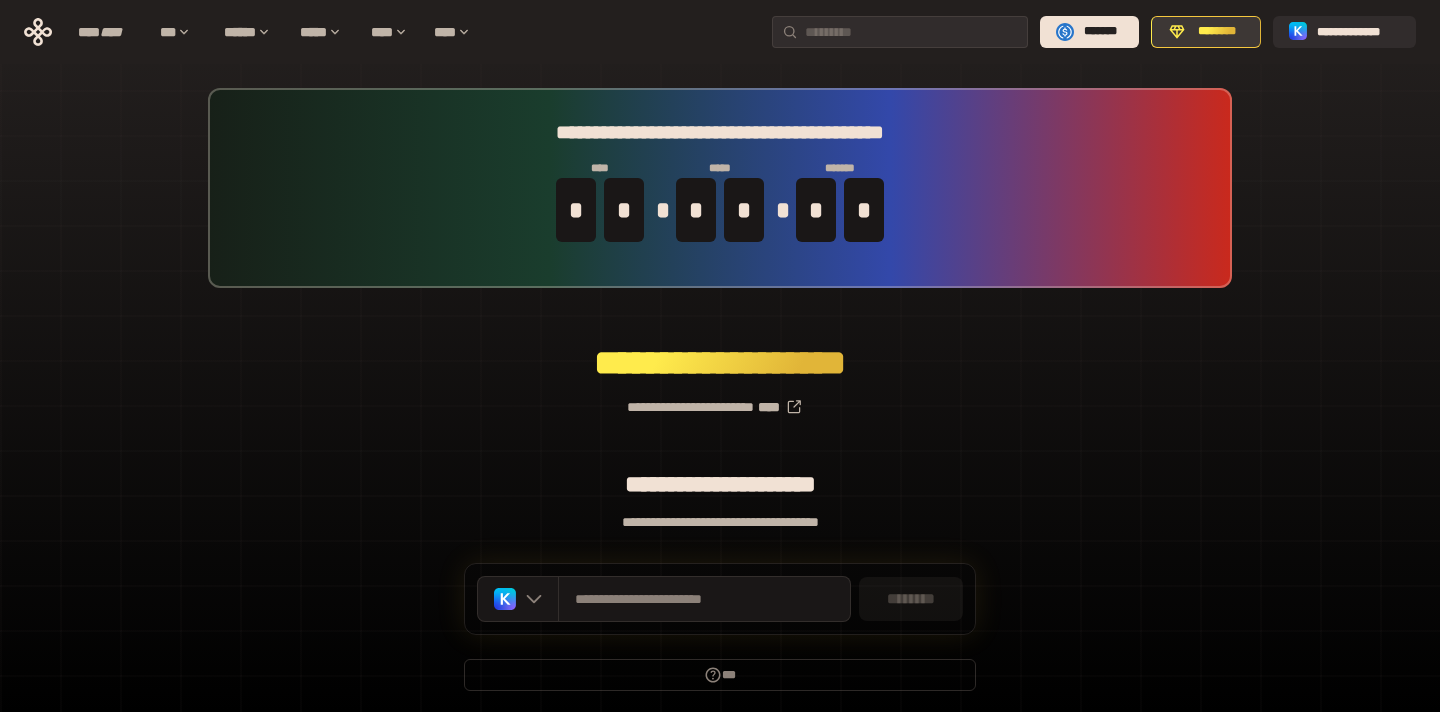 click on "********" at bounding box center (1217, 32) 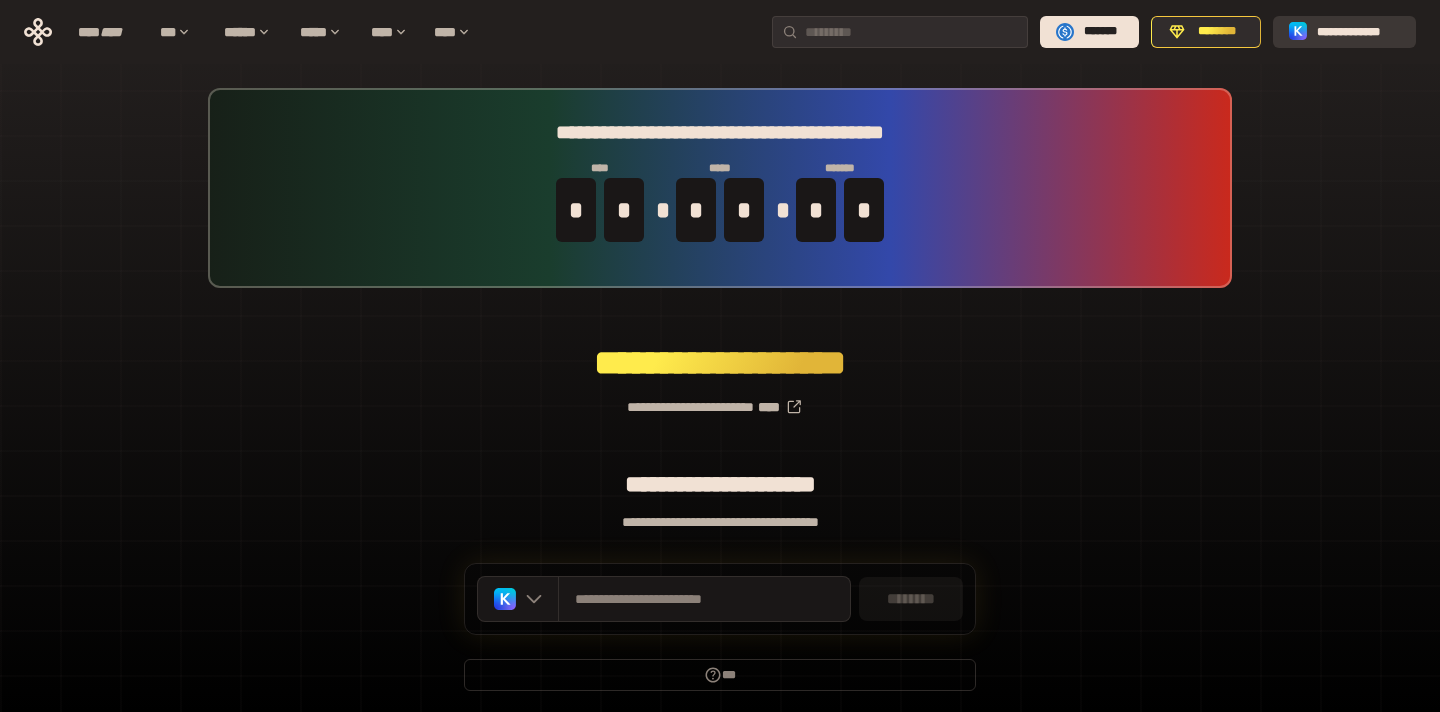click on "**********" at bounding box center (1358, 32) 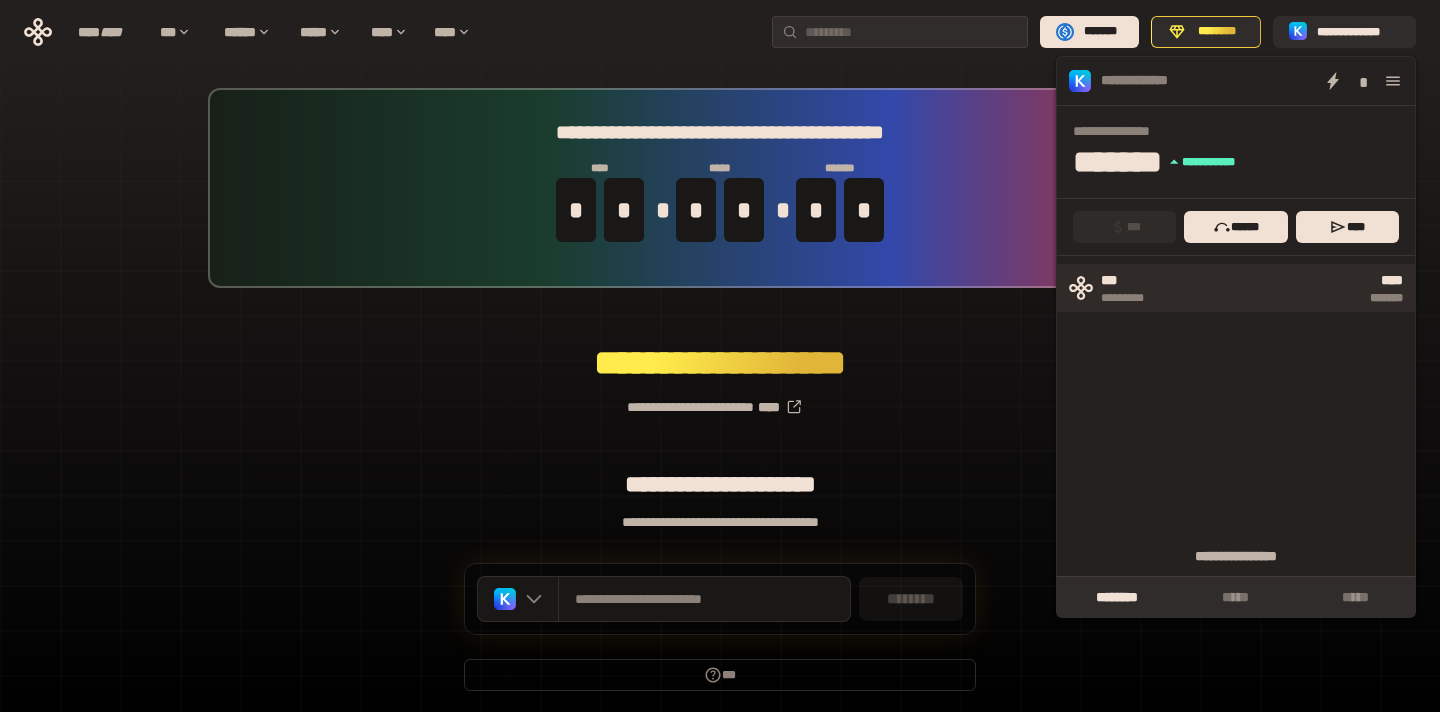 click on "*********" at bounding box center [1133, 298] 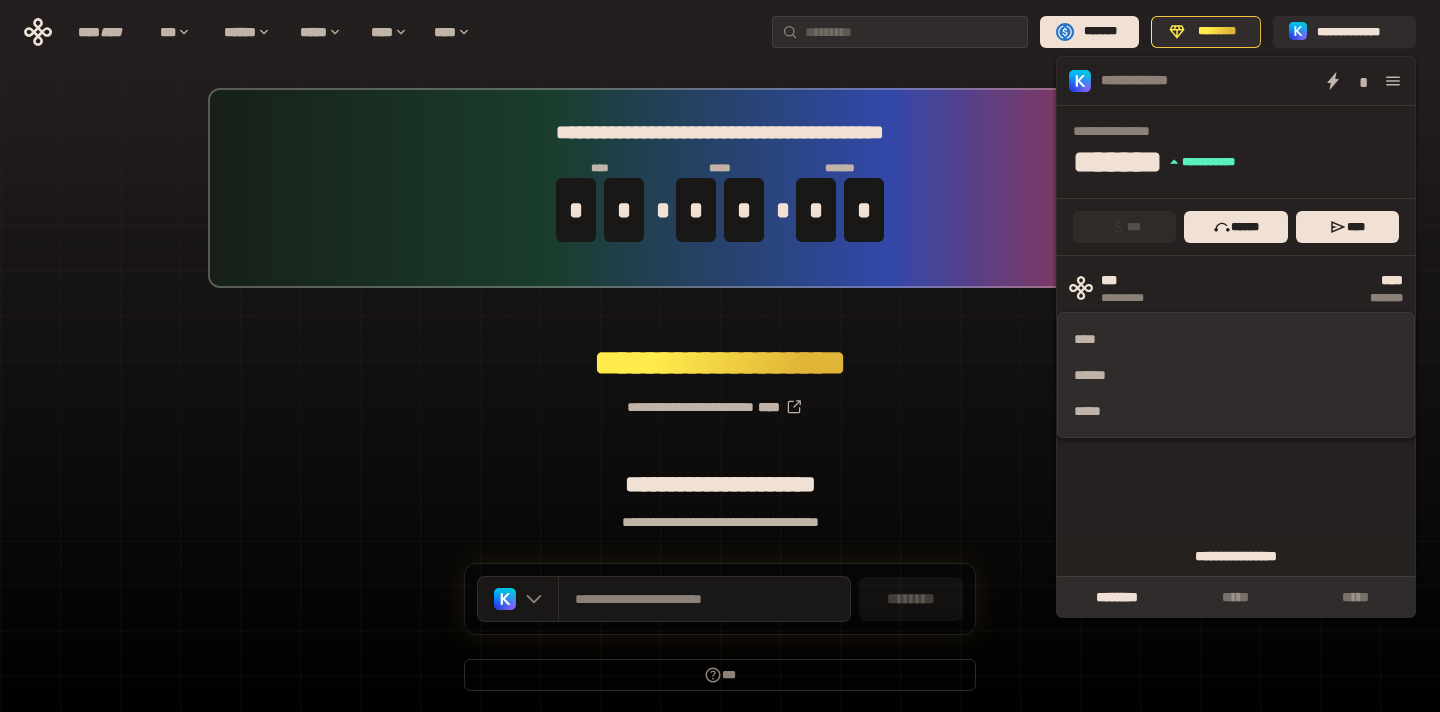 click on "**********" at bounding box center (1236, 556) 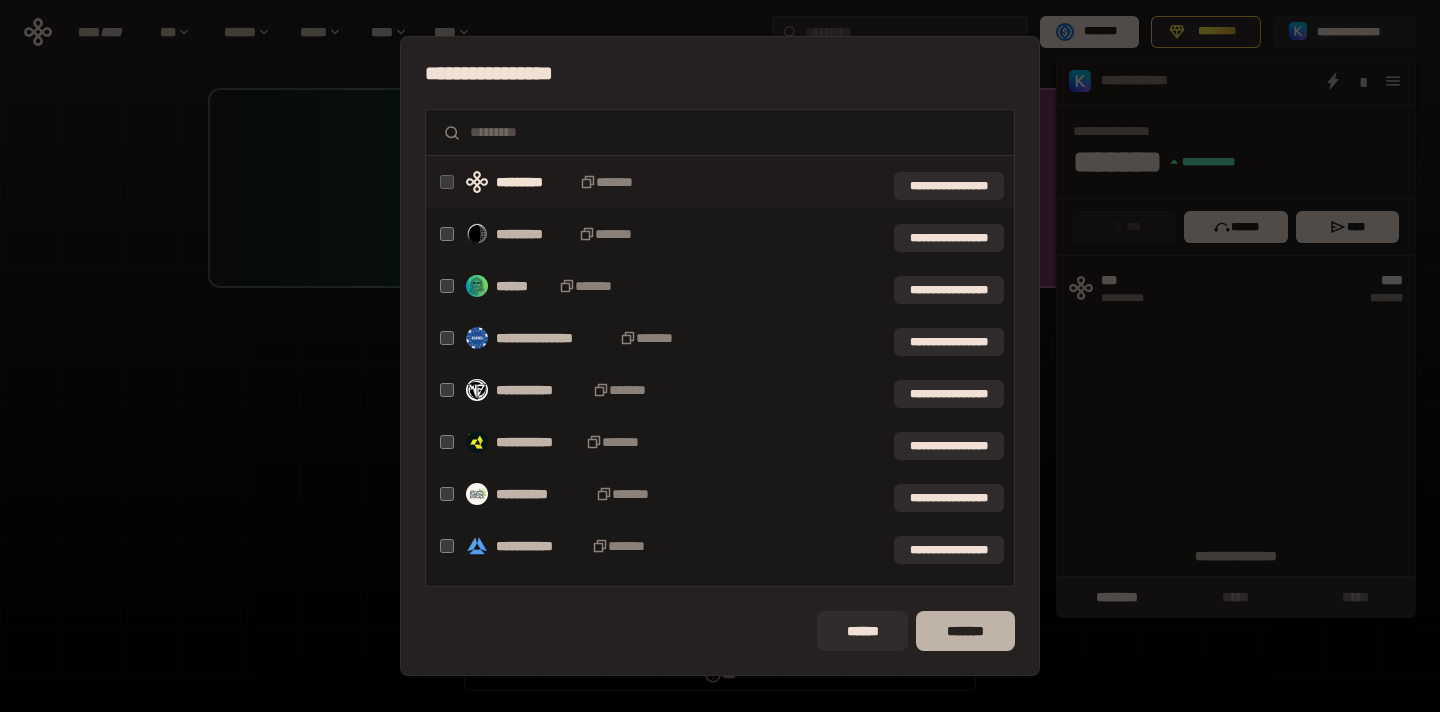 click on "*******" at bounding box center [965, 631] 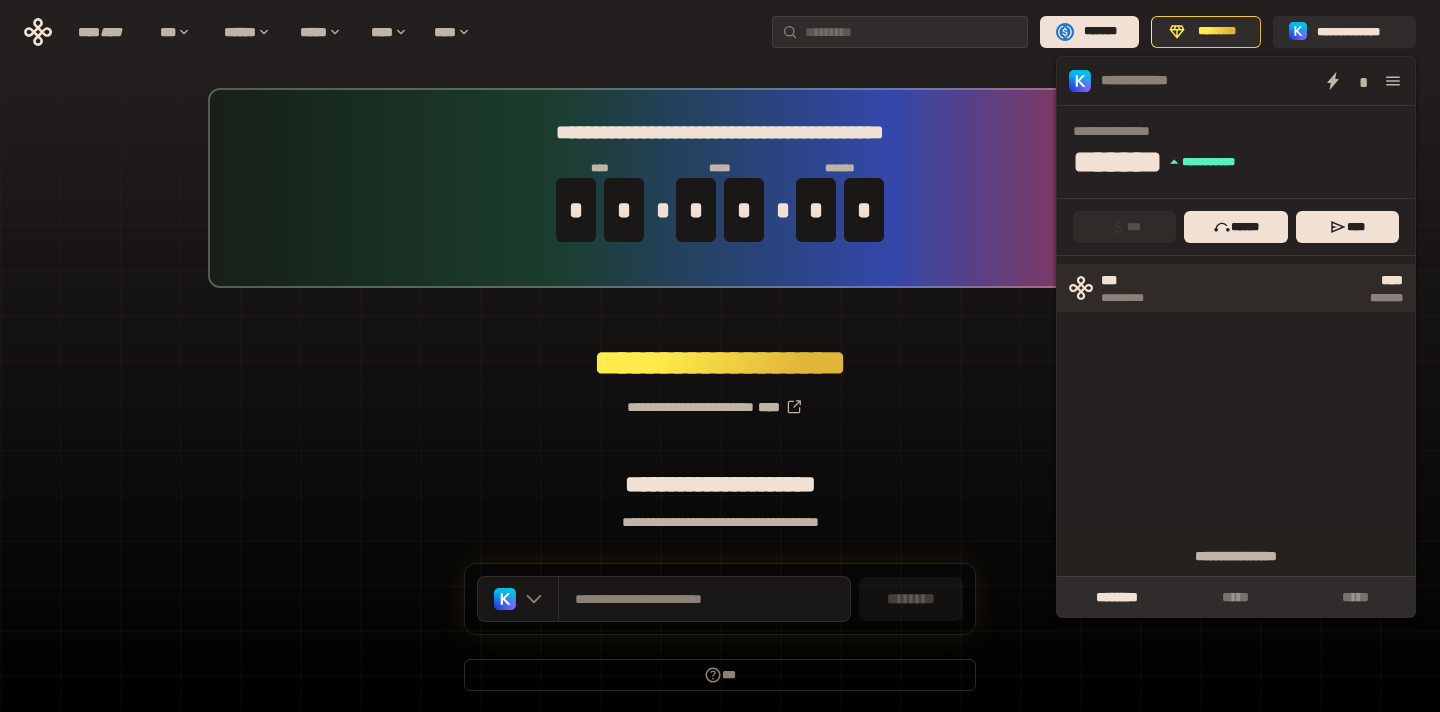 click on "***" at bounding box center (1133, 281) 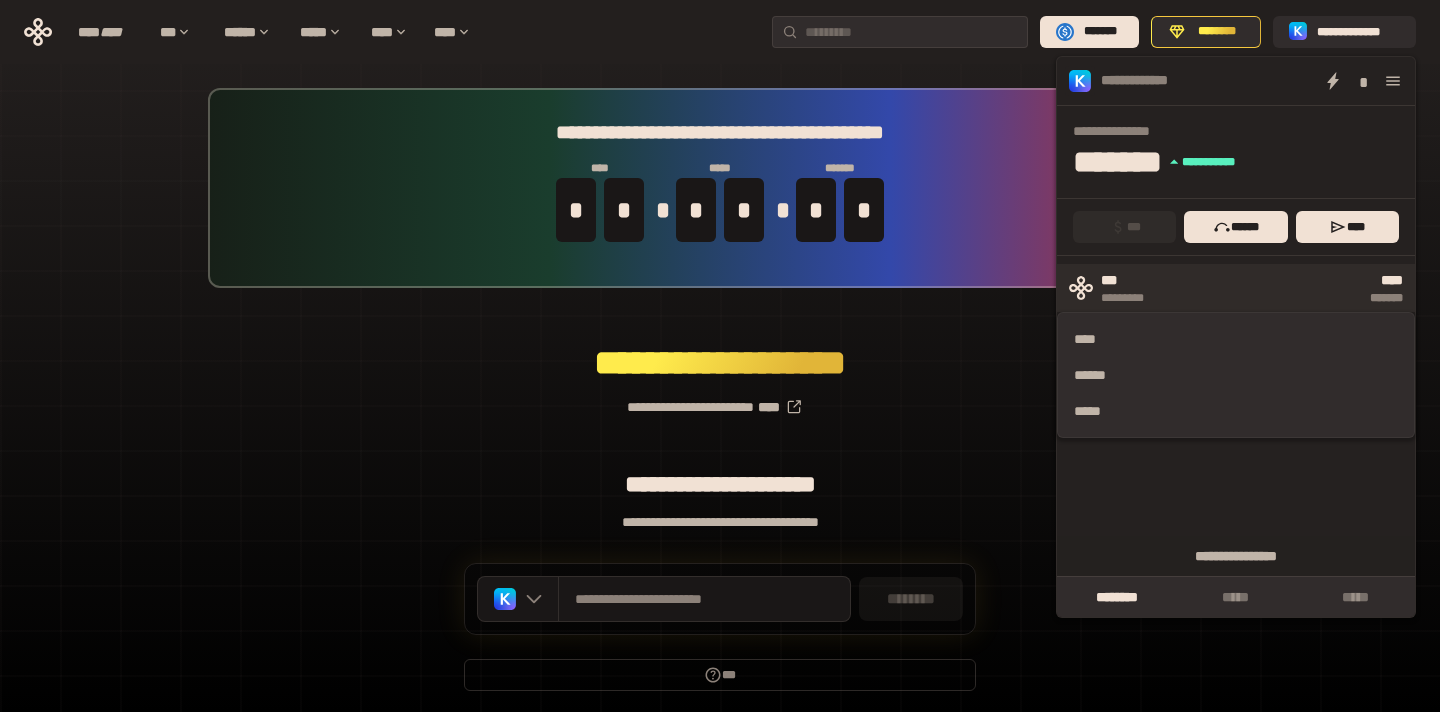 click on "***" at bounding box center [1133, 281] 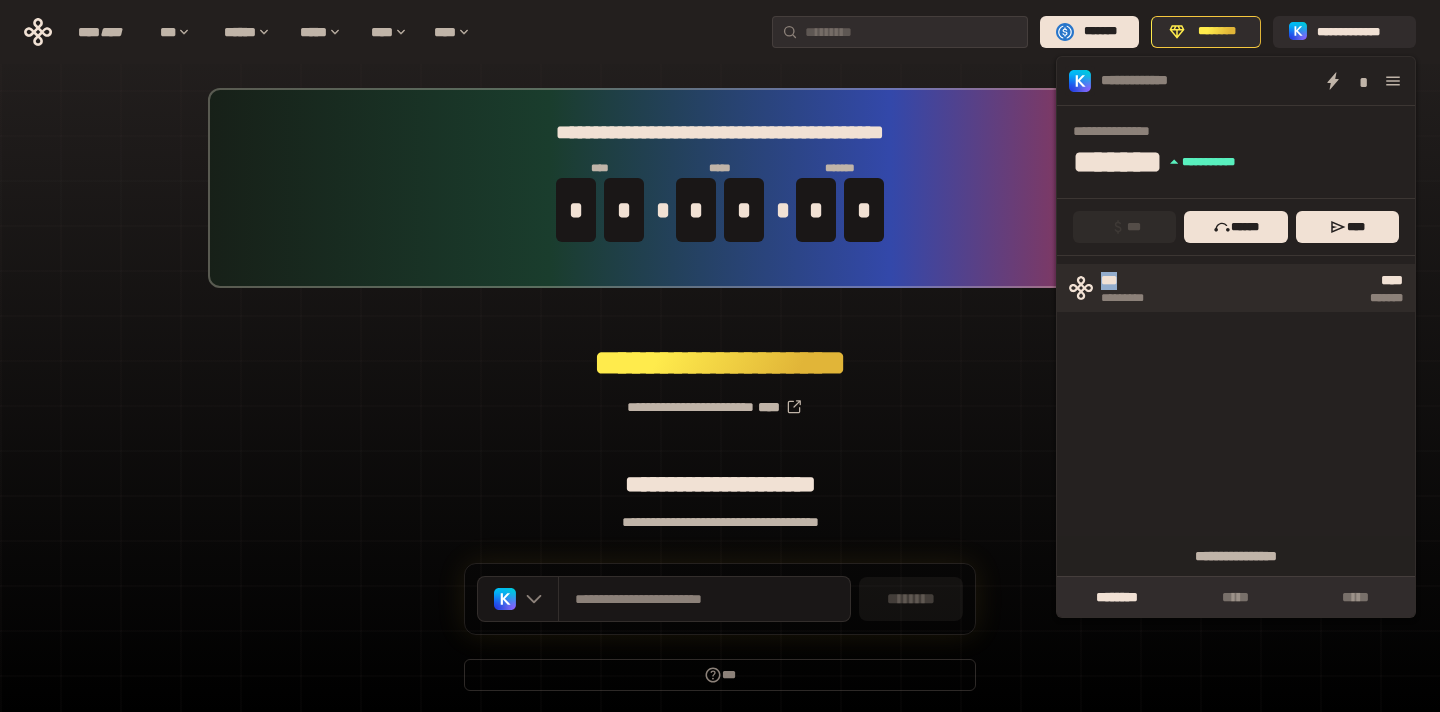 click on "***" at bounding box center (1133, 281) 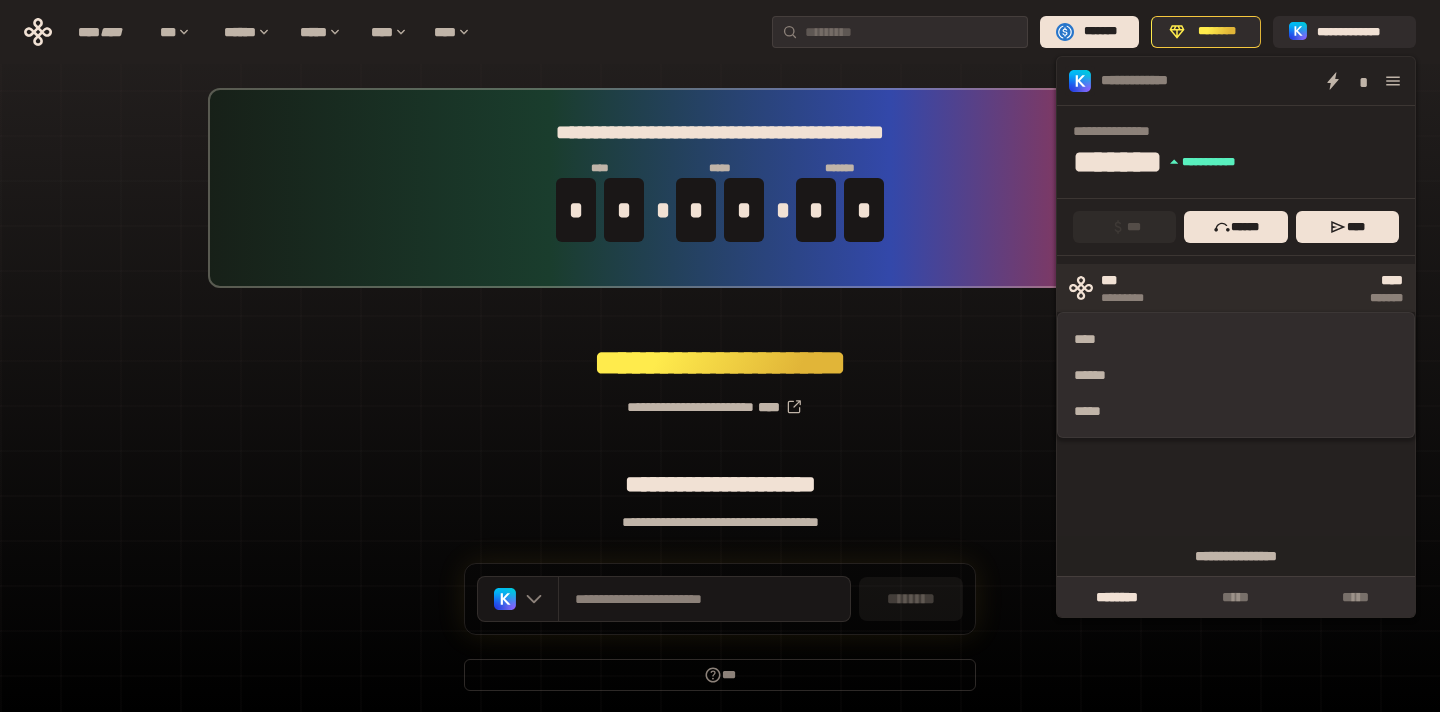 click on "***" at bounding box center (1133, 281) 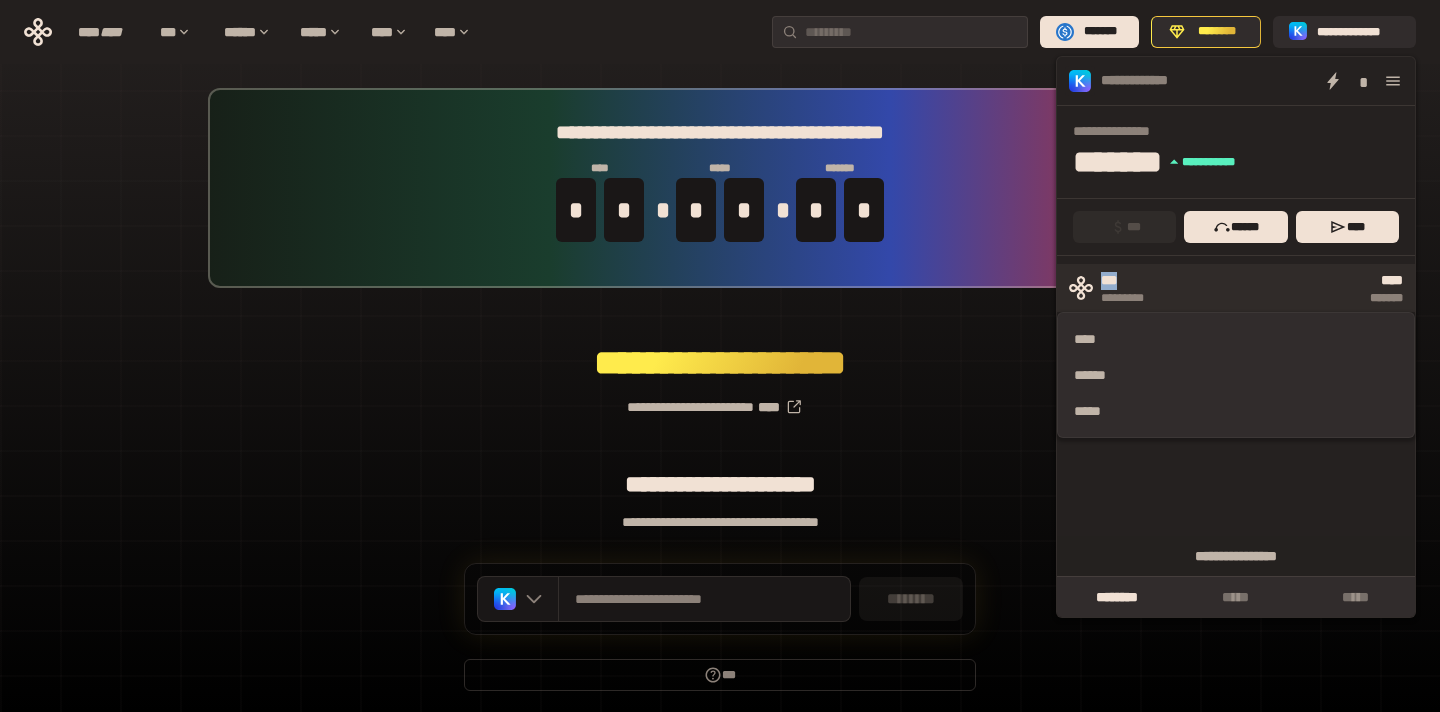 click on "***" at bounding box center [1133, 281] 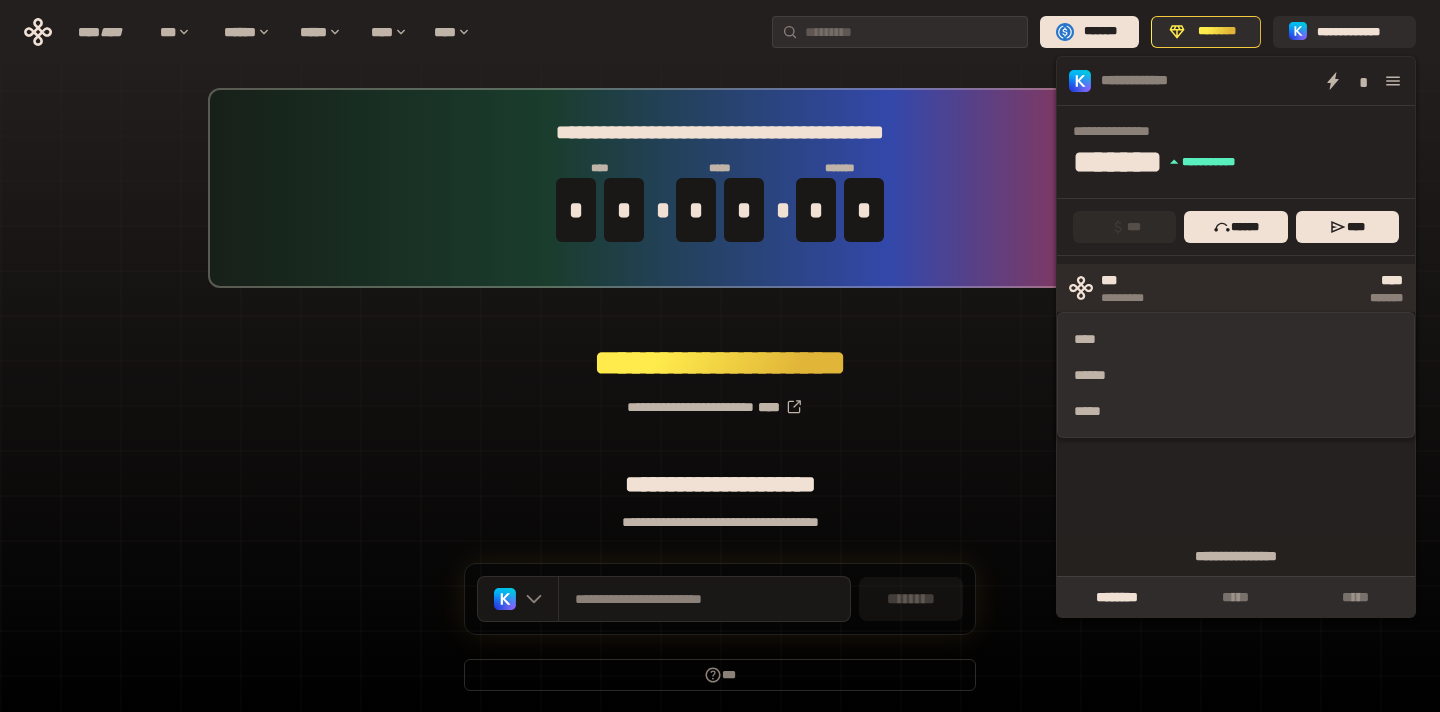 click on "***" at bounding box center (1133, 281) 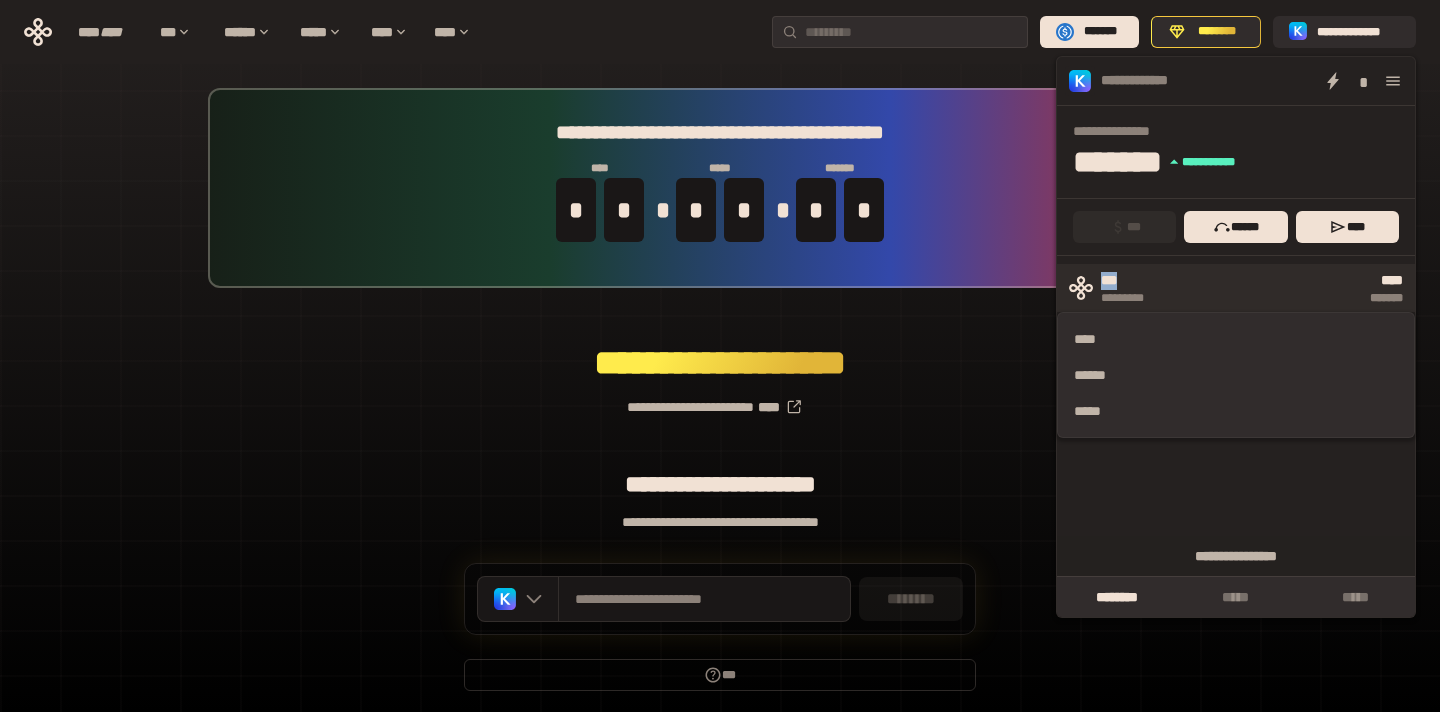 click on "***" at bounding box center (1133, 281) 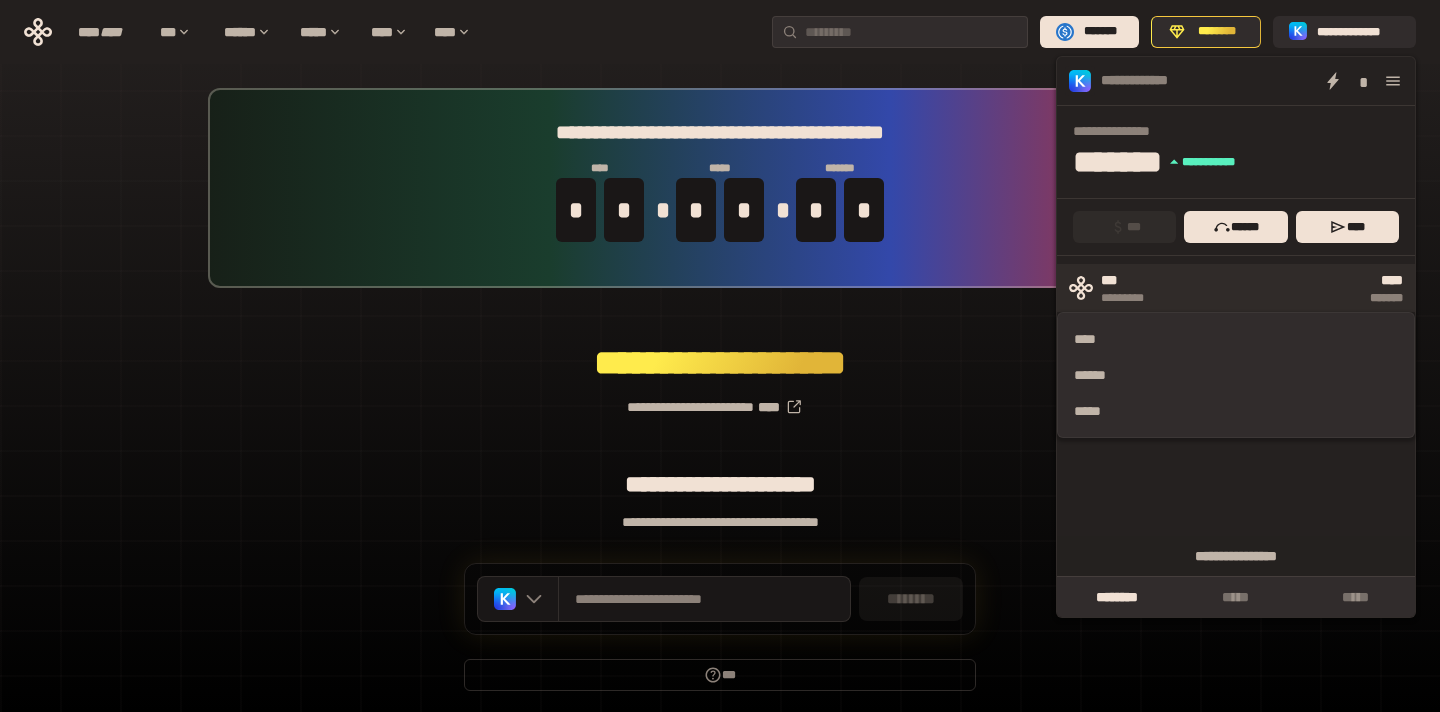 click on "***" at bounding box center [1133, 281] 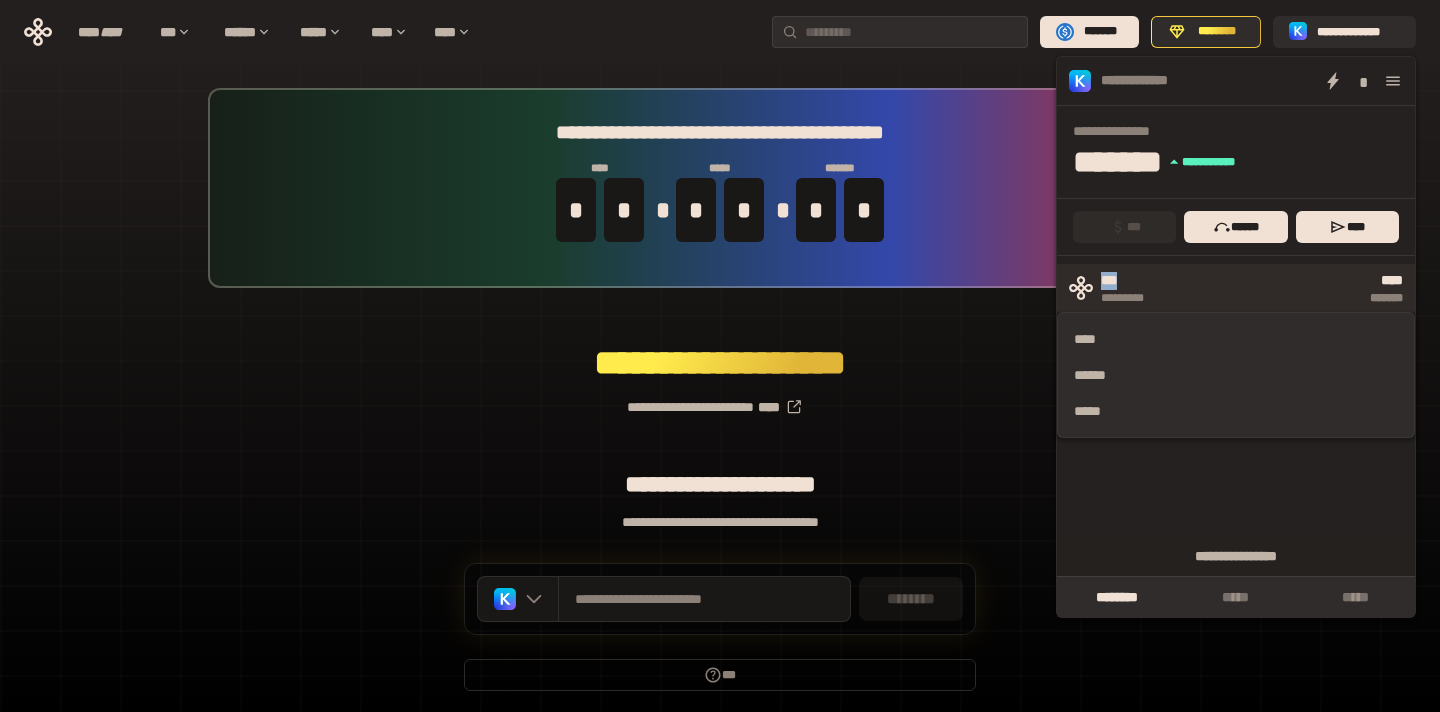 click on "***" at bounding box center [1133, 281] 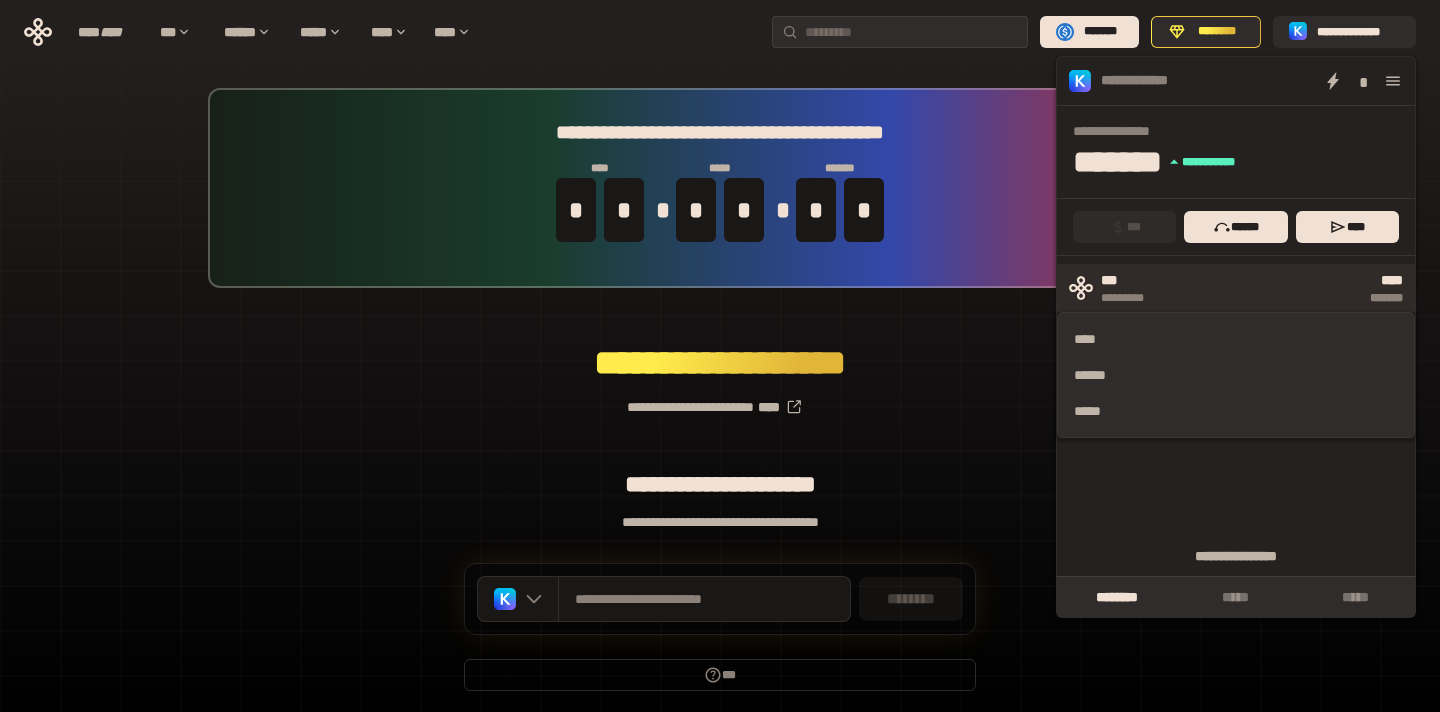 click on "***" at bounding box center (1133, 281) 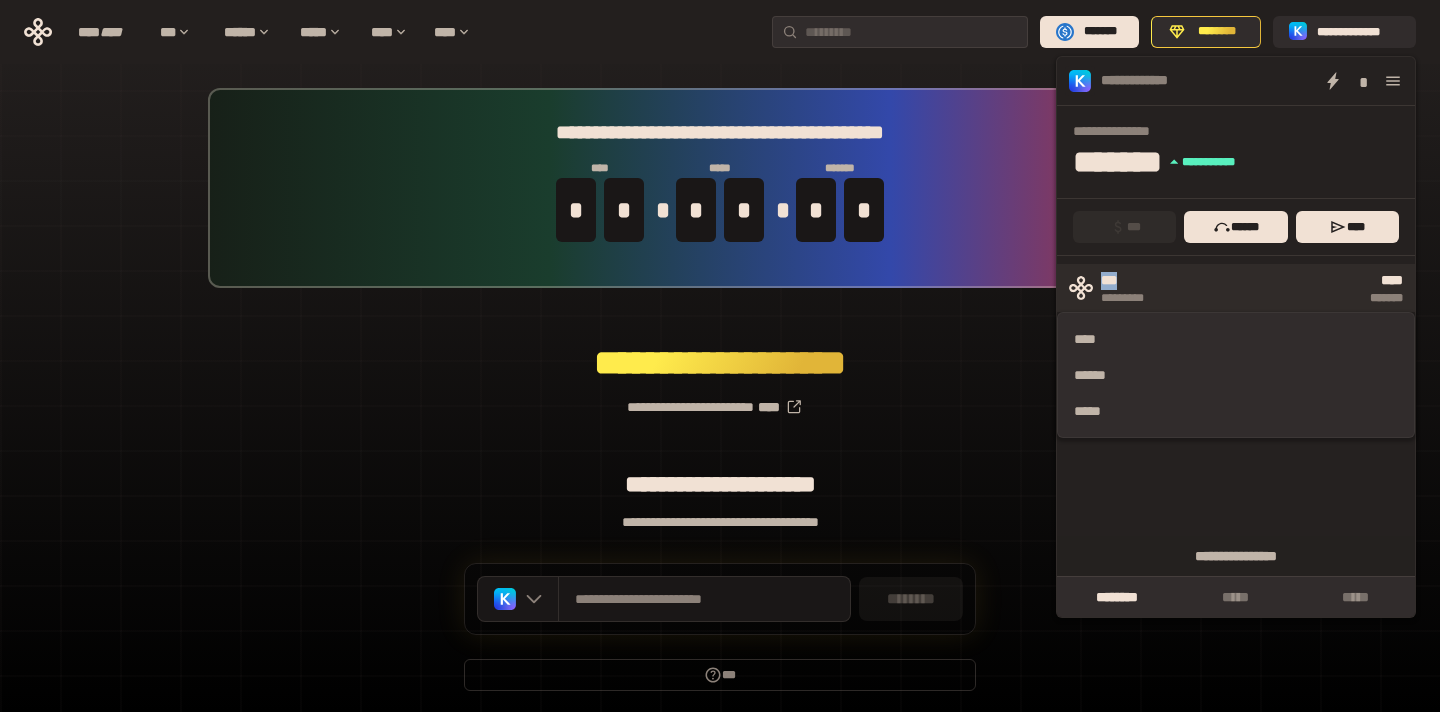 click on "***" at bounding box center [1133, 281] 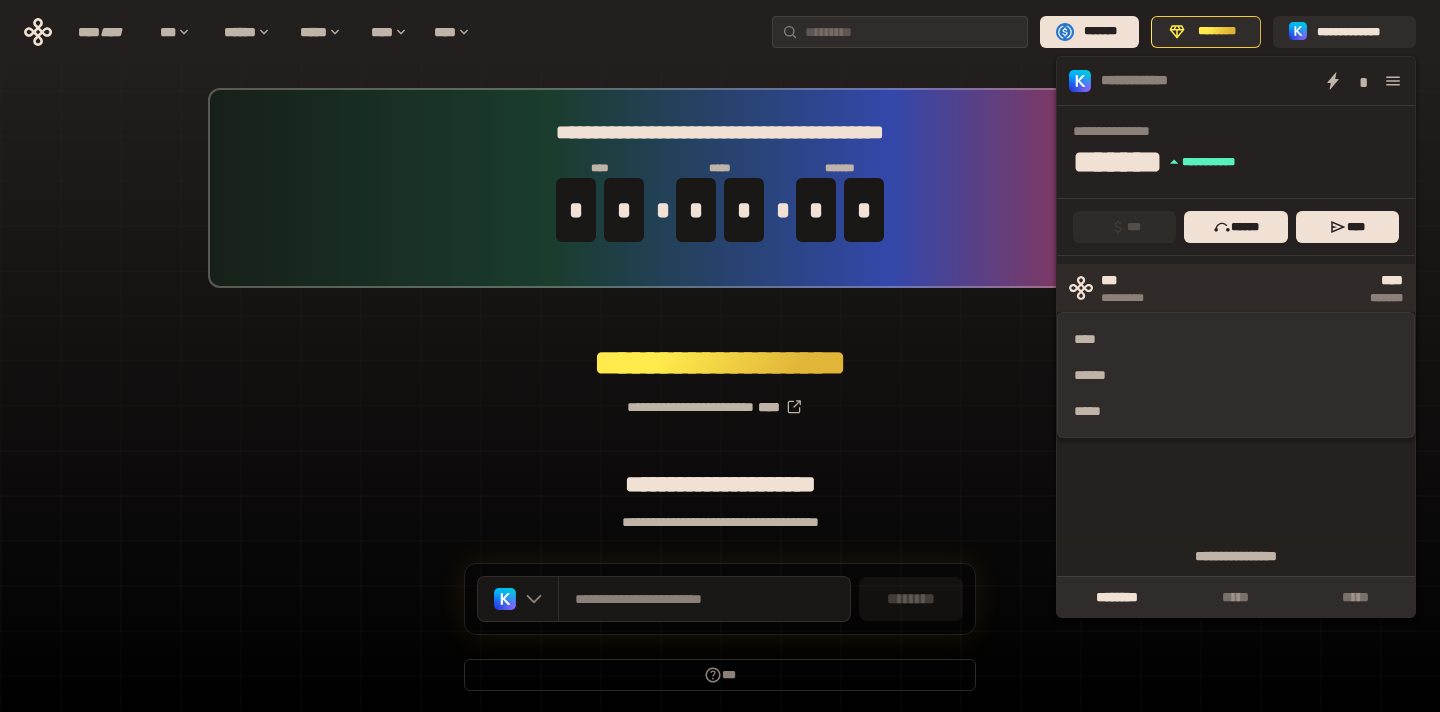 click on "***" at bounding box center [1133, 281] 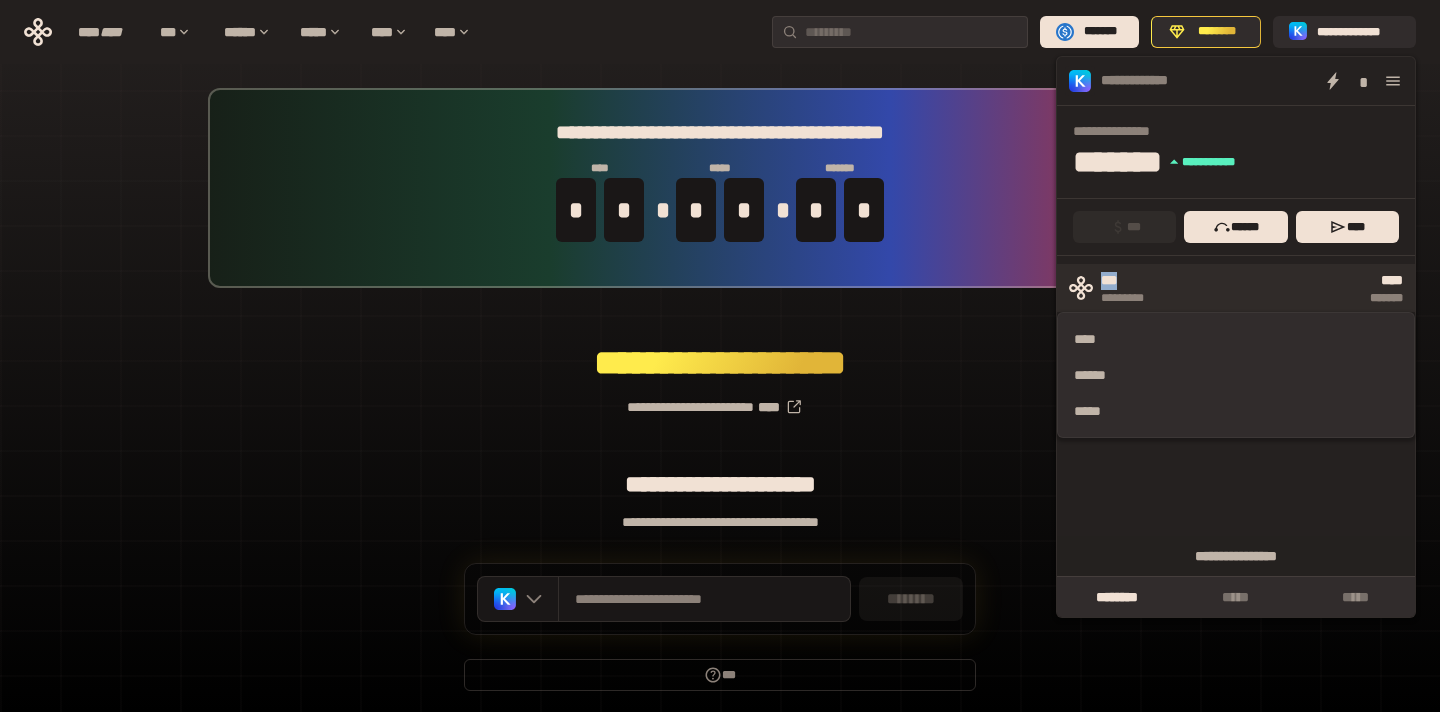 click on "***" at bounding box center [1133, 281] 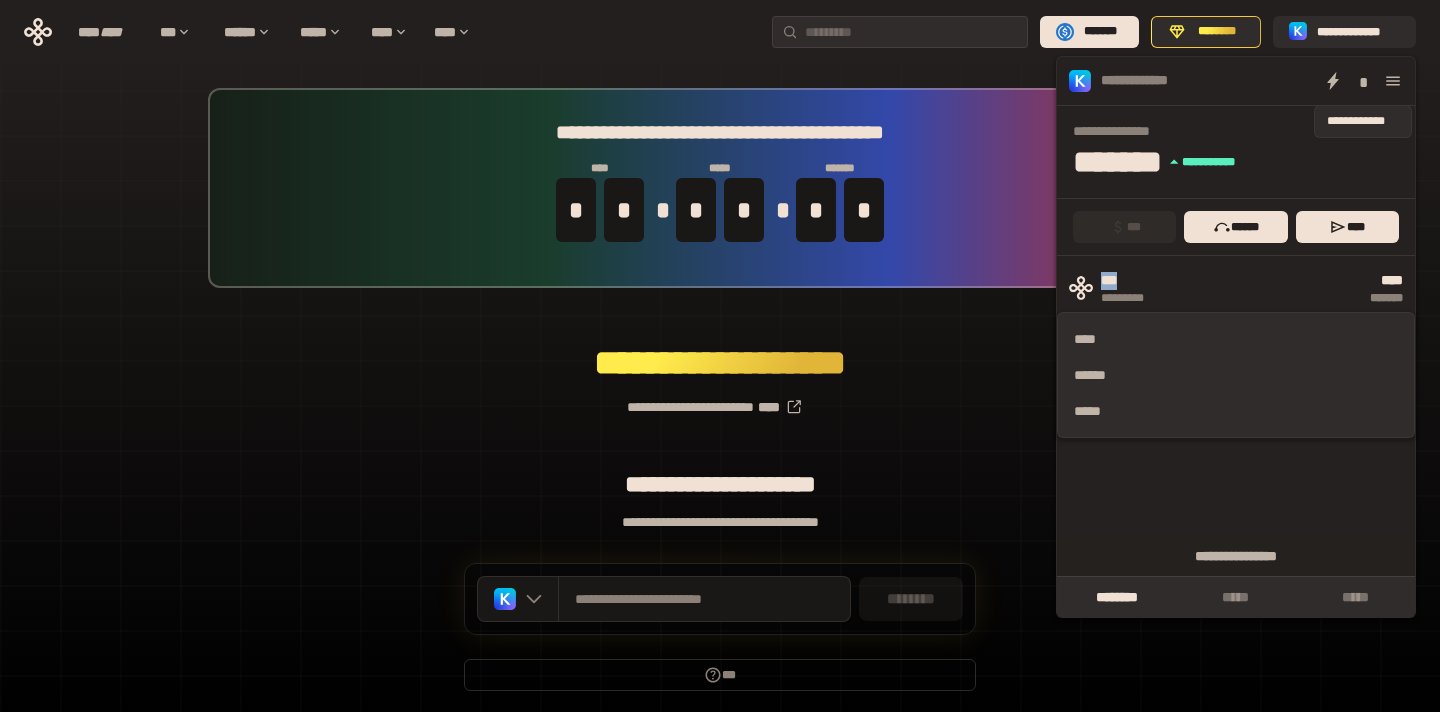 click on "*" at bounding box center [1363, 81] 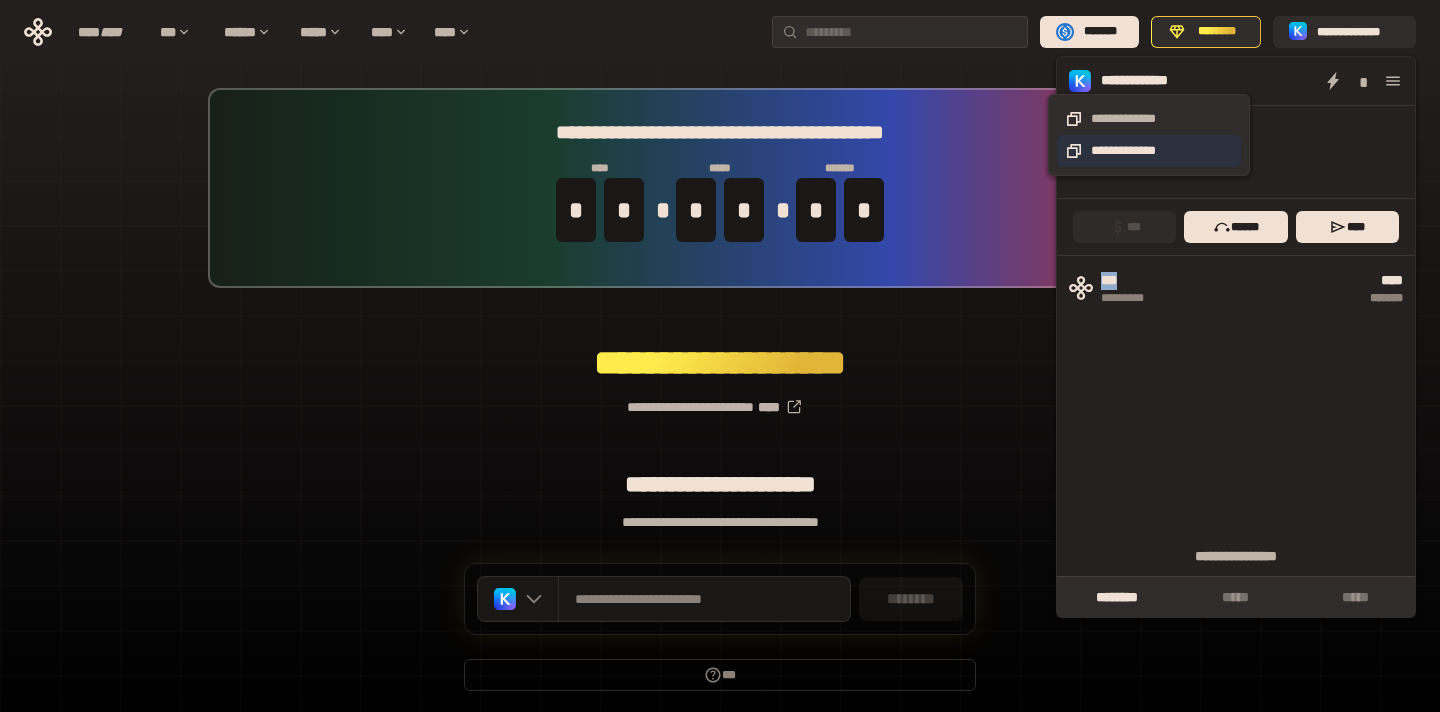 click on "**********" at bounding box center (1149, 151) 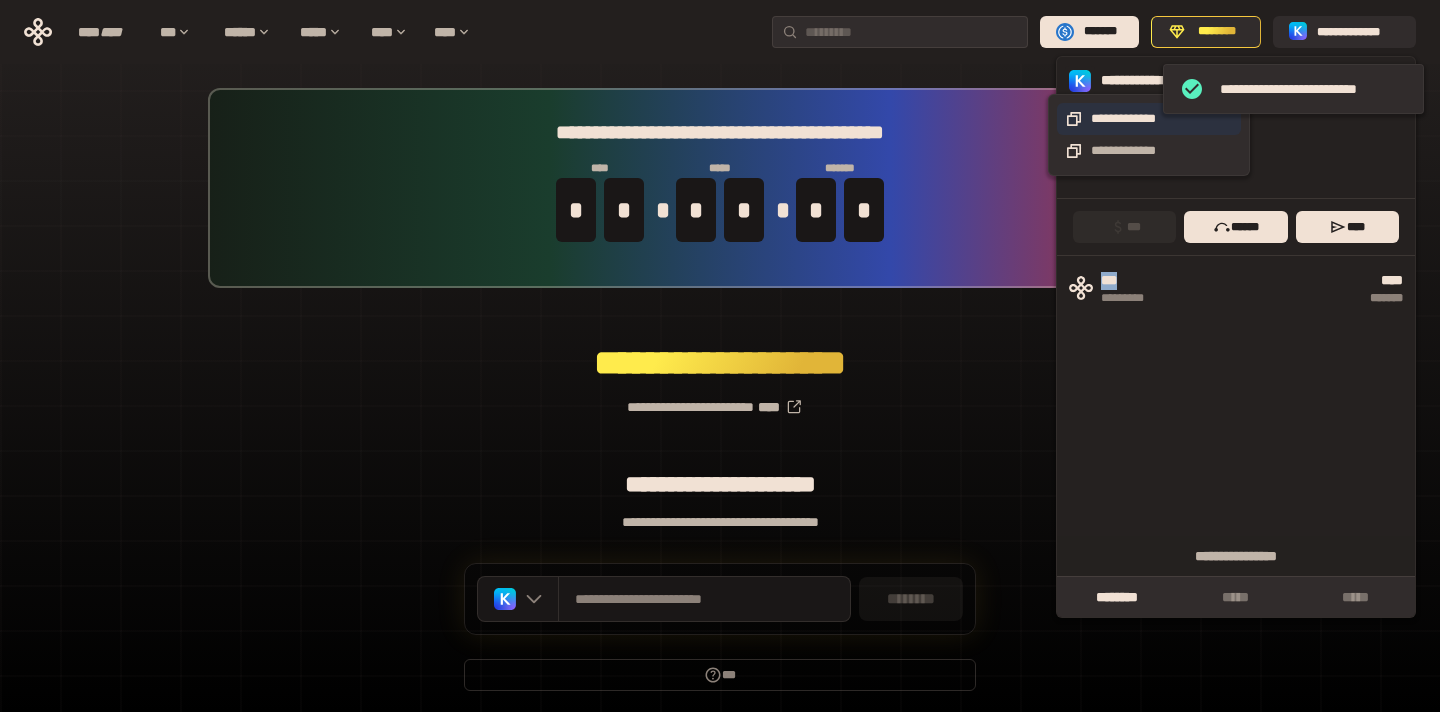 click on "**********" at bounding box center (1149, 119) 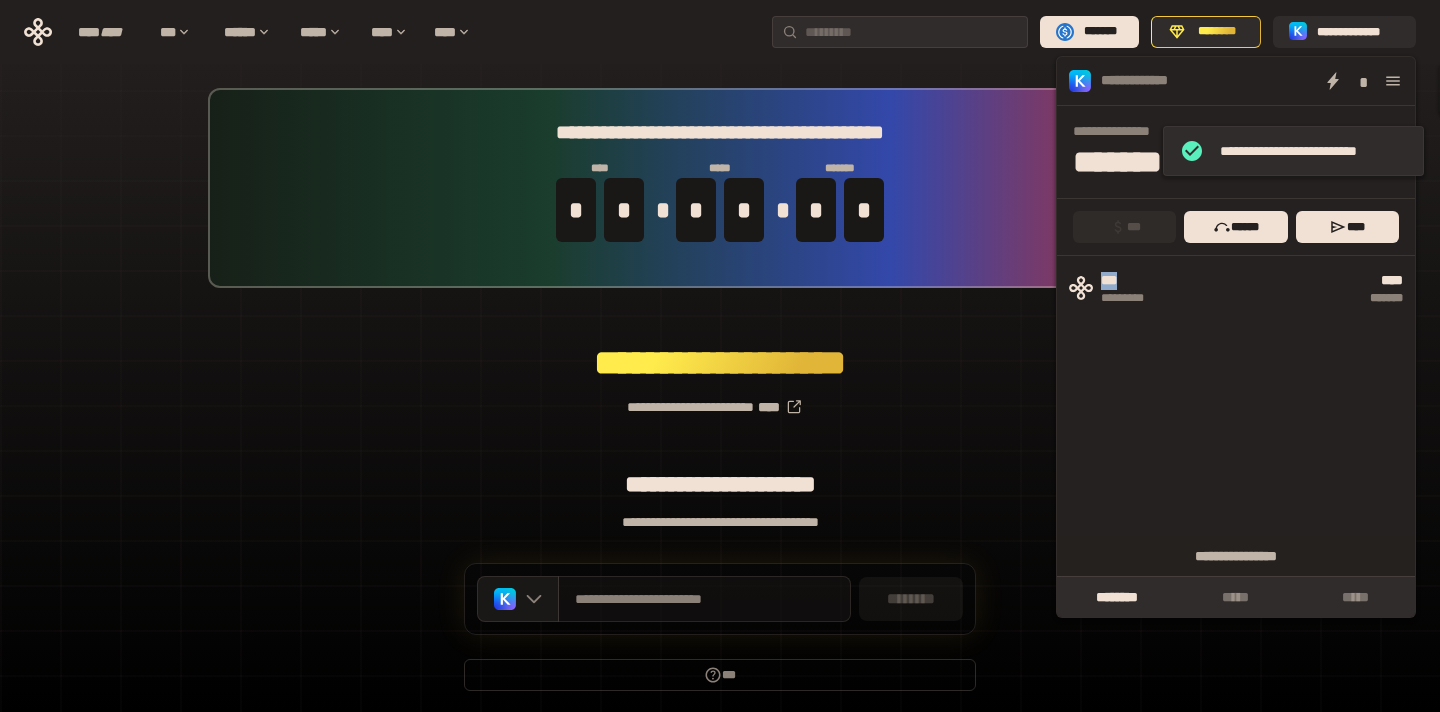 click on "**********" at bounding box center [704, 599] 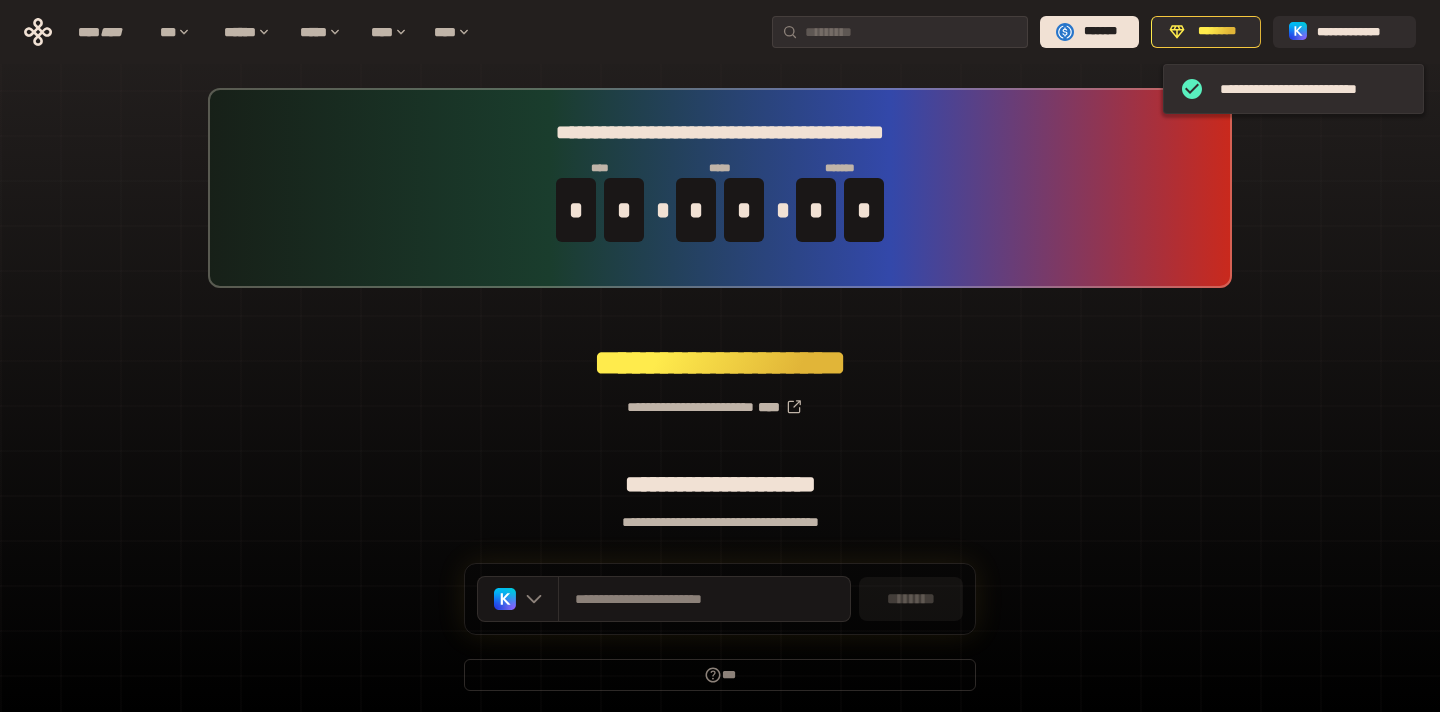 click on "********" at bounding box center (911, 599) 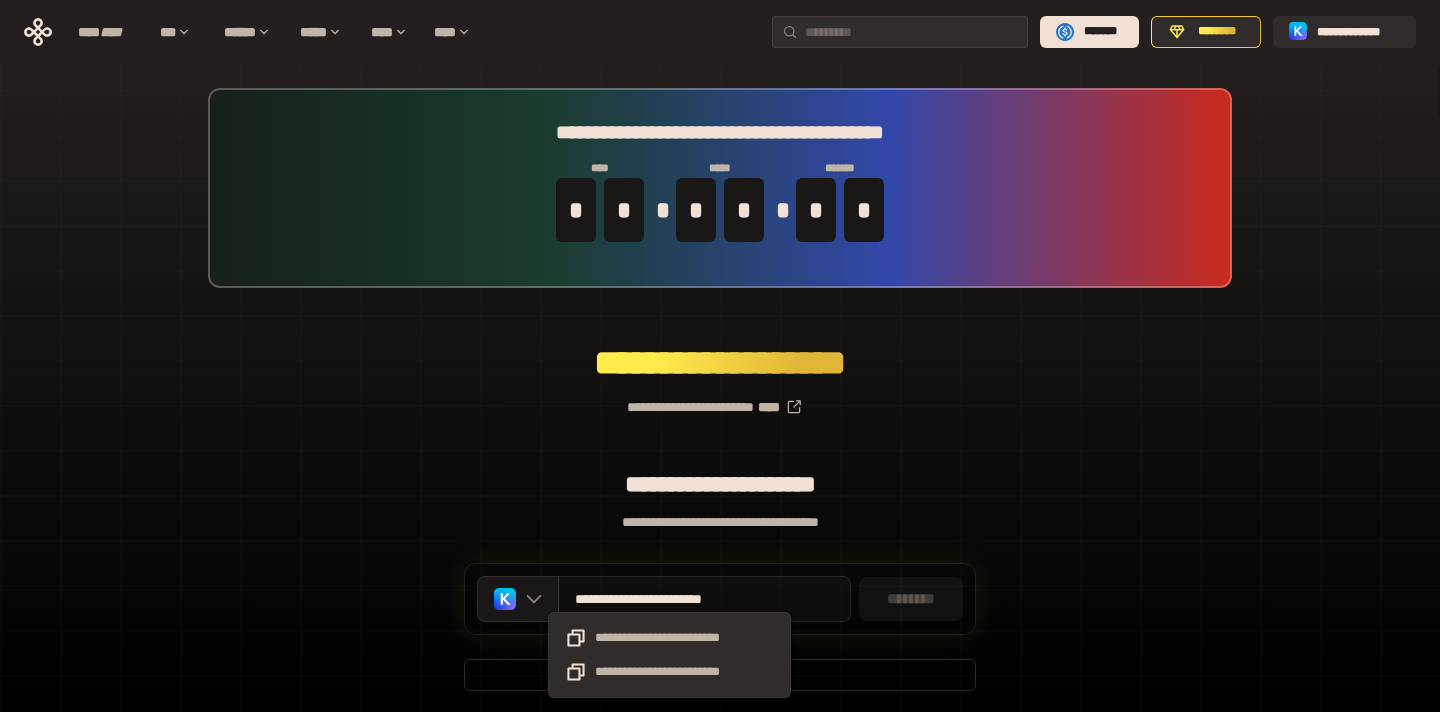 click on "**********" at bounding box center (669, 599) 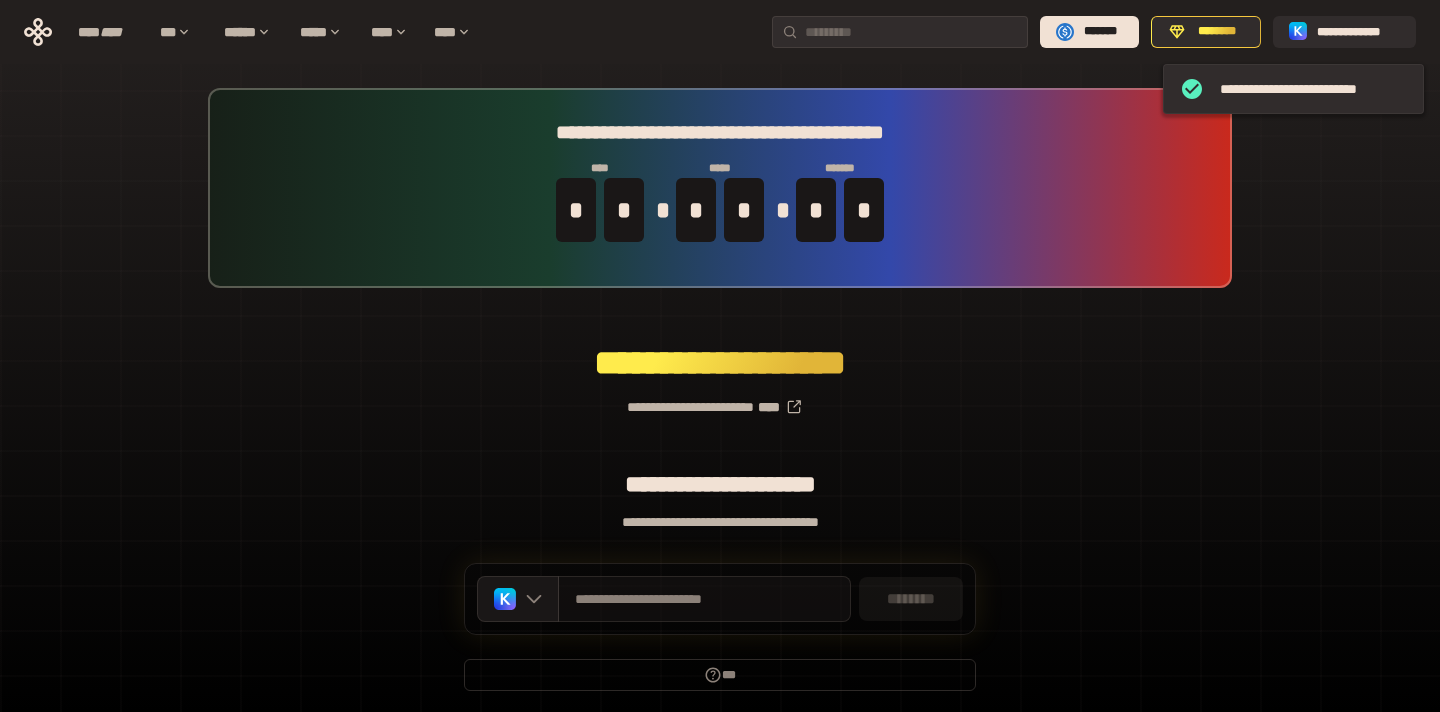 click on "**********" at bounding box center (704, 599) 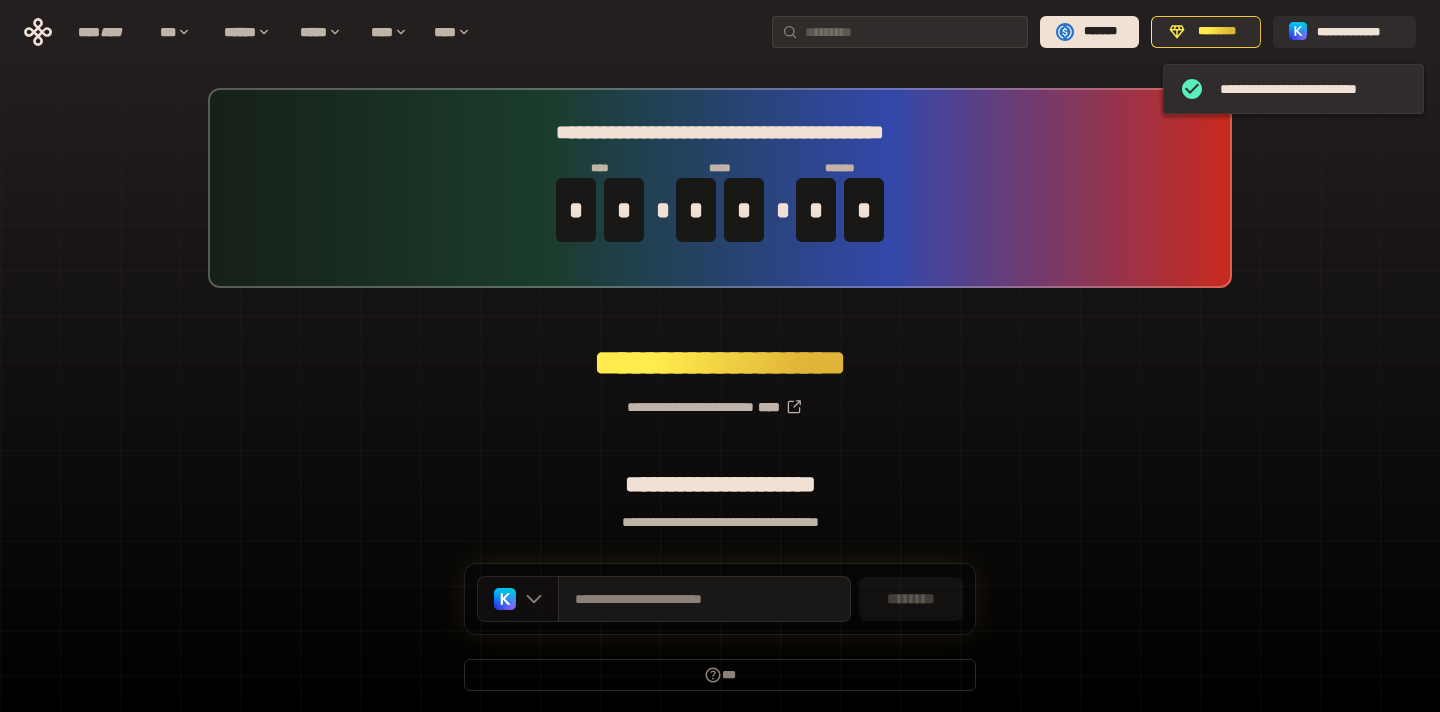 click at bounding box center (518, 599) 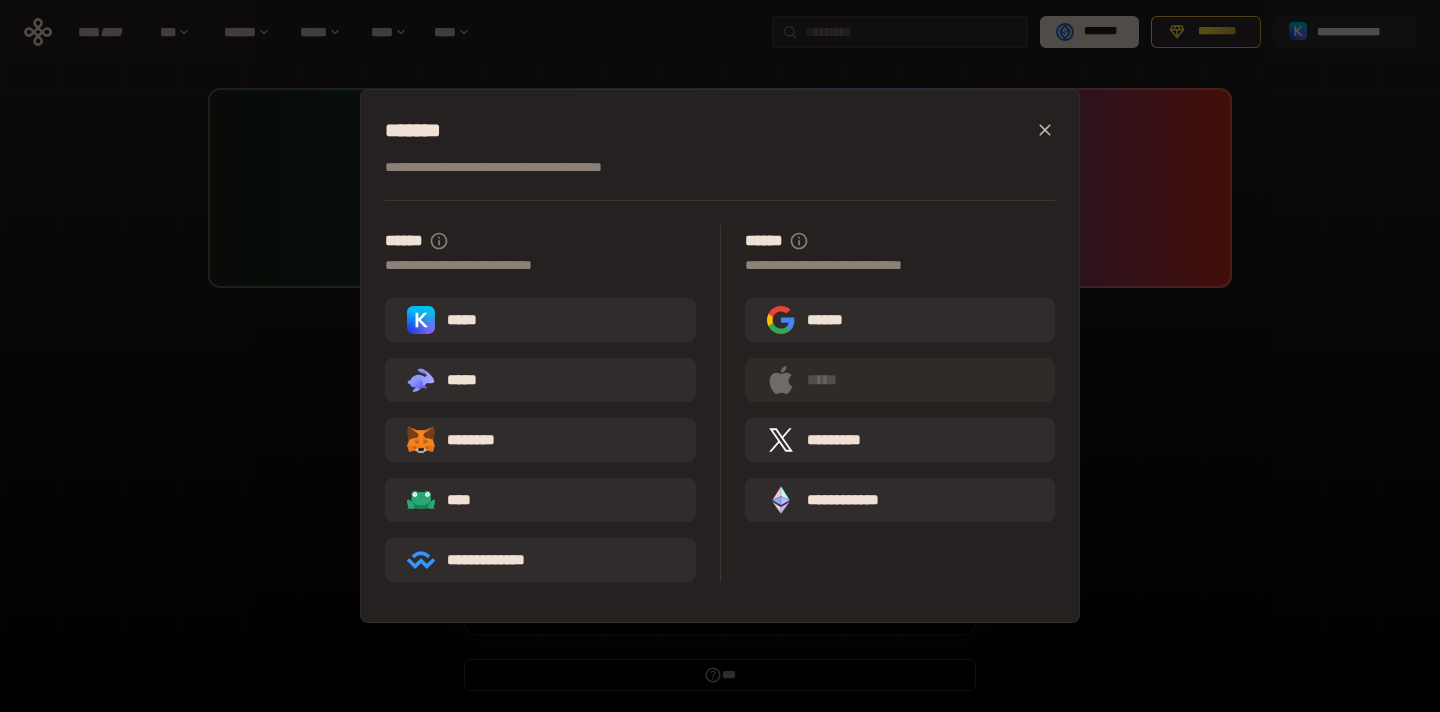 click on "**********" at bounding box center (720, 356) 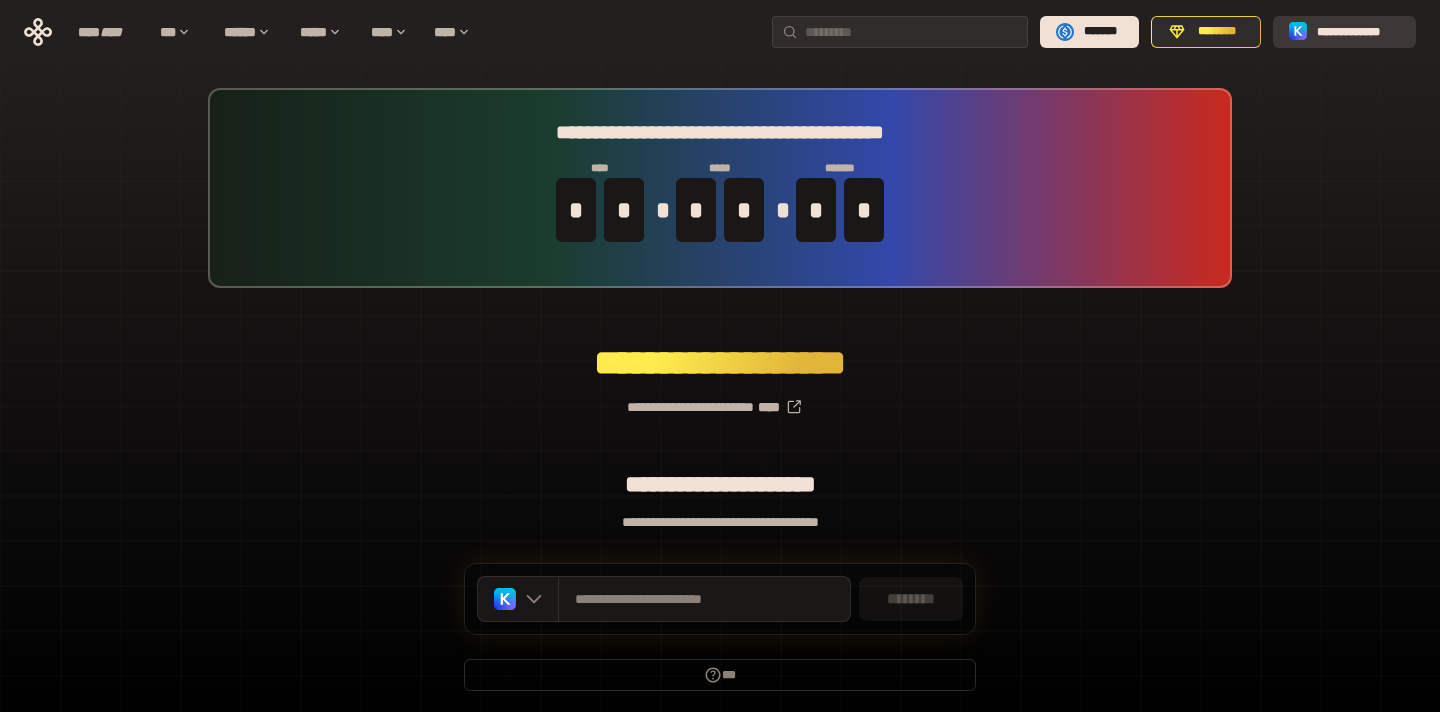click on "**********" at bounding box center (1358, 32) 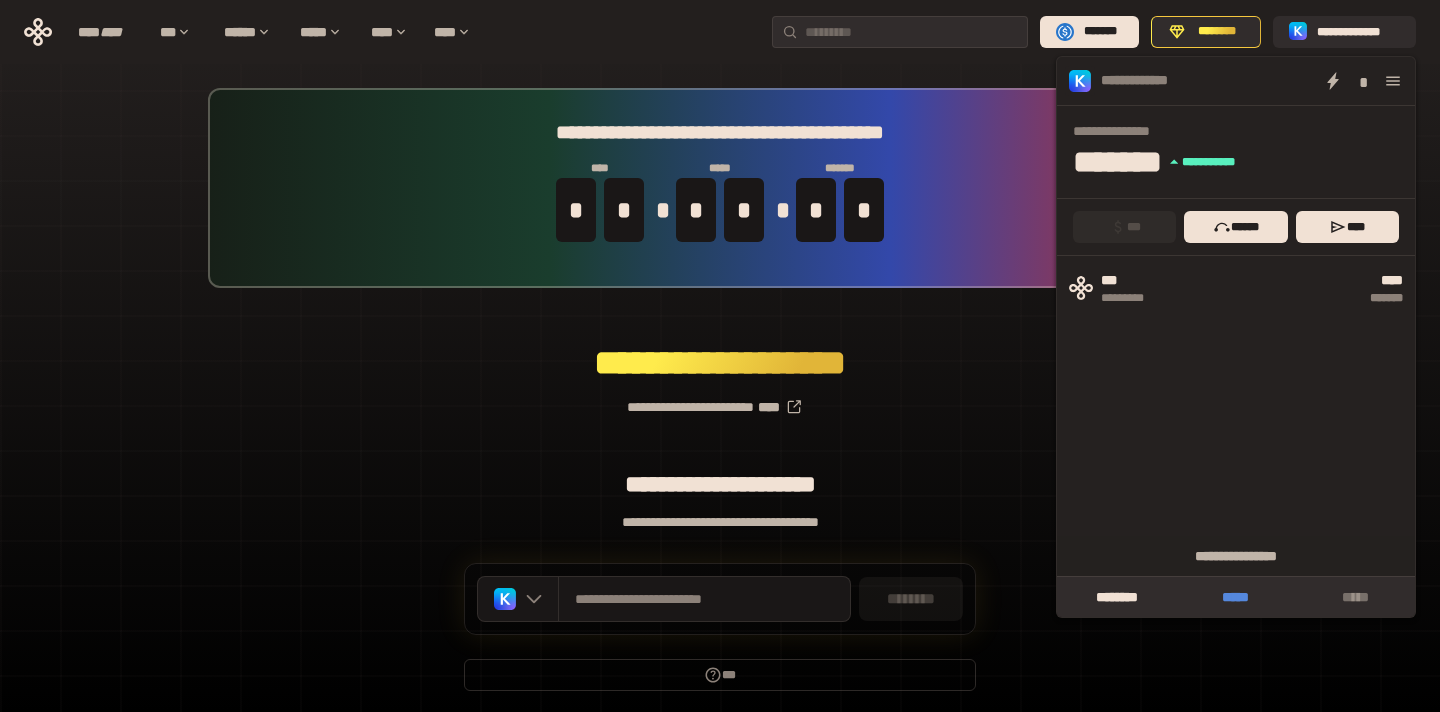 click on "*****" at bounding box center (1235, 597) 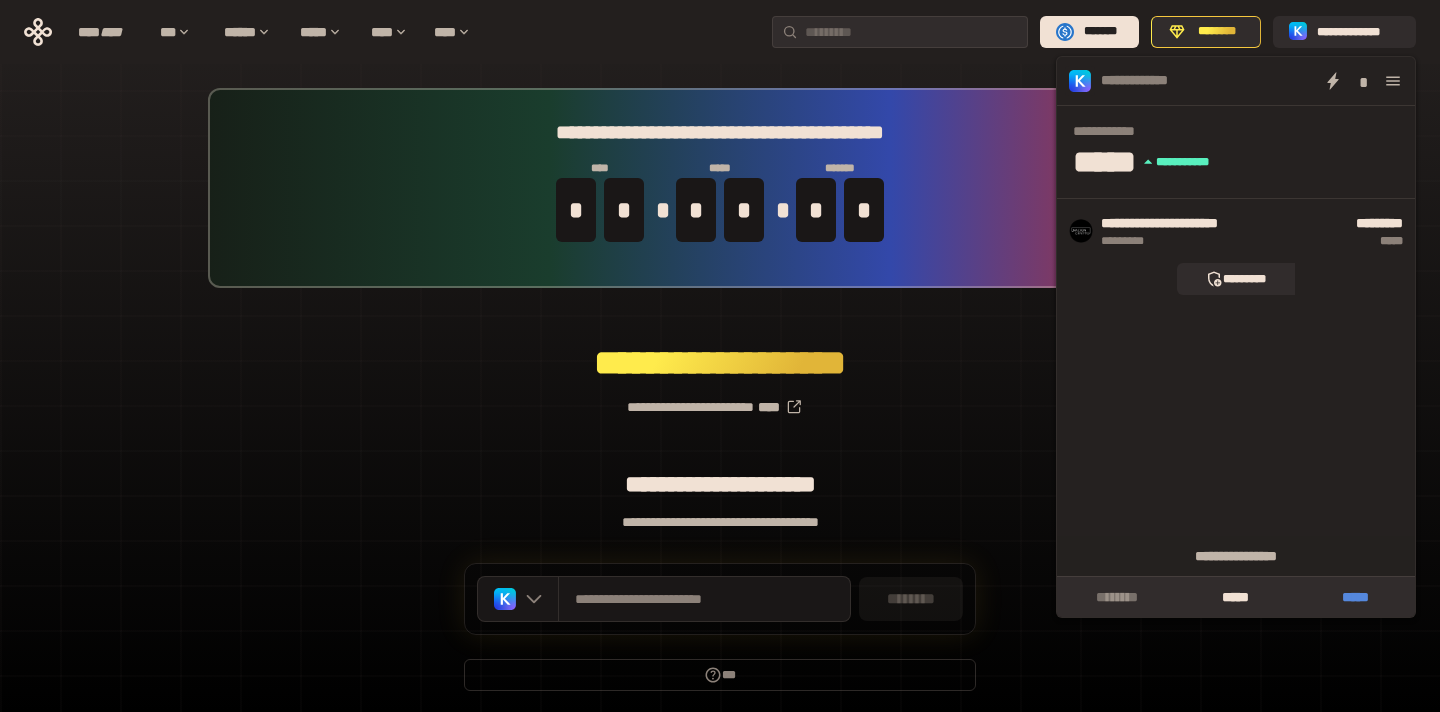 click on "*****" at bounding box center [1355, 597] 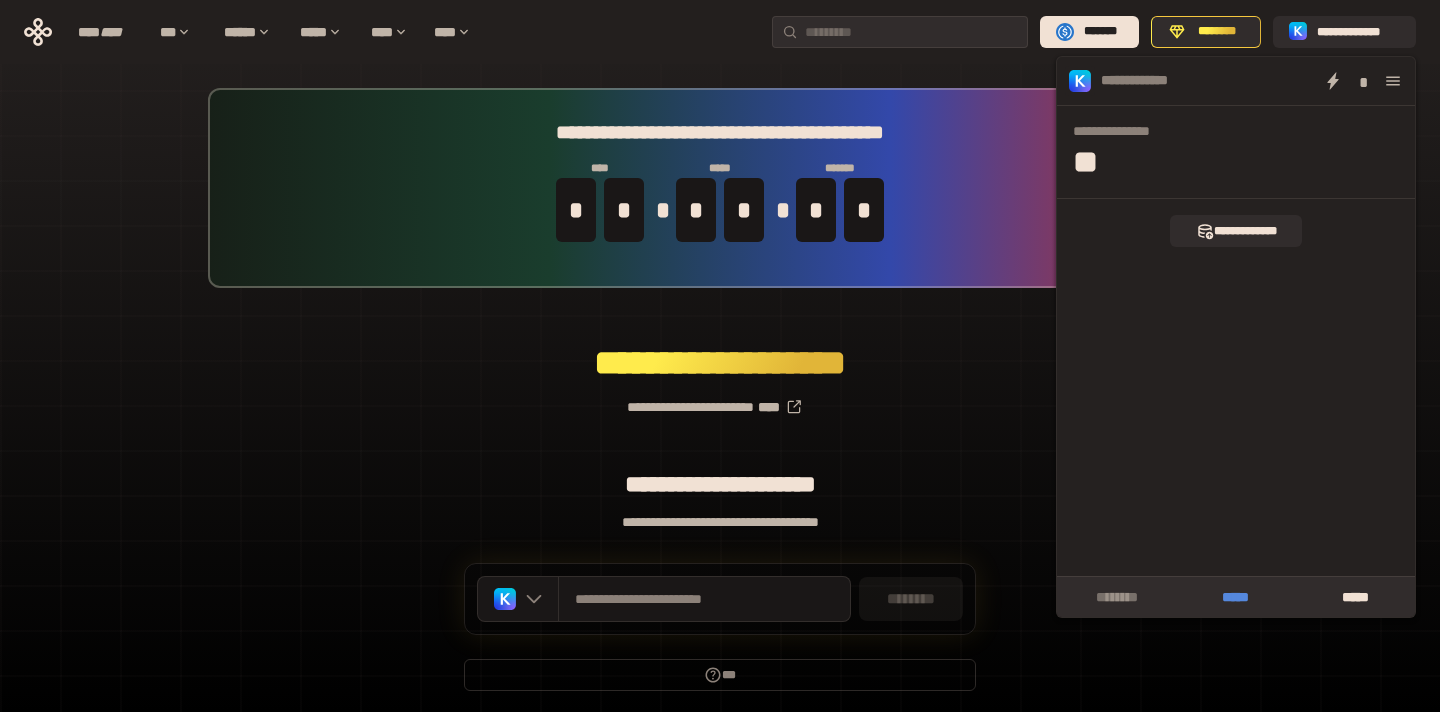 click on "*****" at bounding box center [1235, 597] 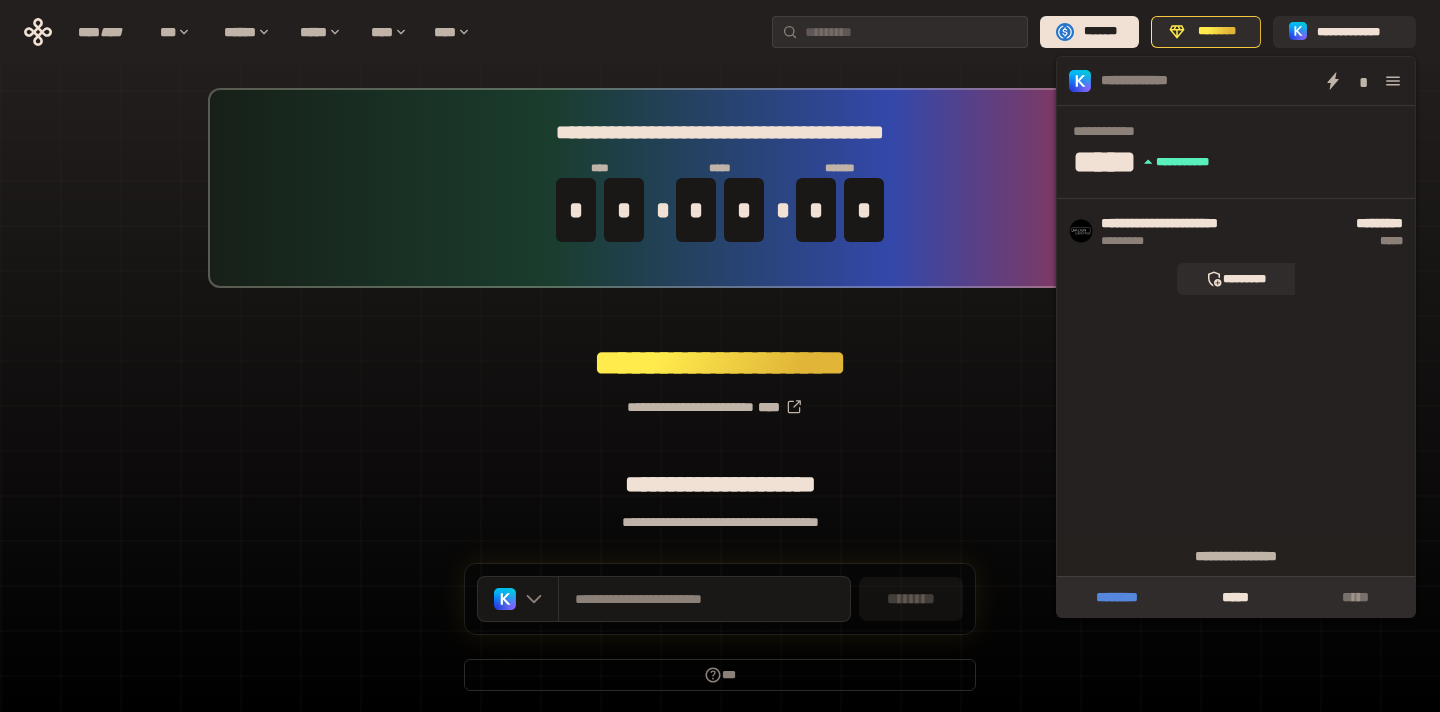 click on "********" at bounding box center [1116, 597] 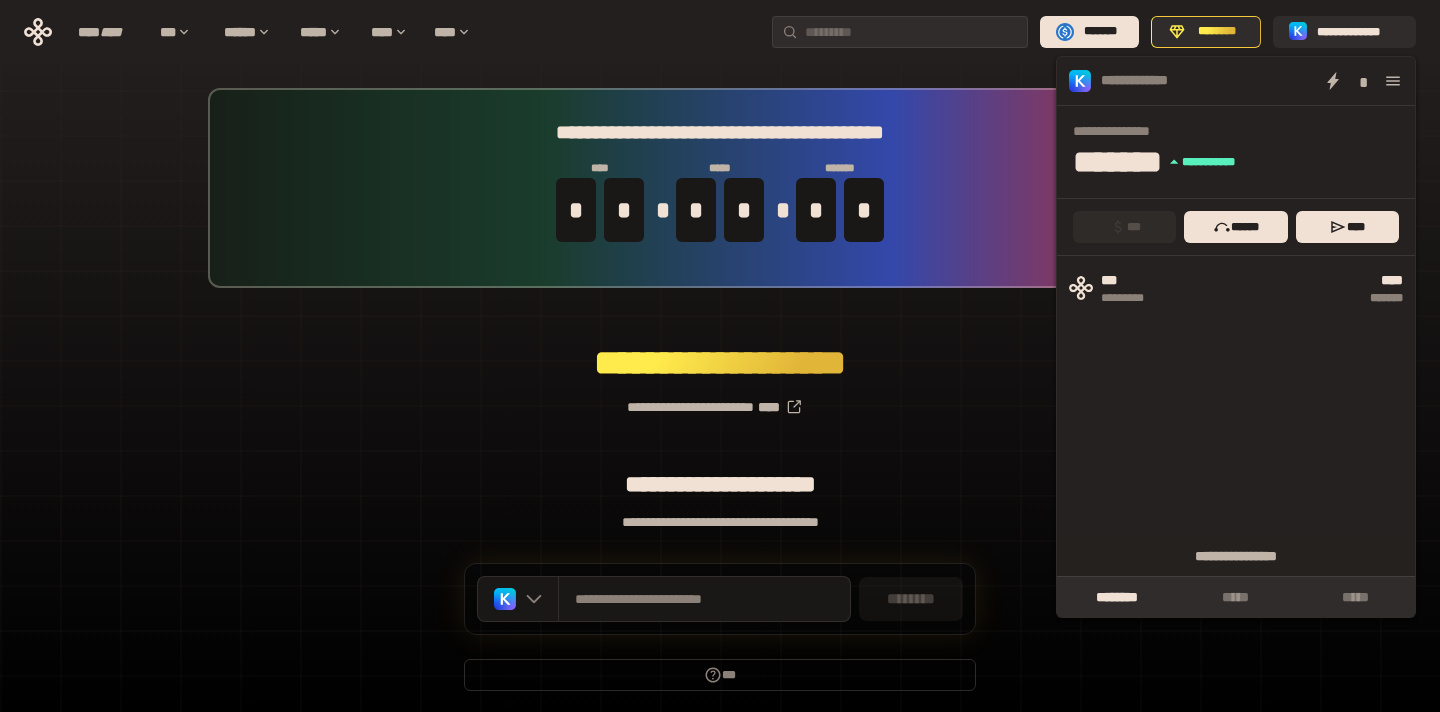 click on "**********" at bounding box center [720, 399] 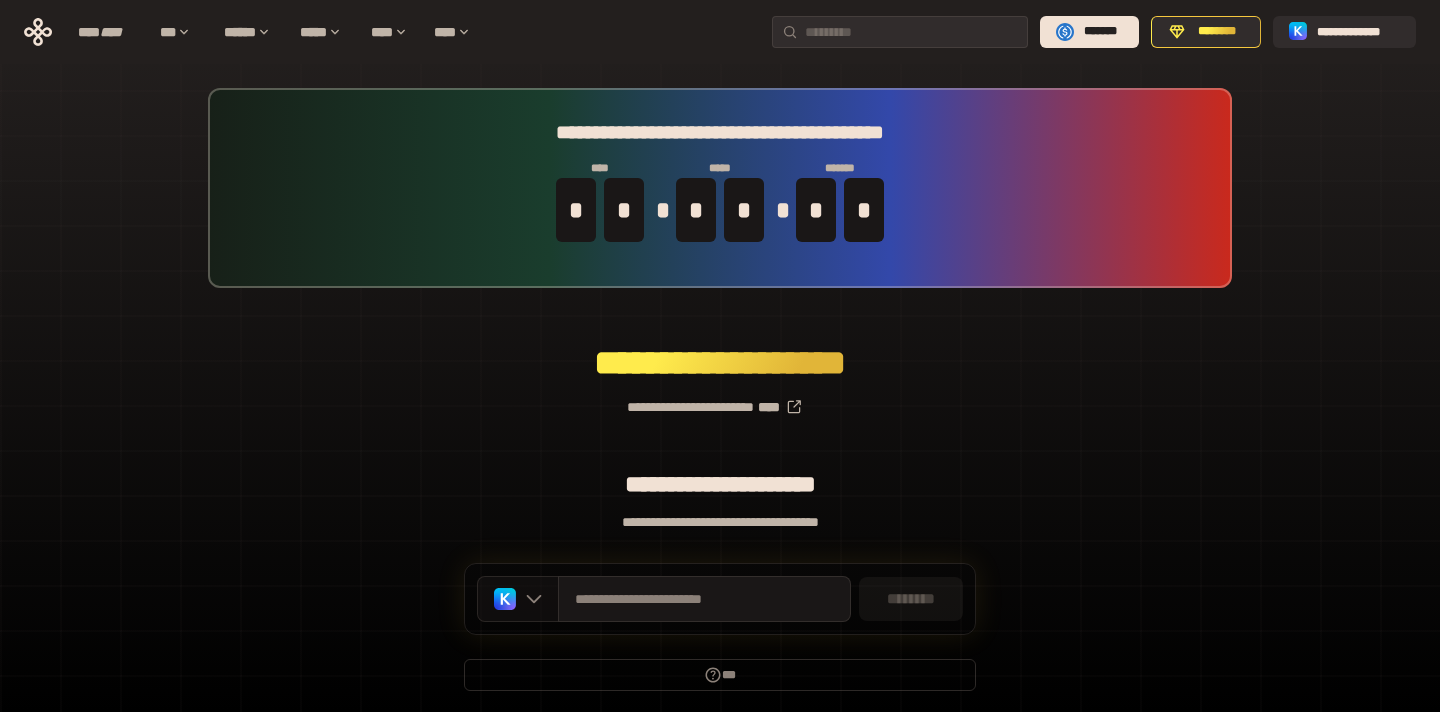 click 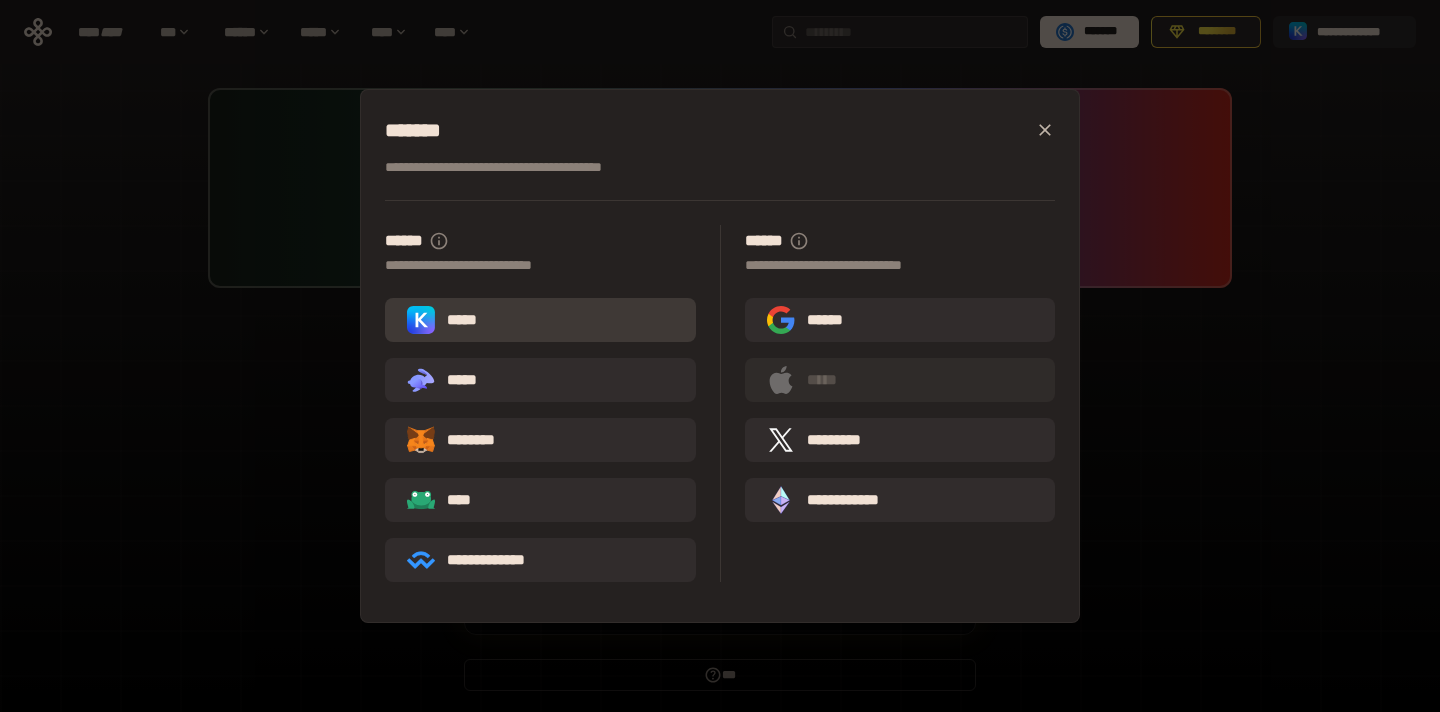 click on "*****" at bounding box center [540, 320] 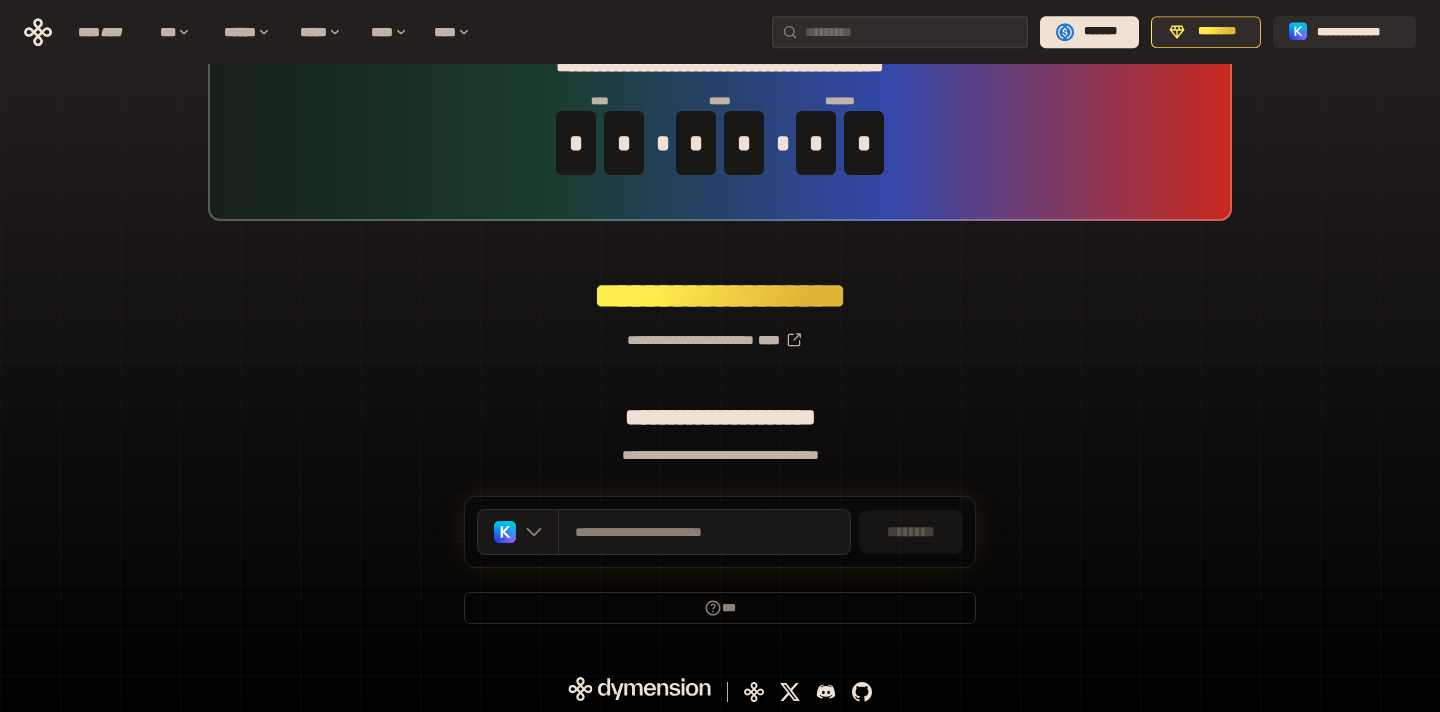 scroll, scrollTop: 71, scrollLeft: 0, axis: vertical 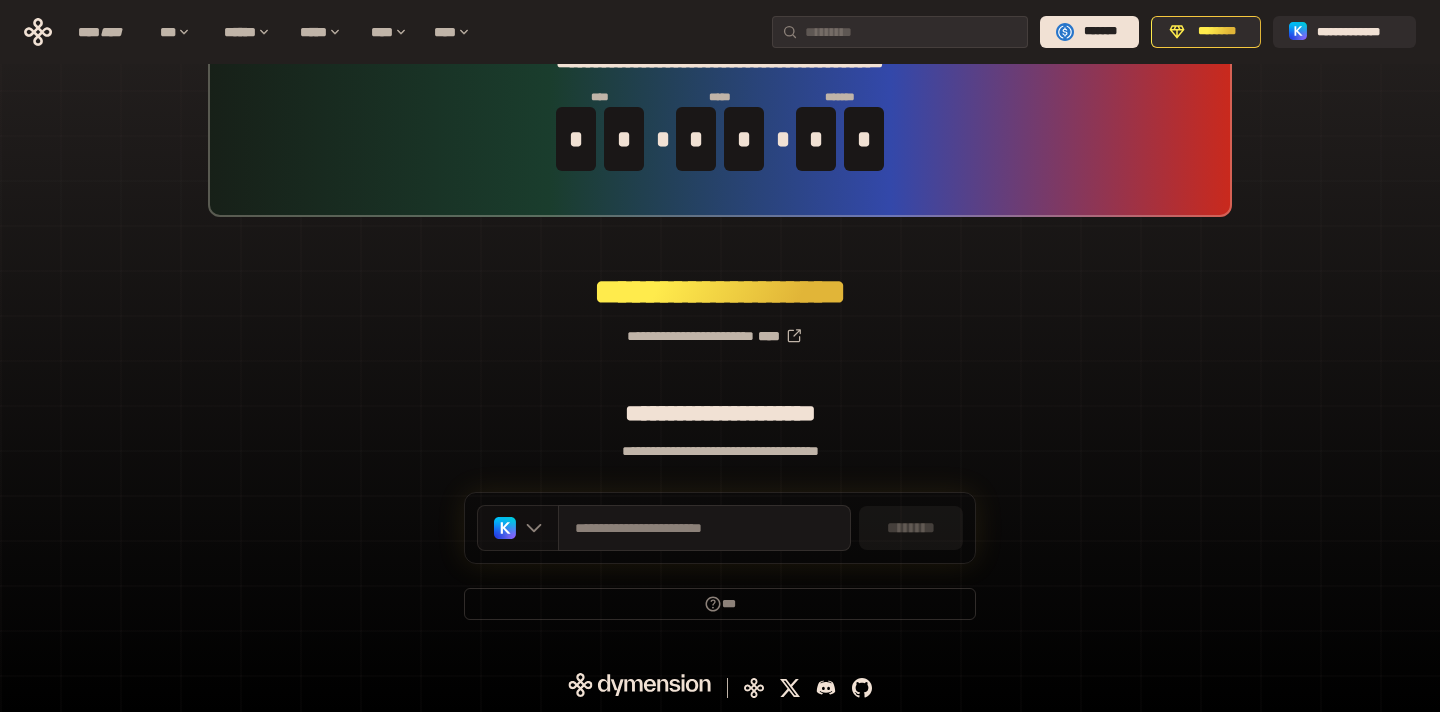 click at bounding box center (518, 528) 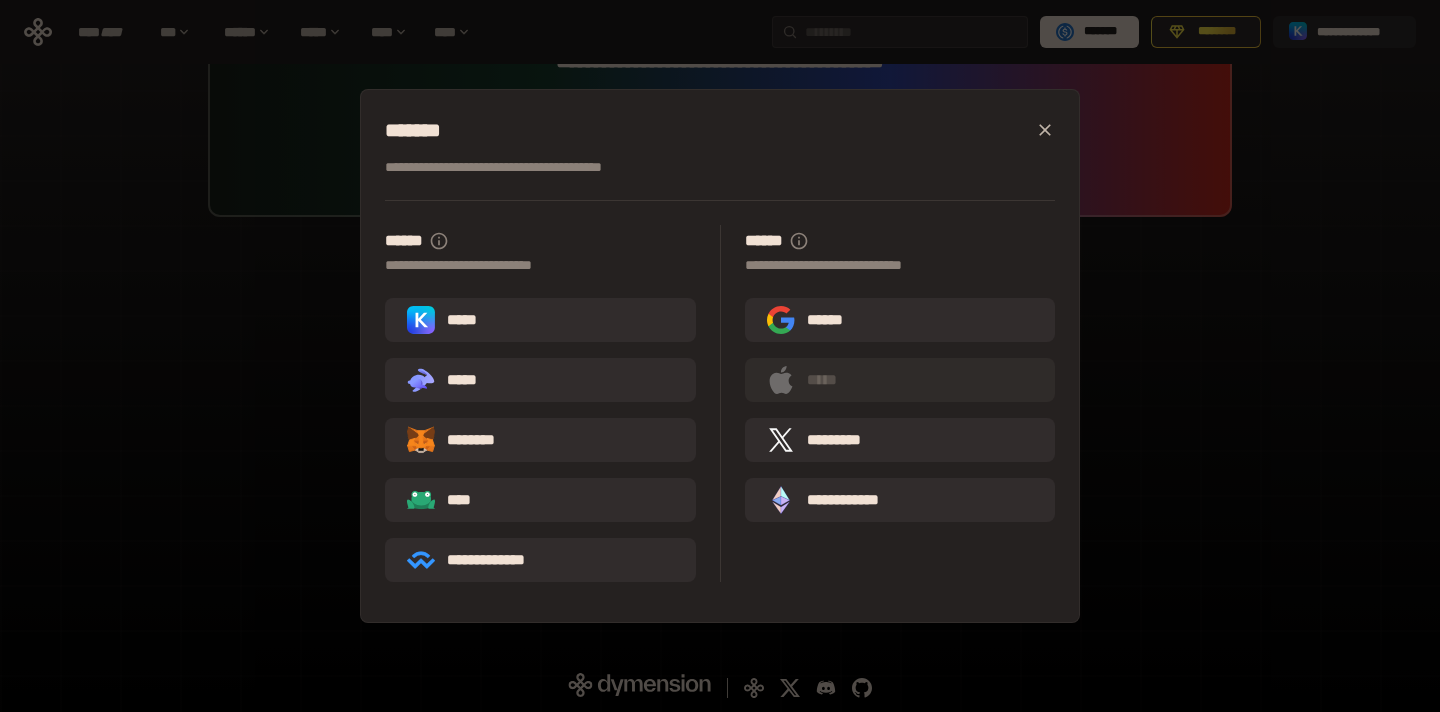 click 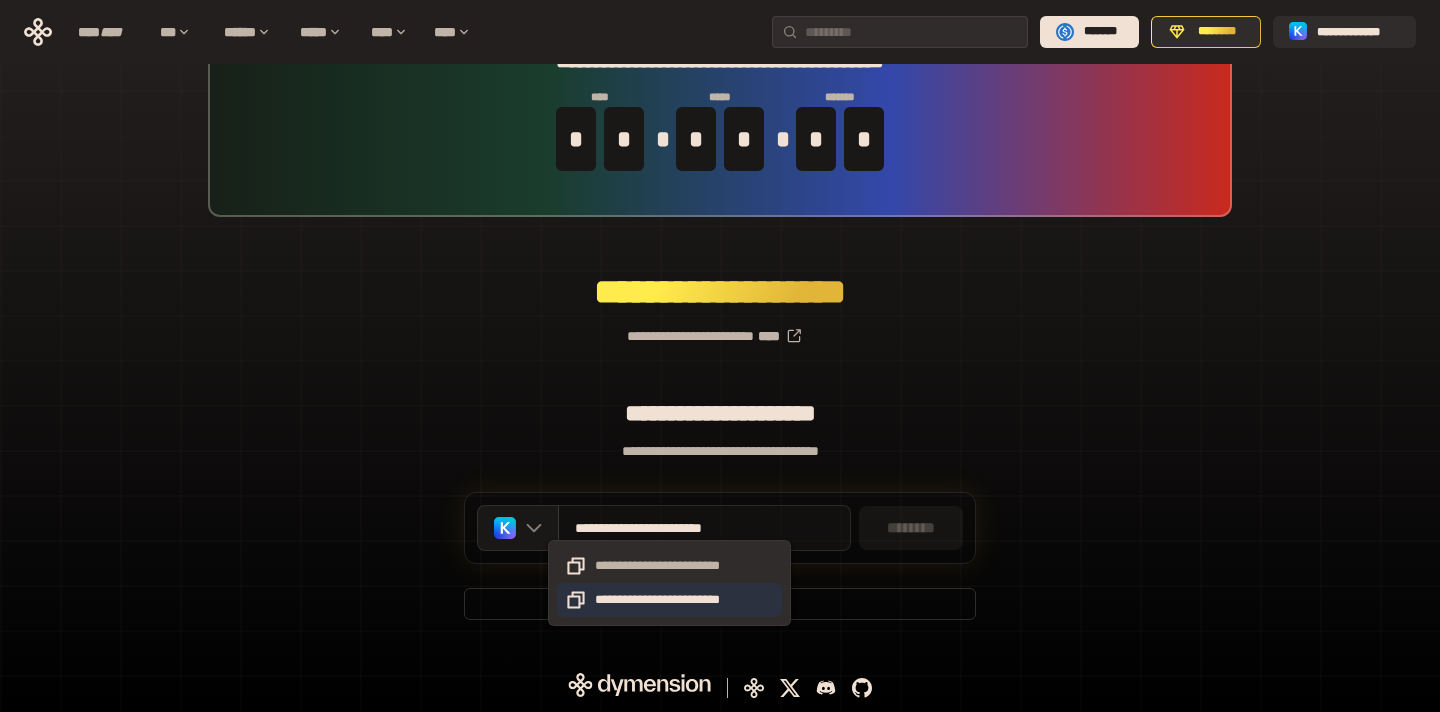 click on "**********" at bounding box center [669, 600] 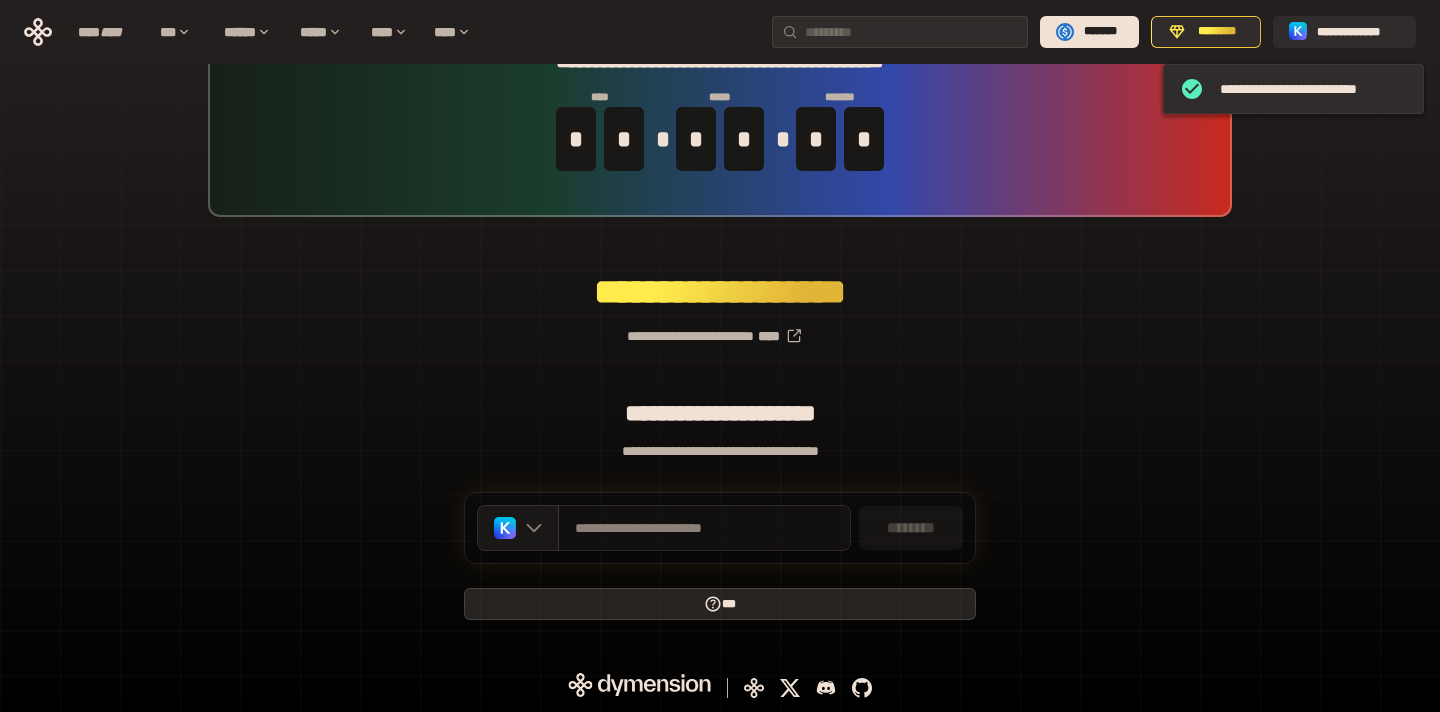 click on "***" at bounding box center [720, 604] 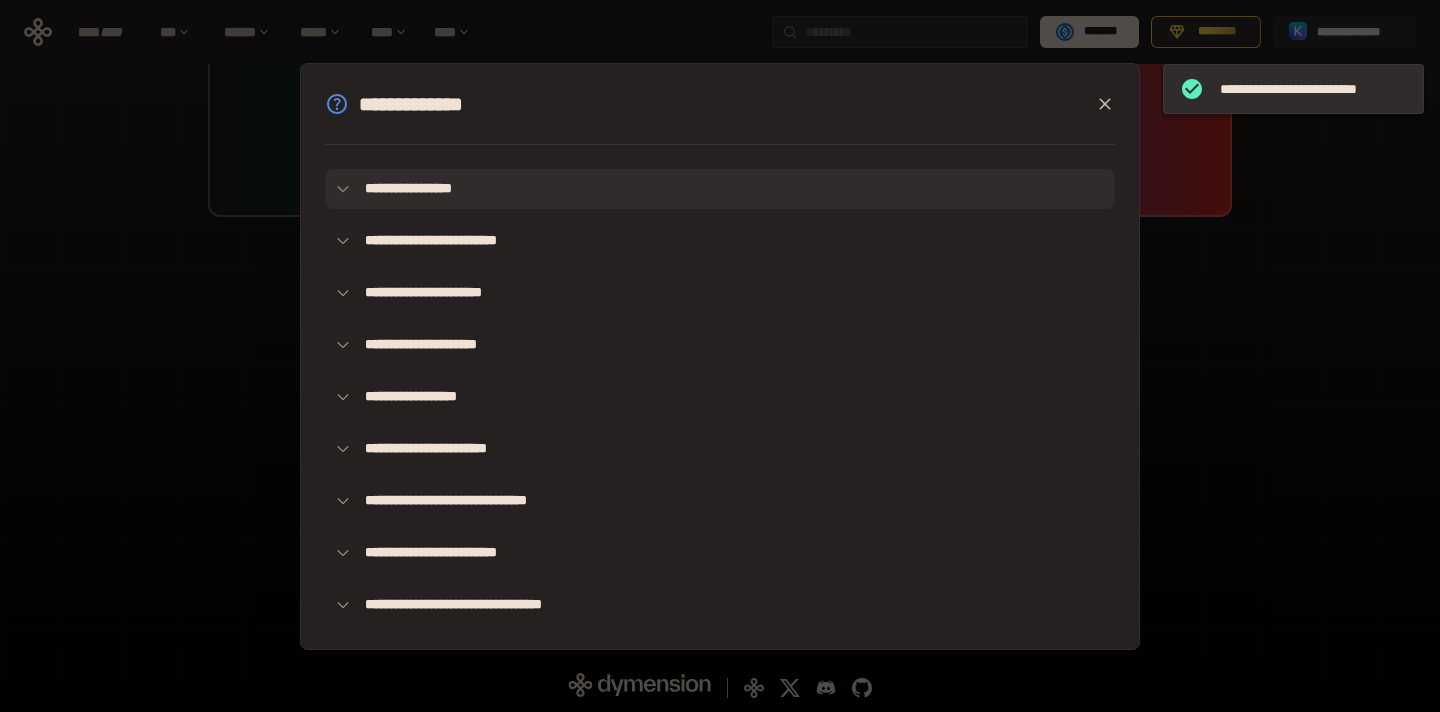 click on "**********" at bounding box center [720, 189] 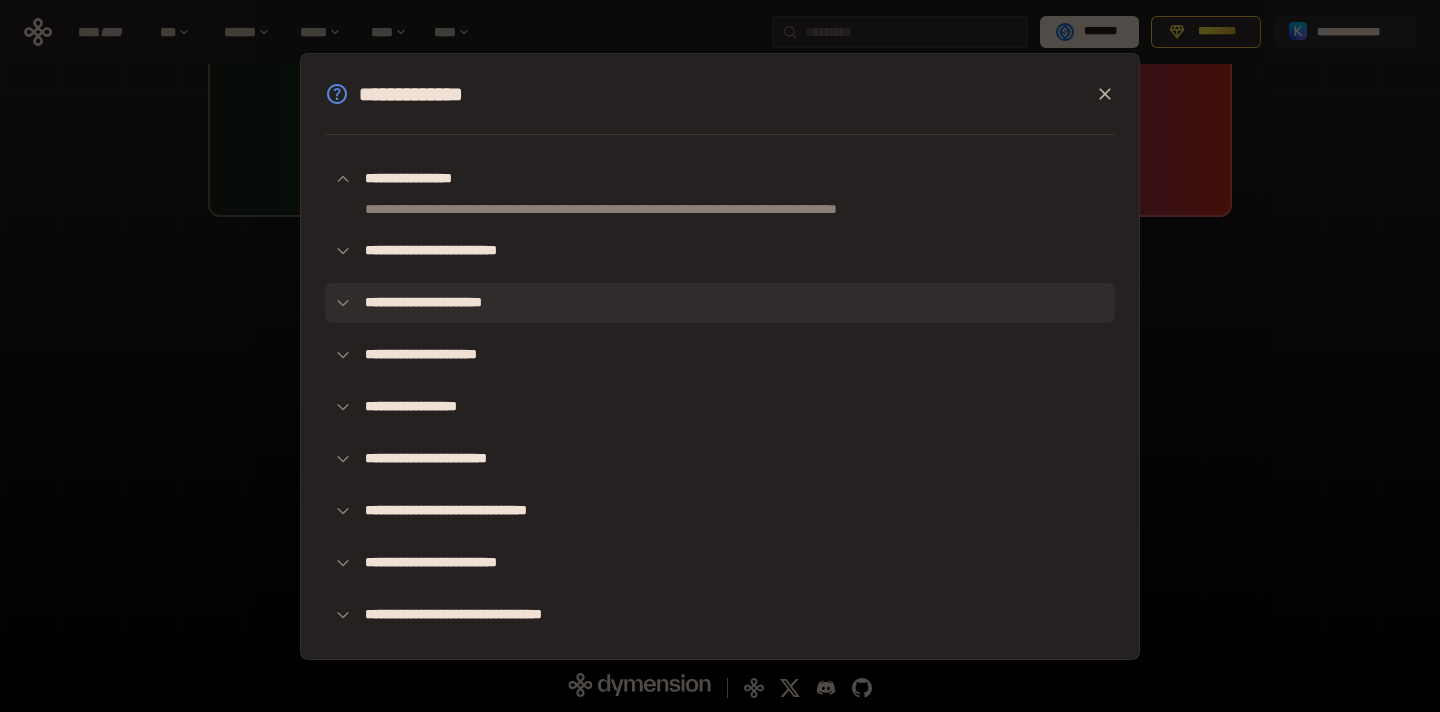 click on "**********" at bounding box center (720, 303) 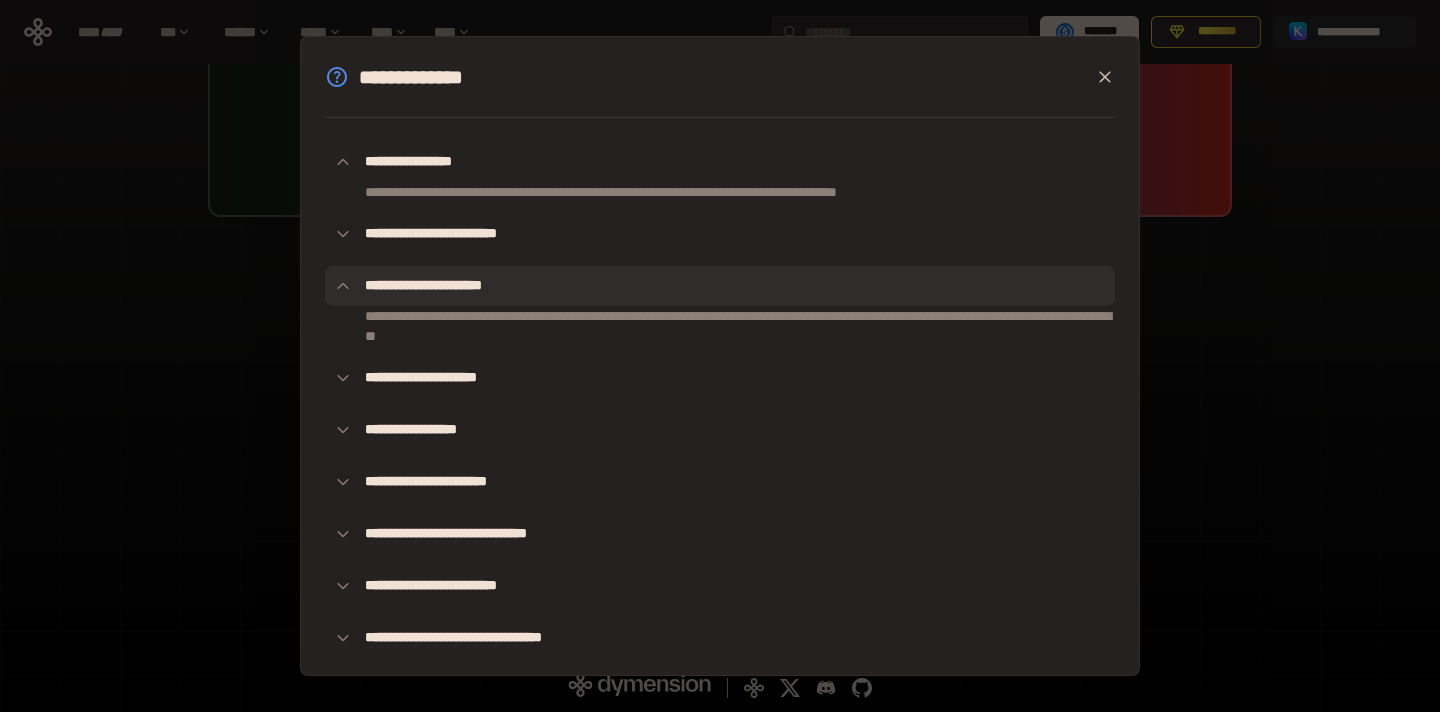 click on "**********" at bounding box center (720, 286) 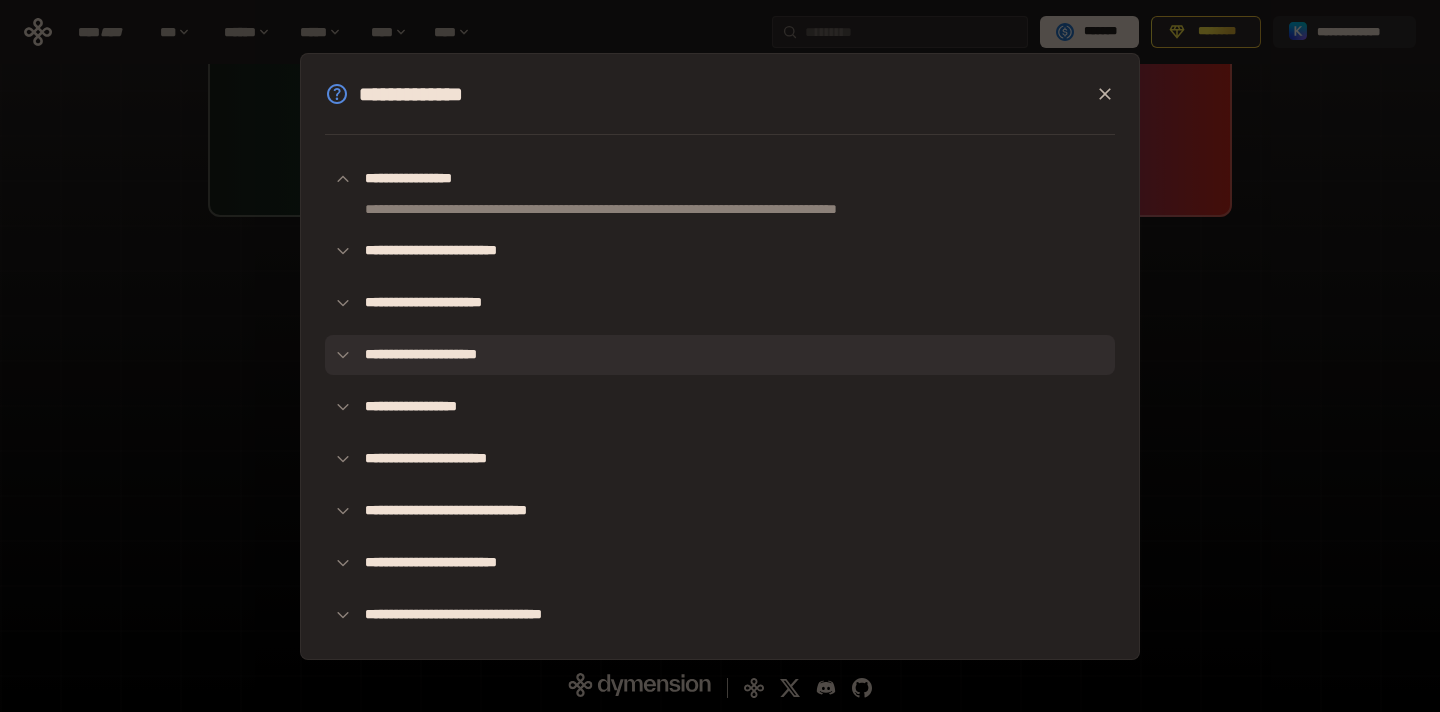 click on "**********" at bounding box center [720, 355] 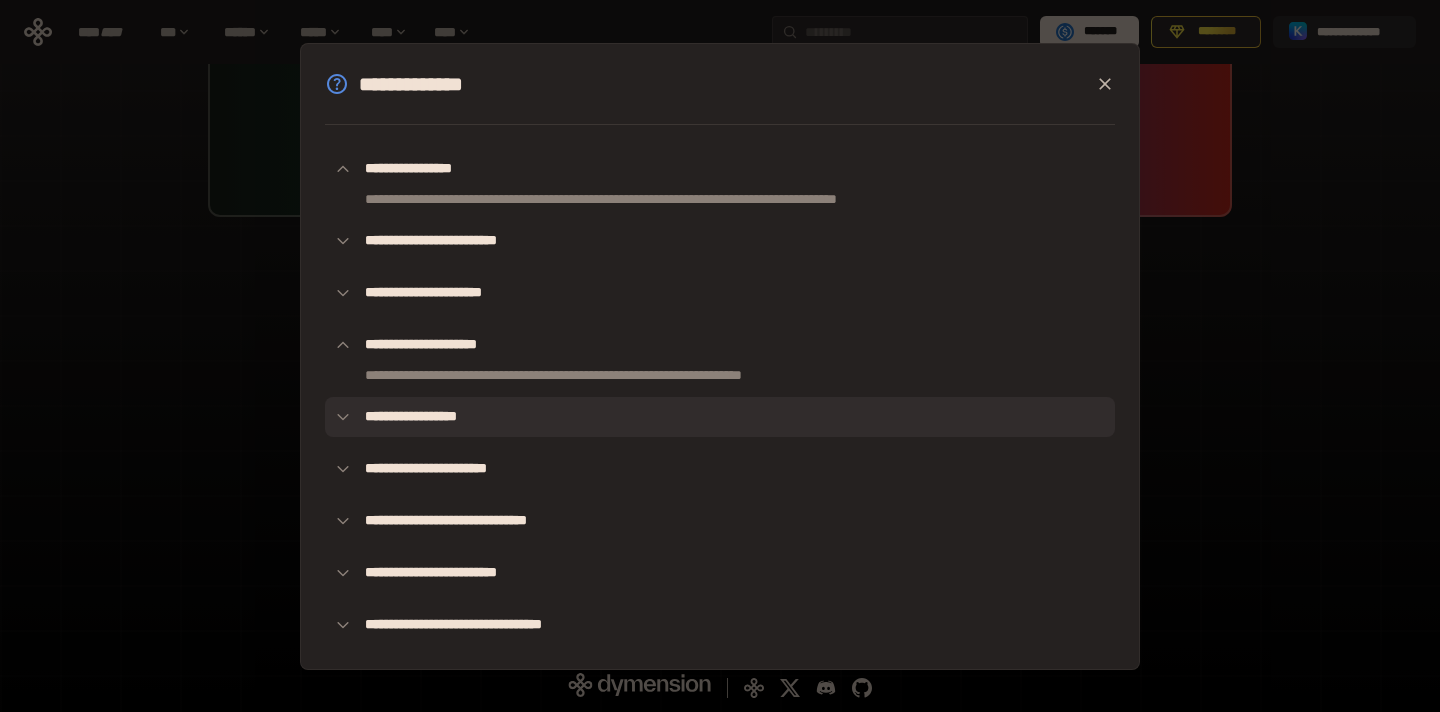 click on "**********" at bounding box center (720, 417) 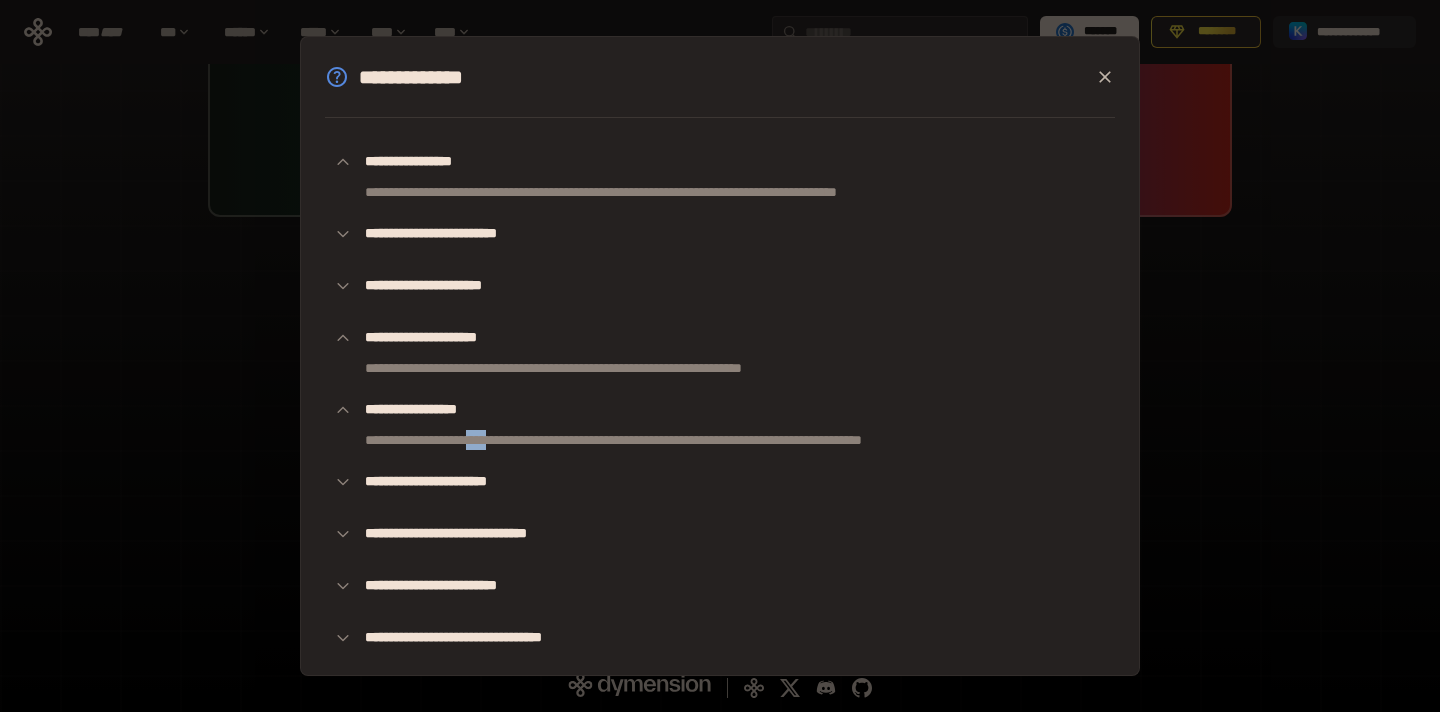 drag, startPoint x: 506, startPoint y: 442, endPoint x: 535, endPoint y: 439, distance: 29.15476 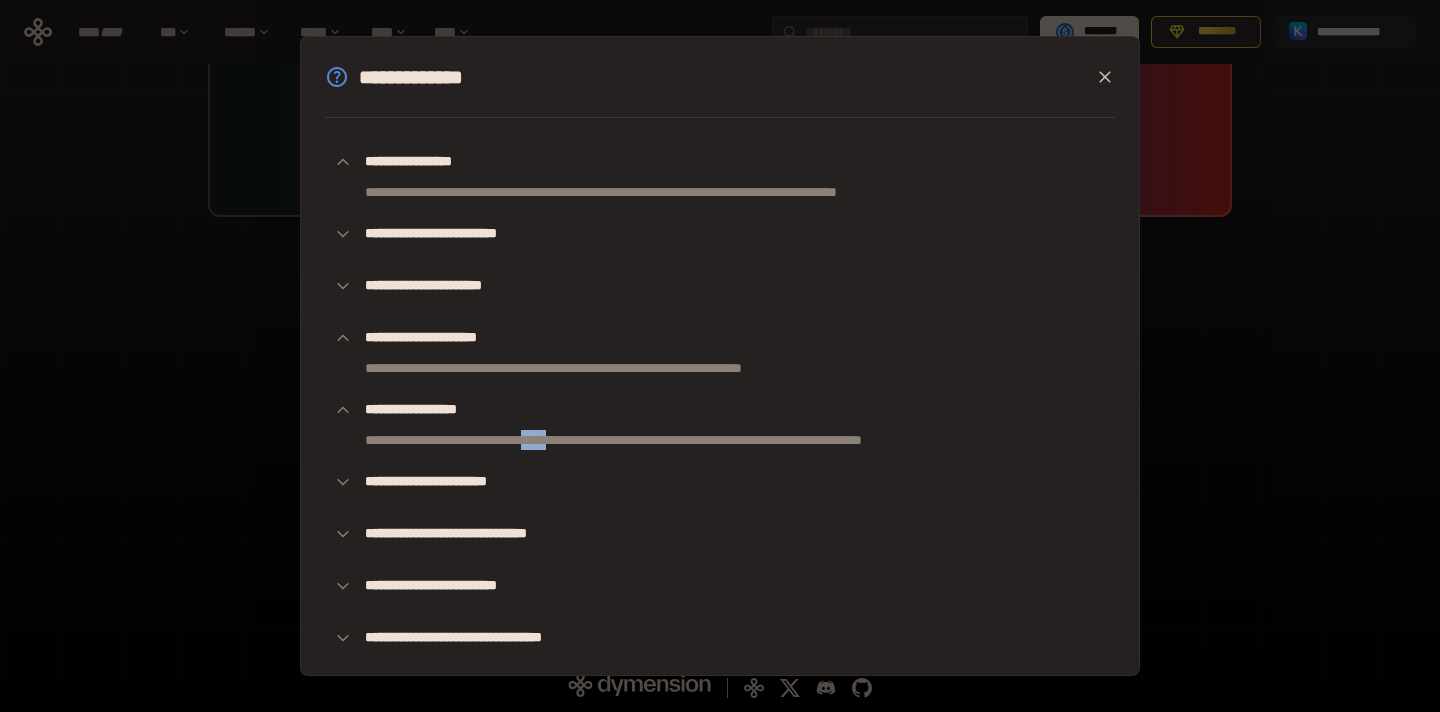 drag, startPoint x: 593, startPoint y: 442, endPoint x: 619, endPoint y: 442, distance: 26 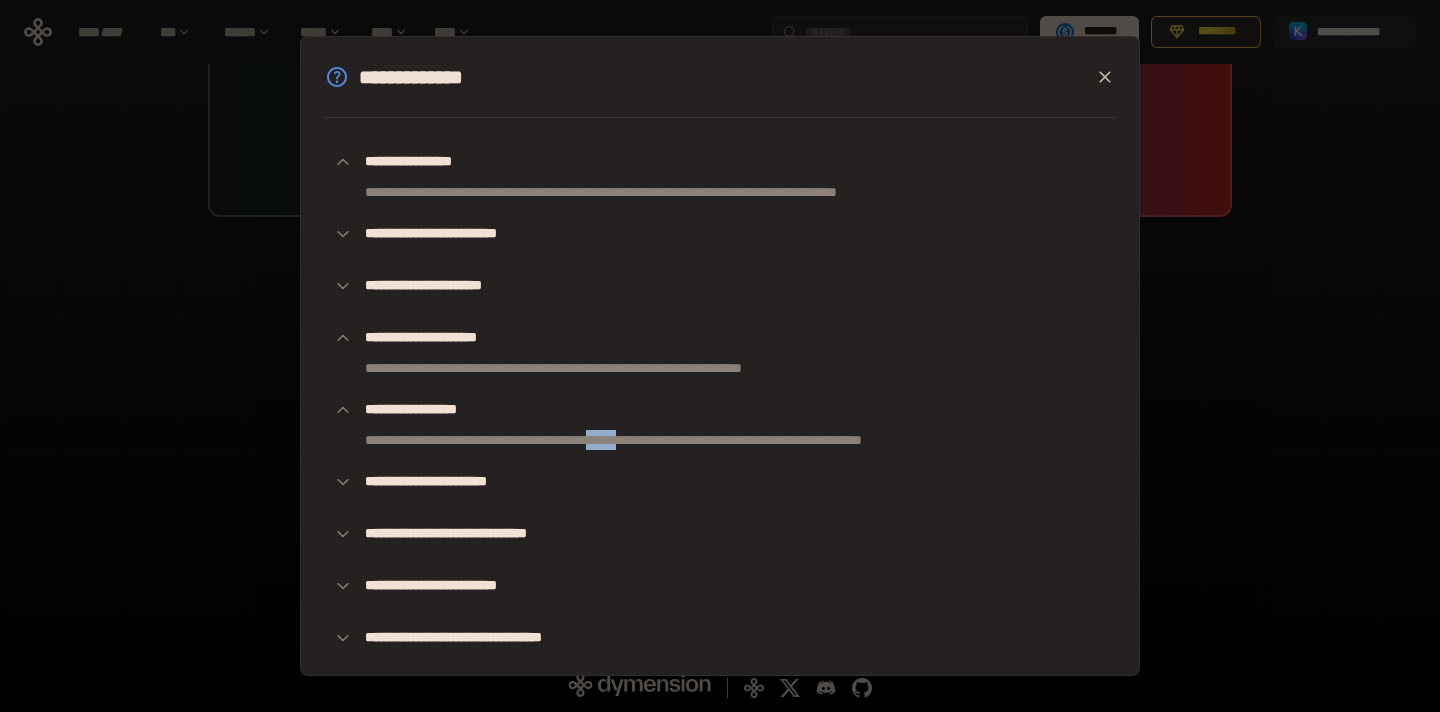 drag, startPoint x: 670, startPoint y: 442, endPoint x: 713, endPoint y: 442, distance: 43 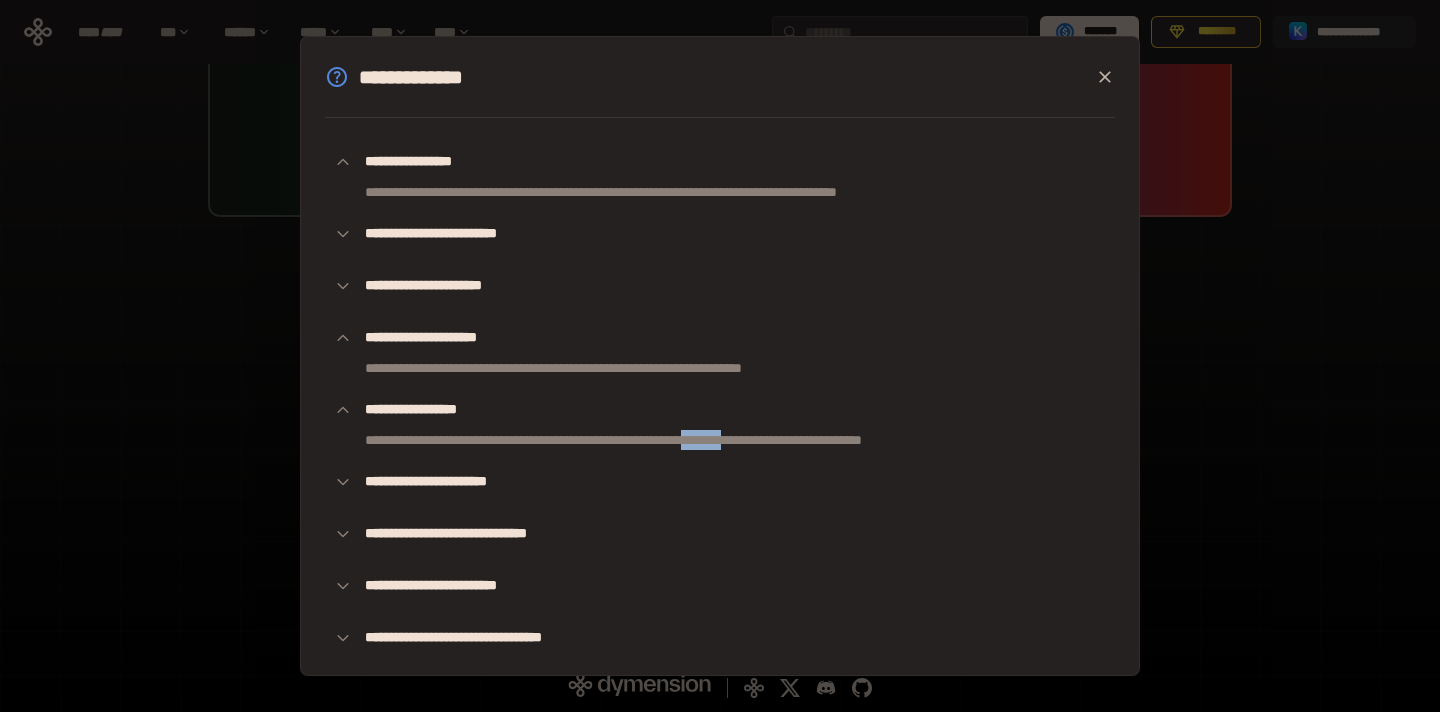 drag, startPoint x: 817, startPoint y: 444, endPoint x: 842, endPoint y: 444, distance: 25 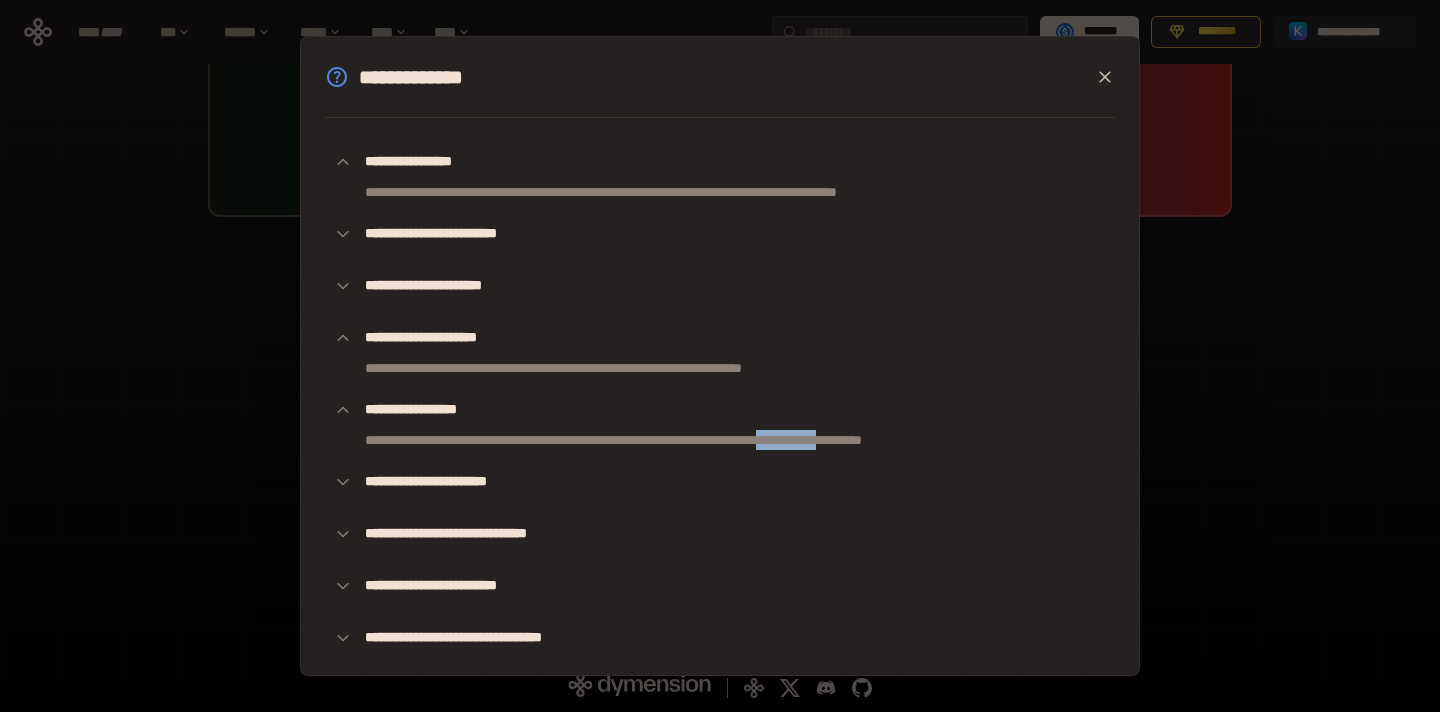 drag, startPoint x: 882, startPoint y: 445, endPoint x: 965, endPoint y: 450, distance: 83.15047 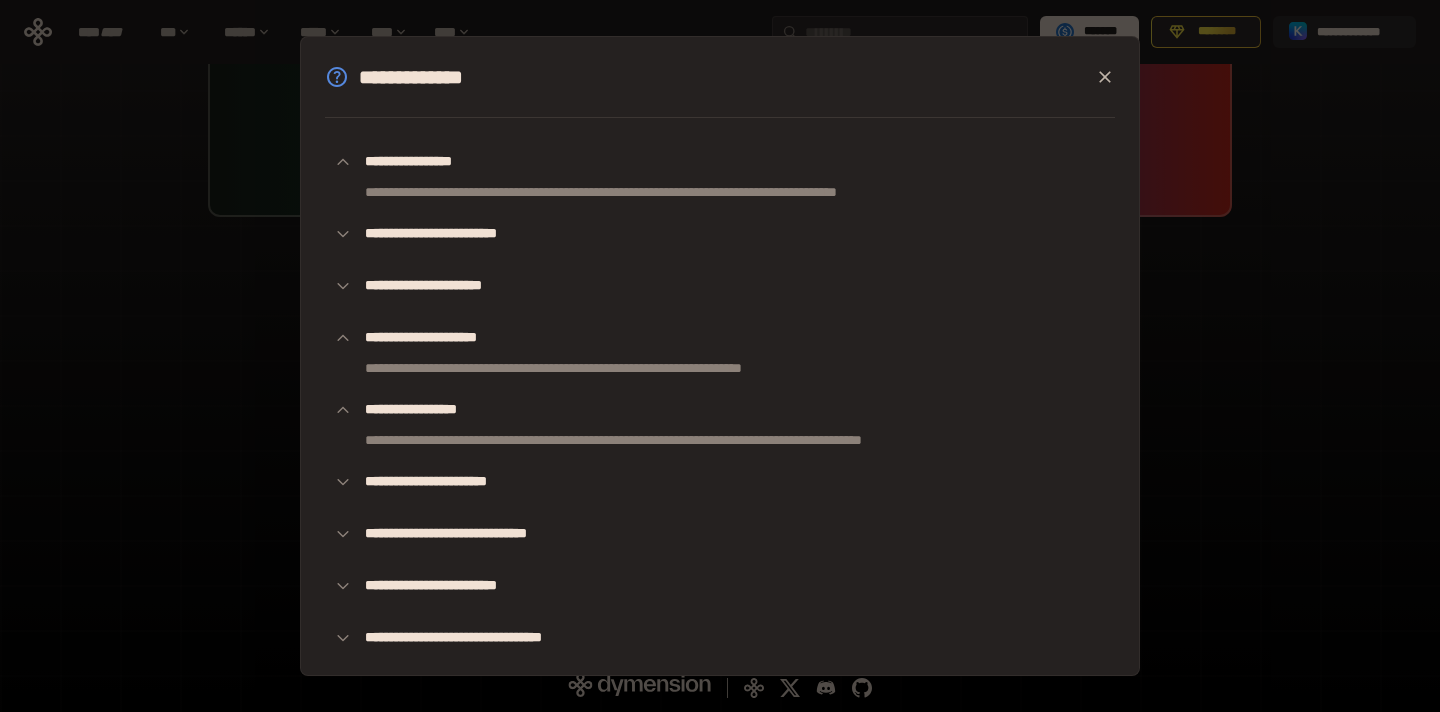 click on "**********" at bounding box center (720, 400) 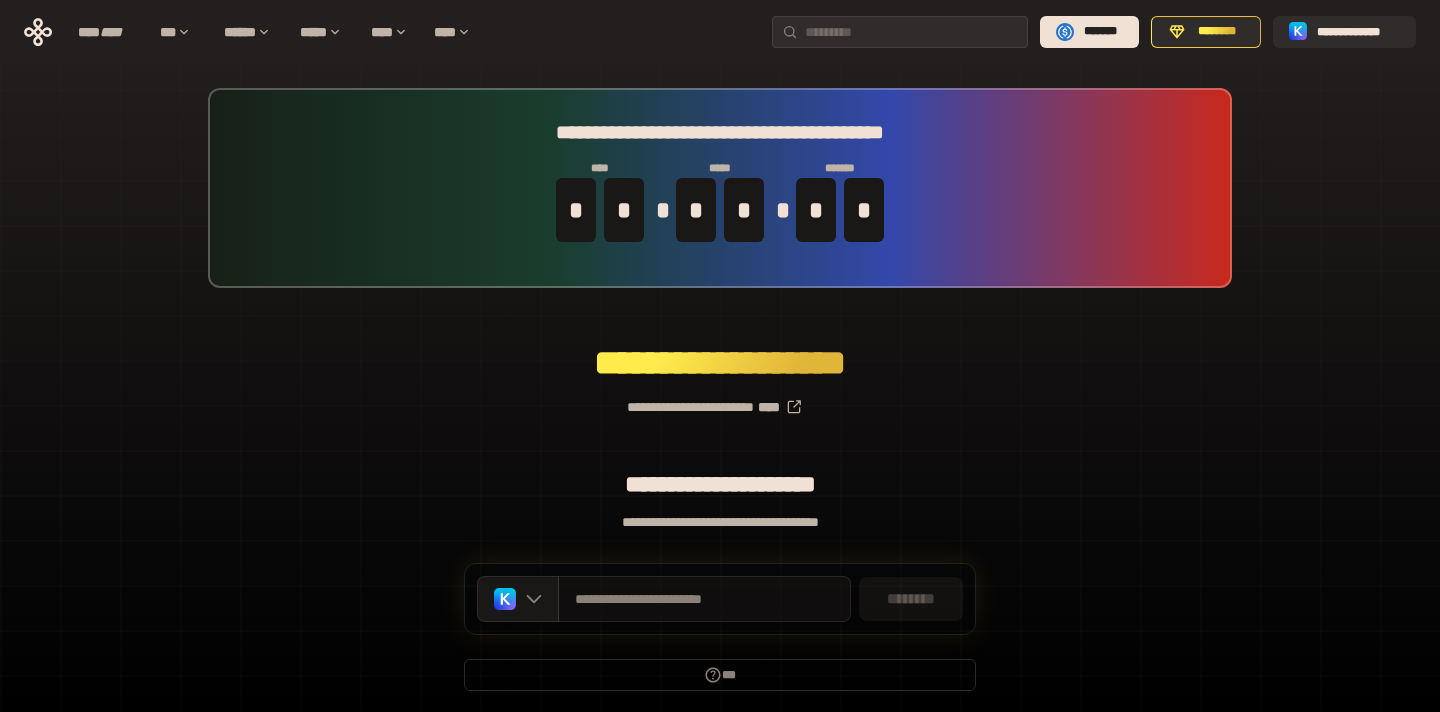 scroll, scrollTop: 0, scrollLeft: 0, axis: both 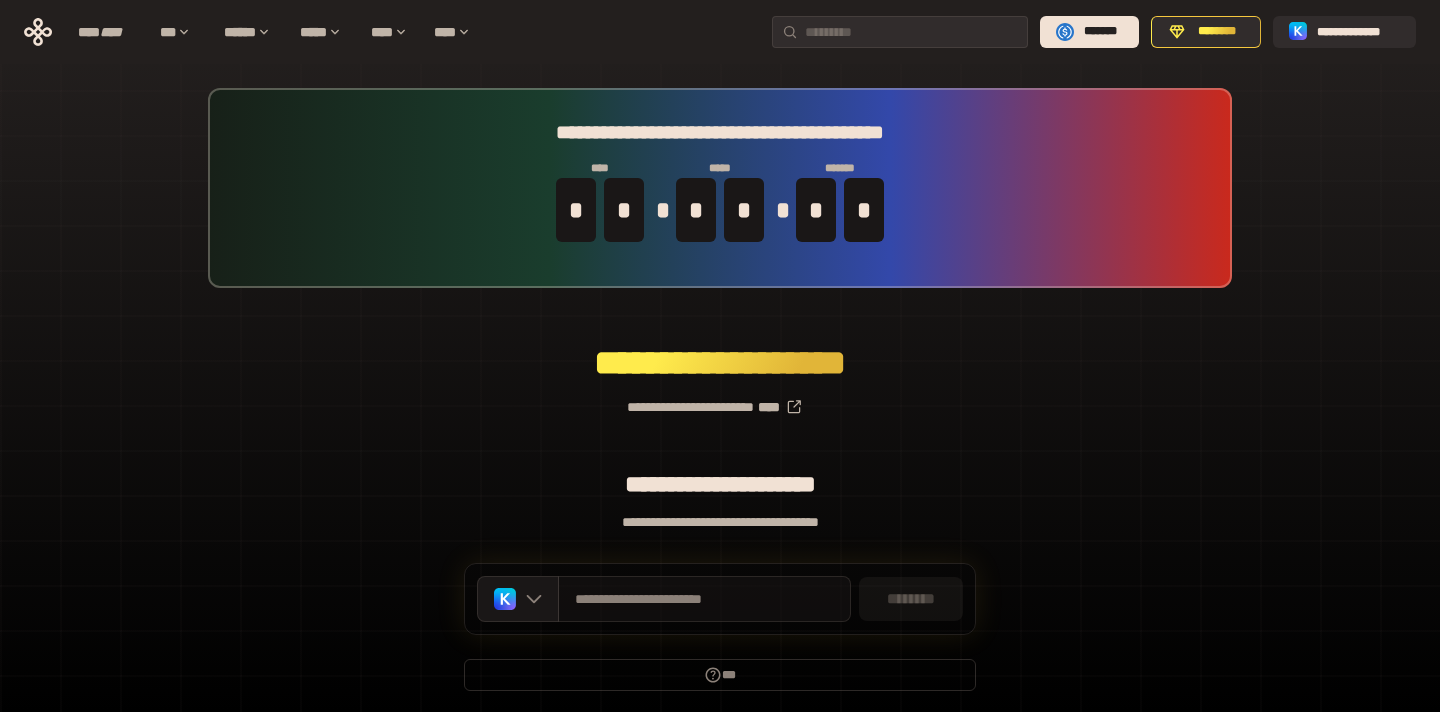 click on "**********" at bounding box center (720, 188) 